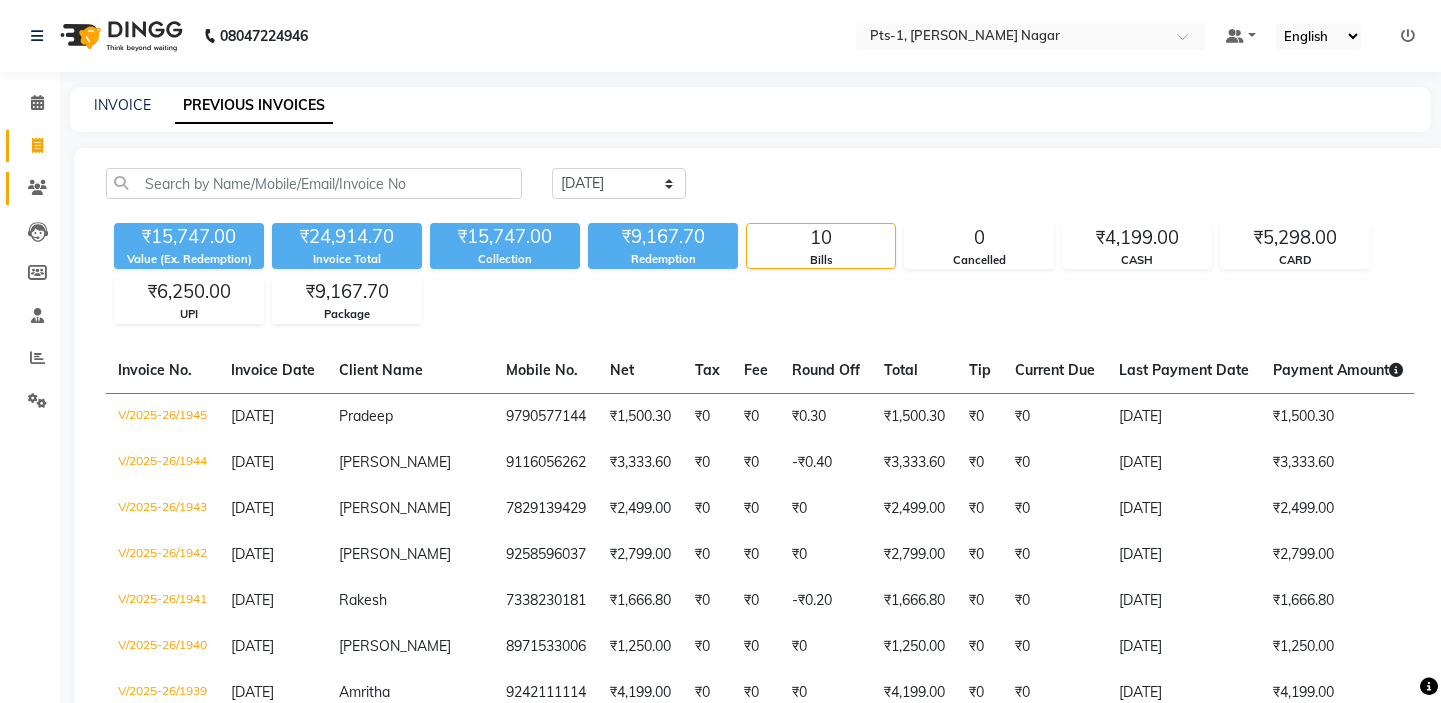 scroll, scrollTop: 0, scrollLeft: 0, axis: both 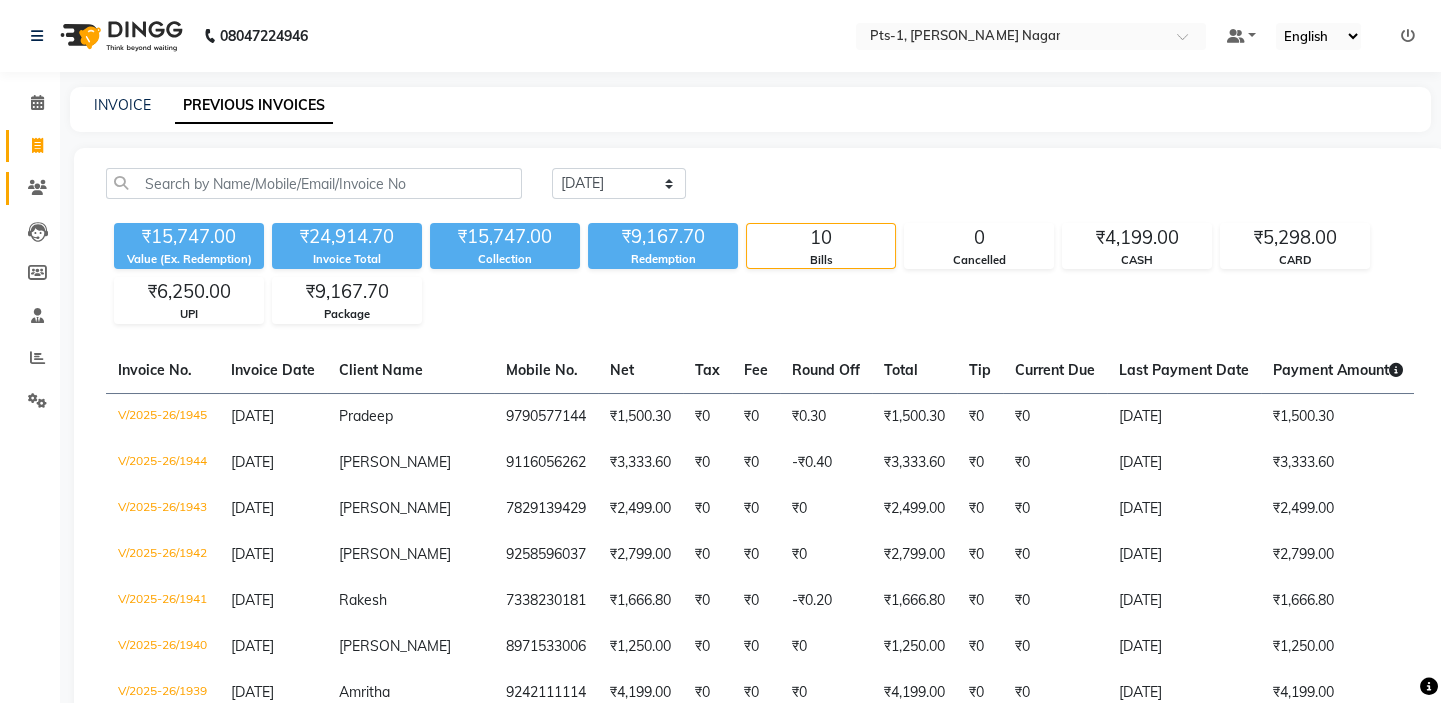 click 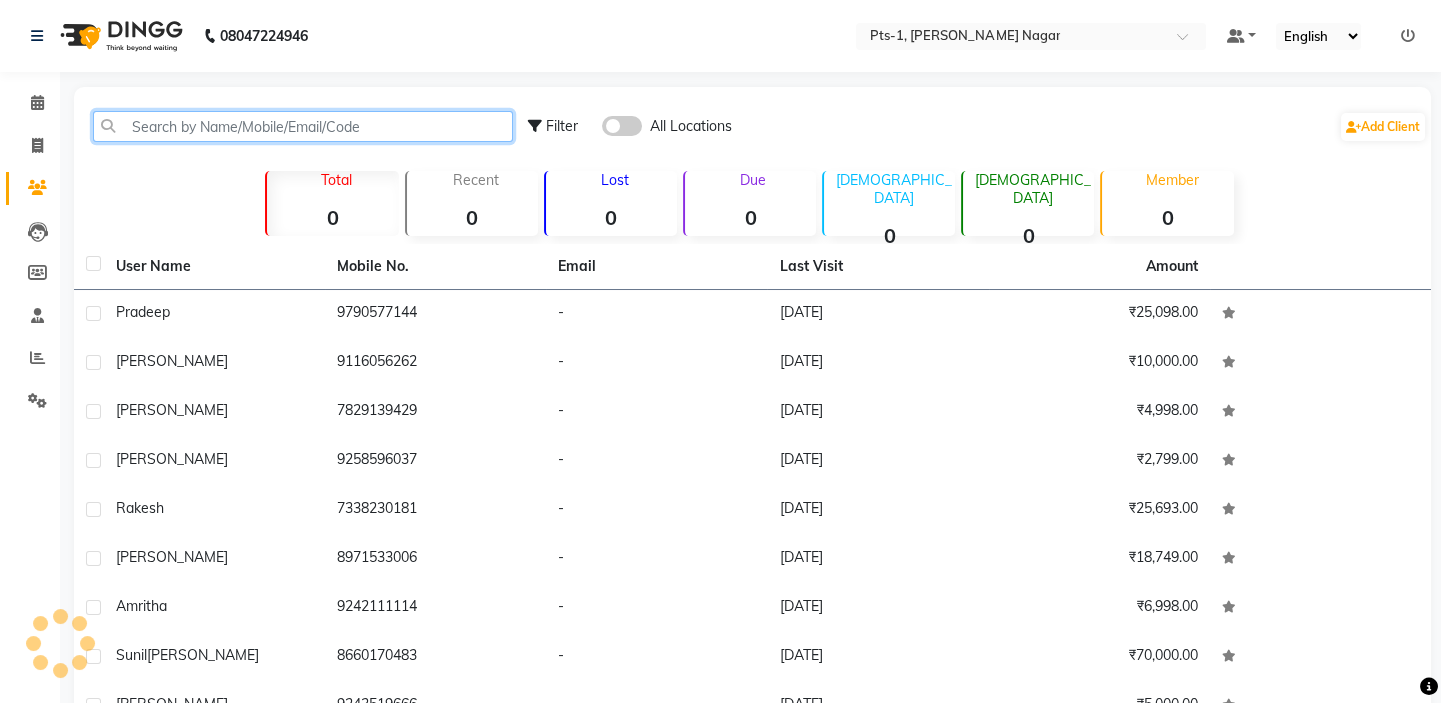 click 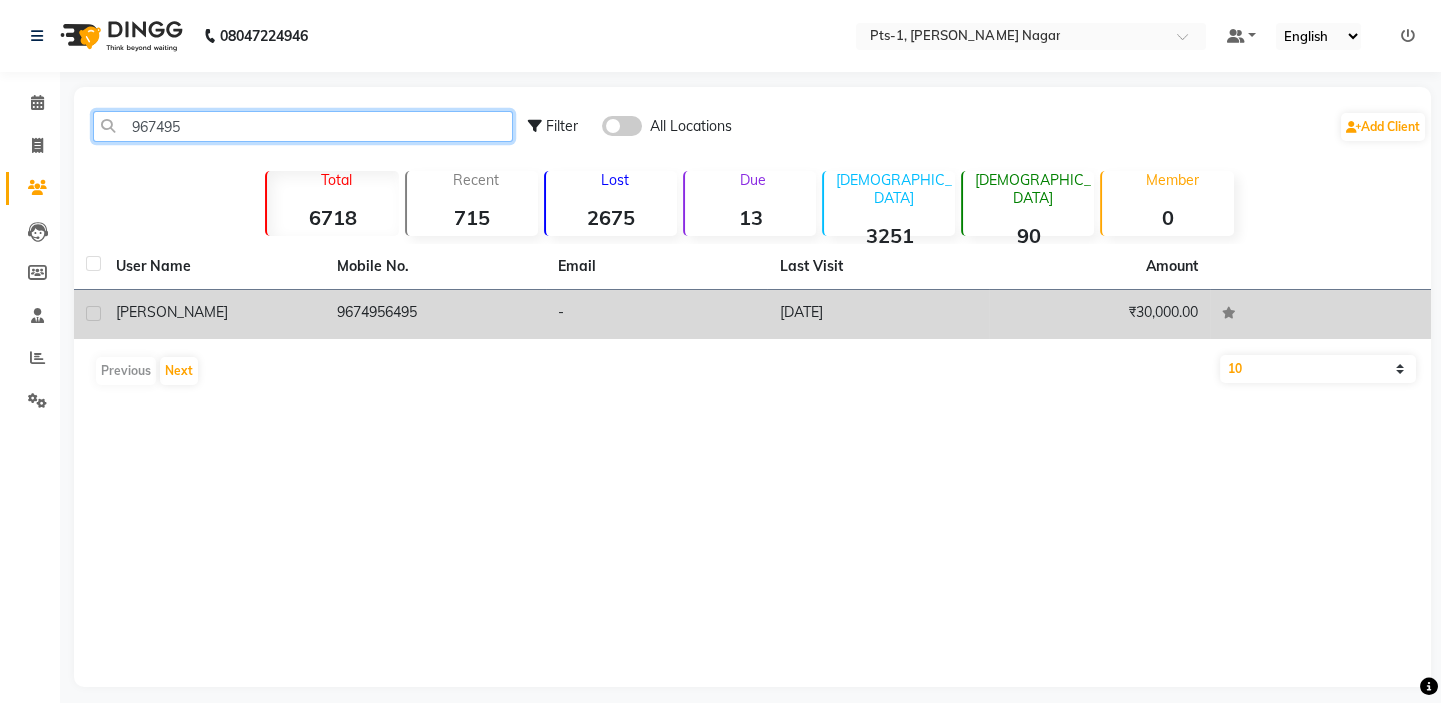 type on "967495" 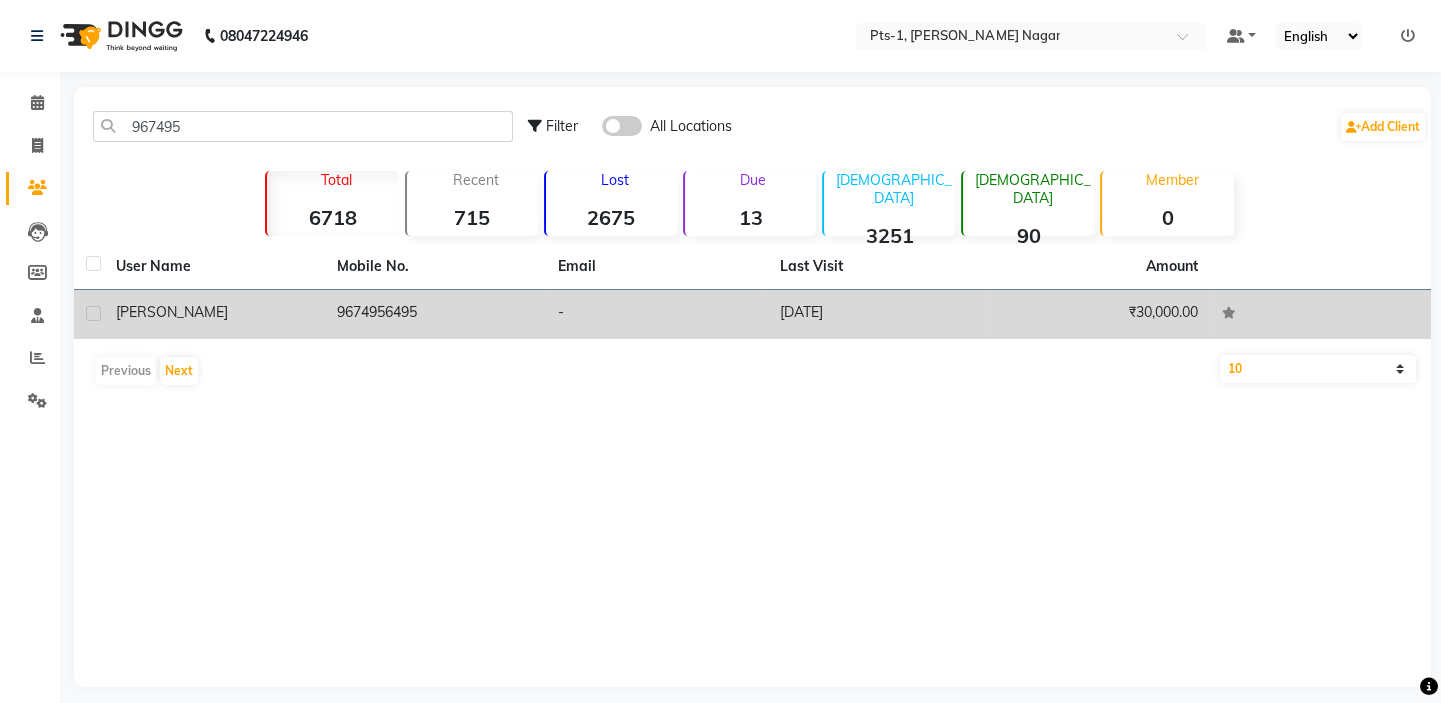 click on "9674956495" 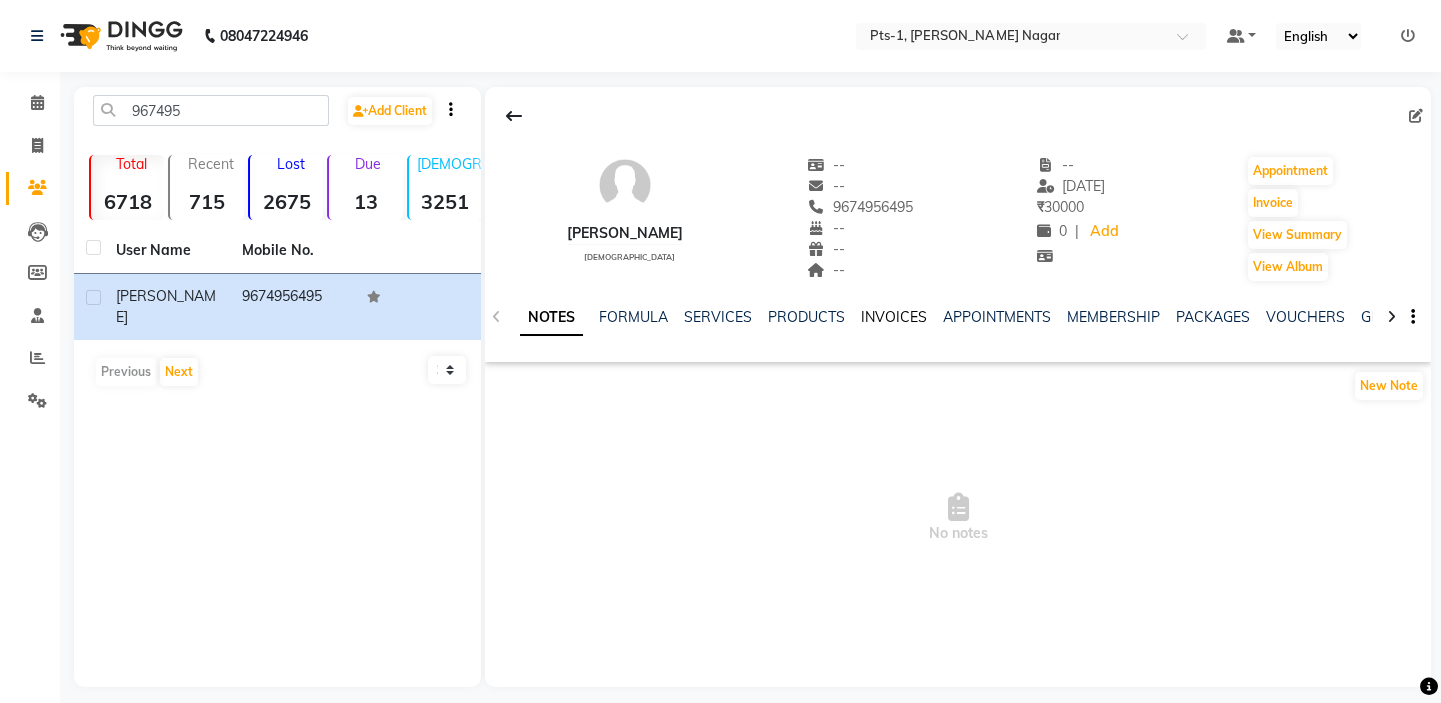 click on "INVOICES" 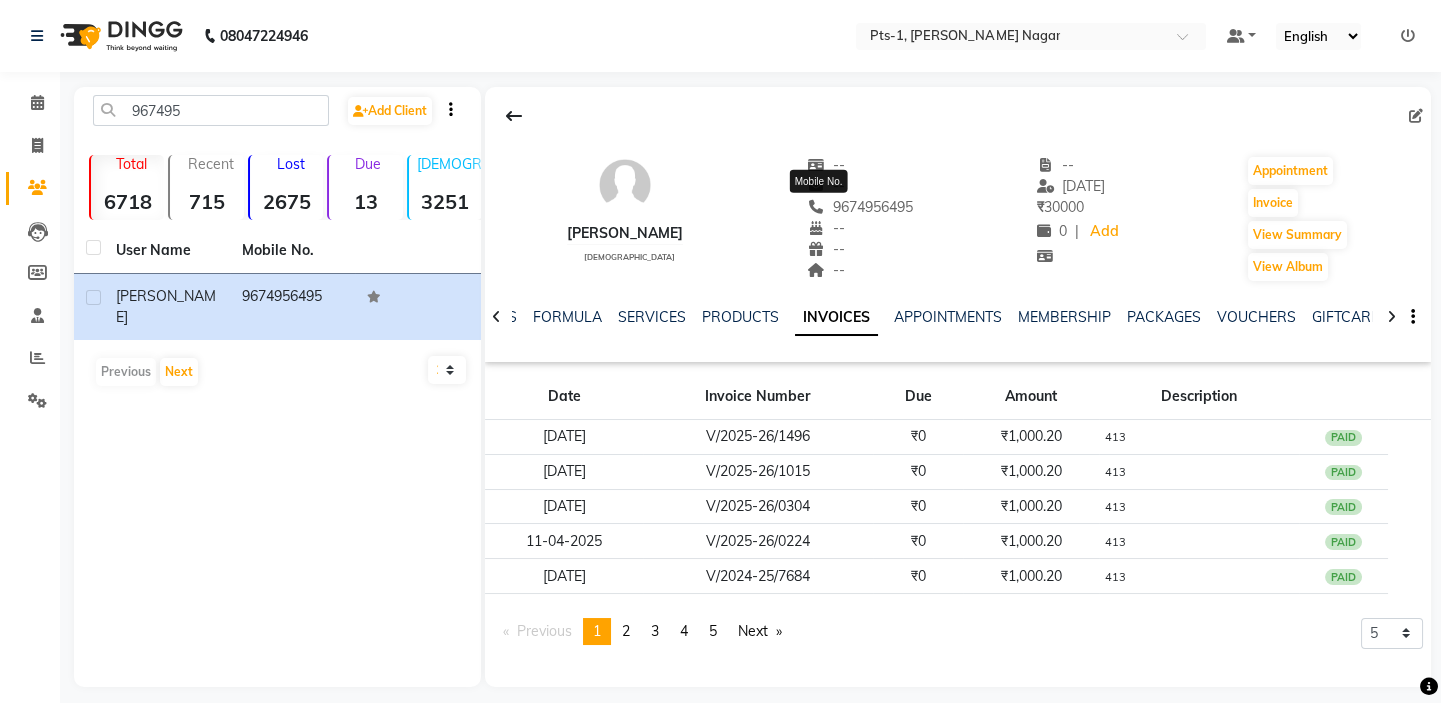 drag, startPoint x: 889, startPoint y: 203, endPoint x: 769, endPoint y: 210, distance: 120.203995 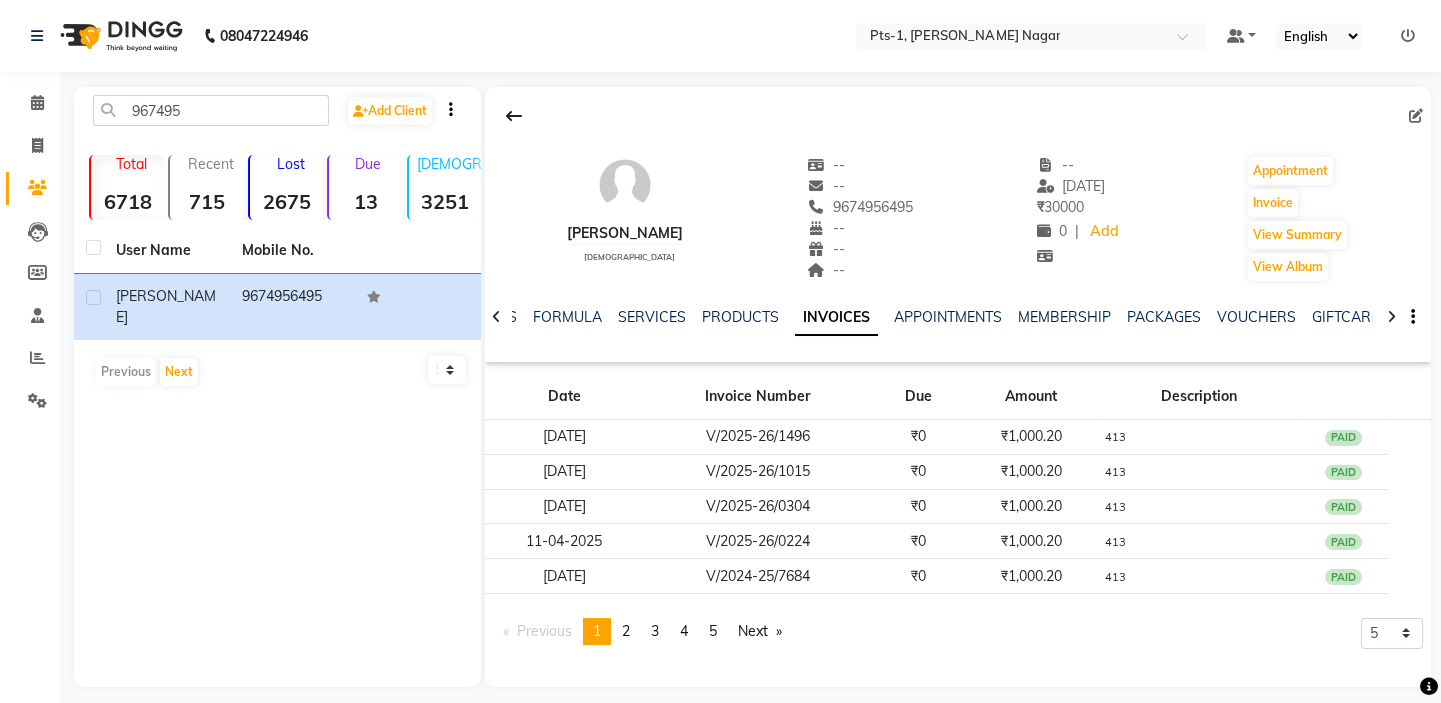 copy on "9674956495" 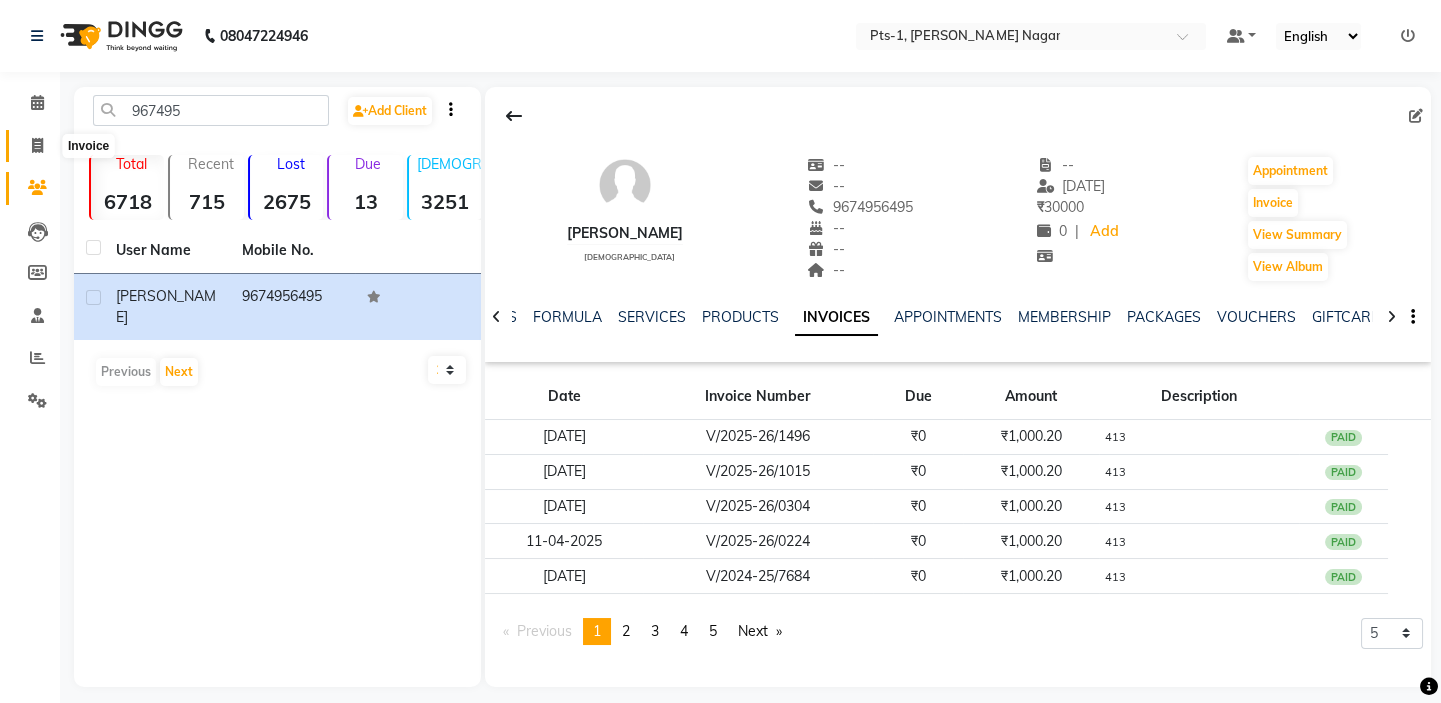 click 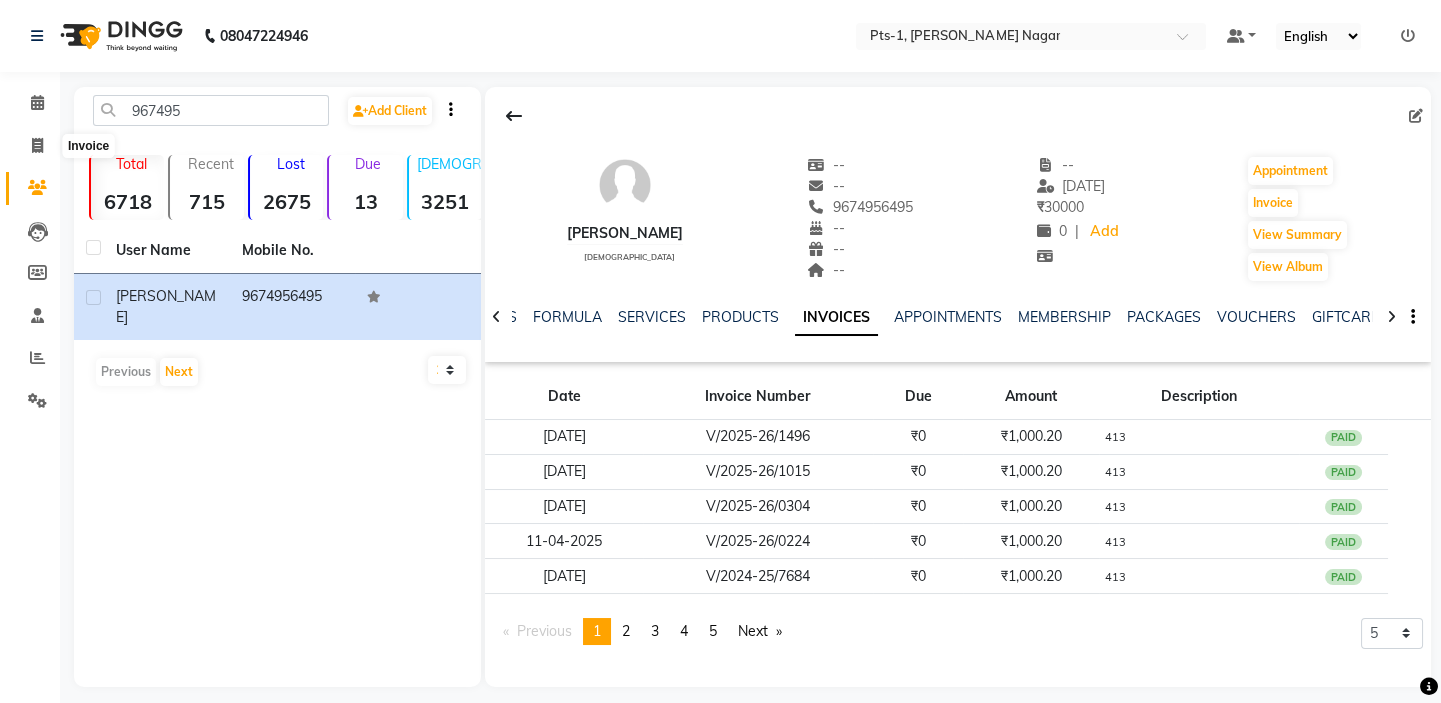 select on "5296" 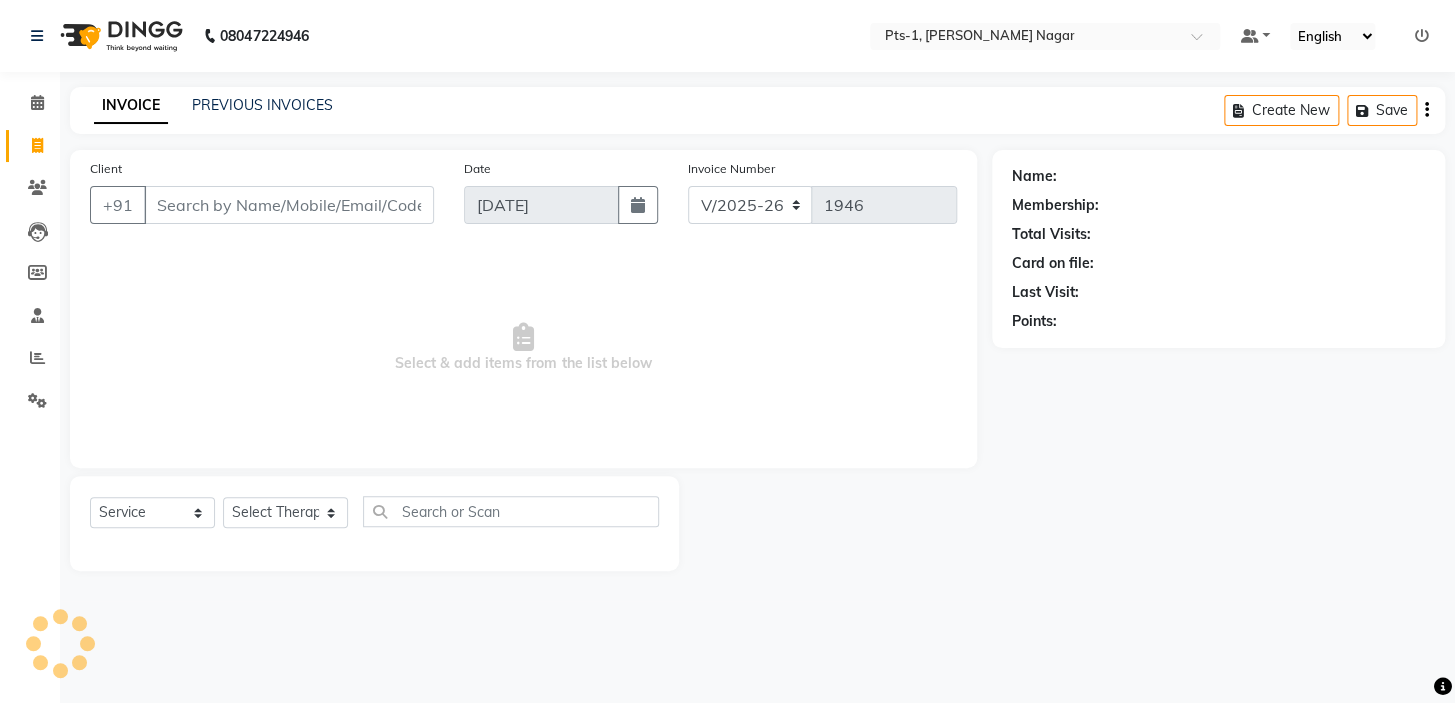 click on "Client" at bounding box center [289, 205] 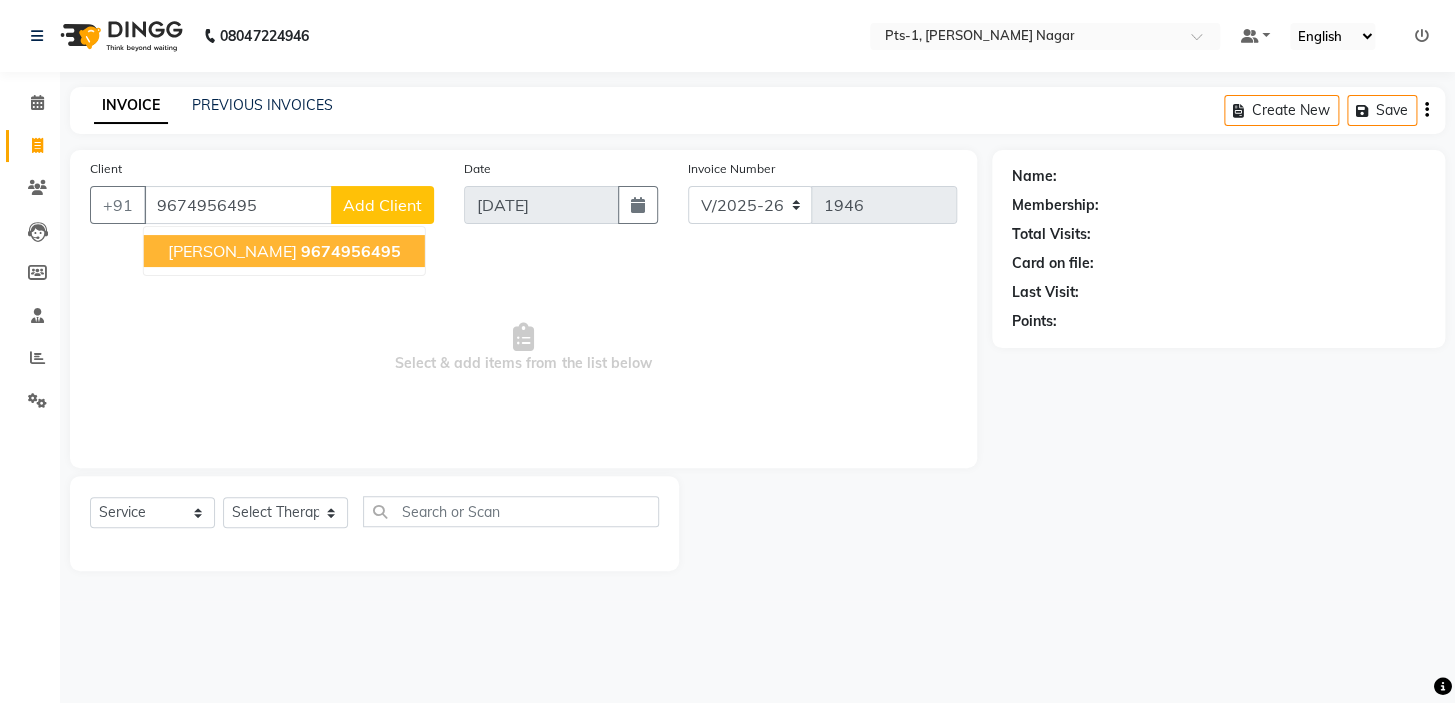 click on "9674956495" 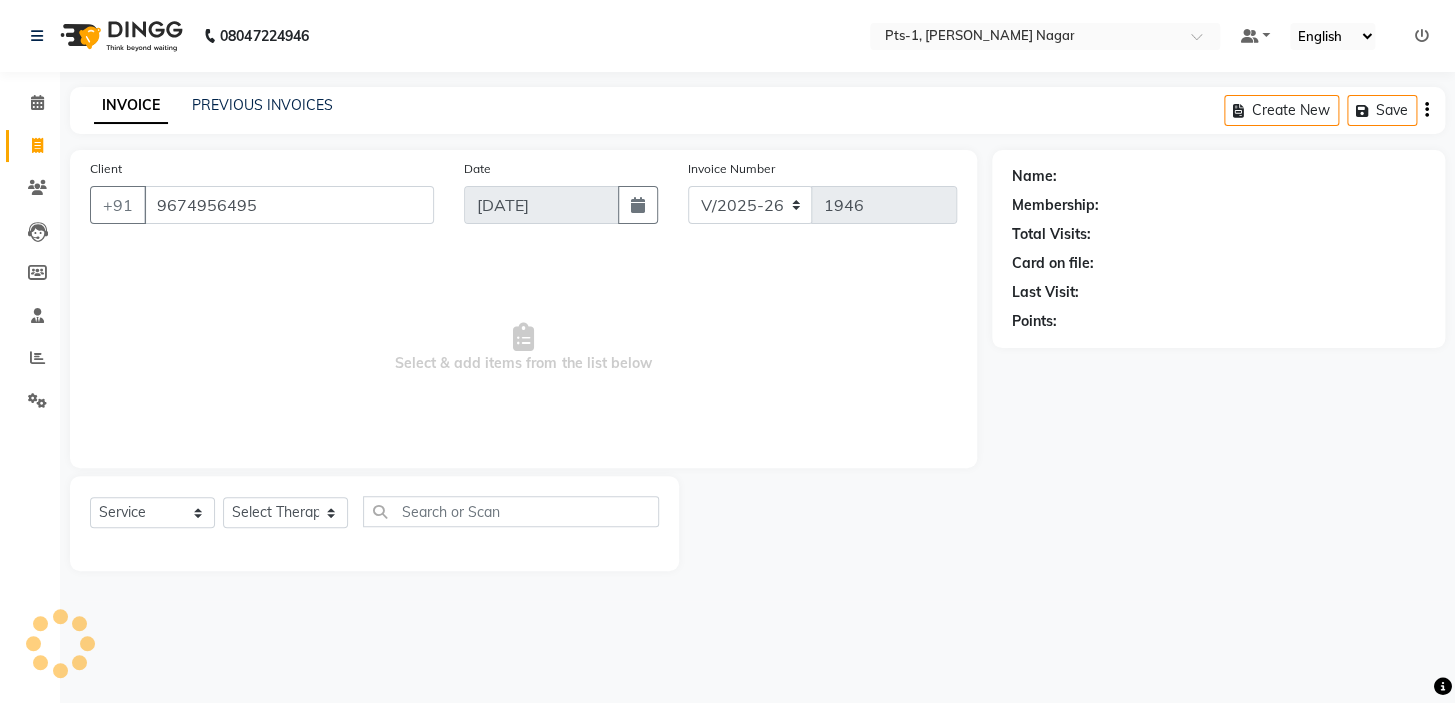 type on "9674956495" 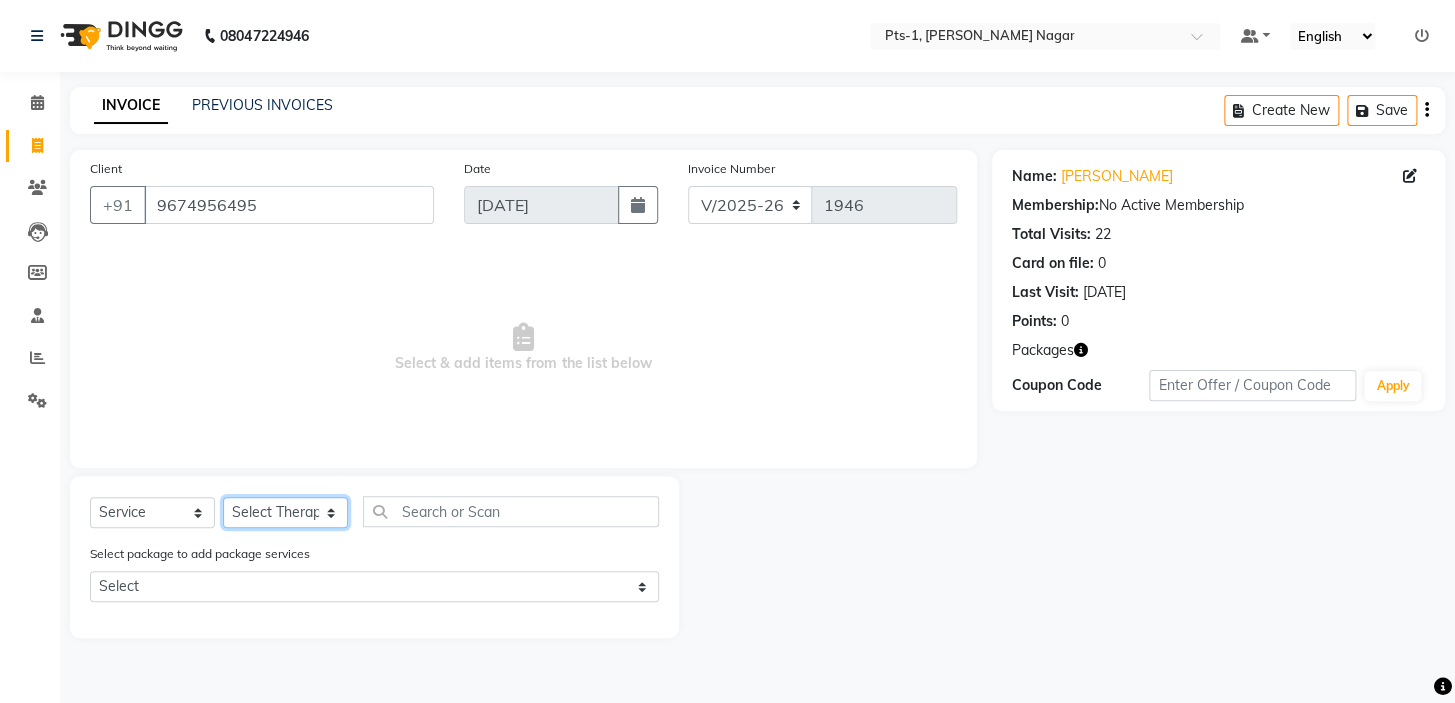 click on "Select Therapist [PERSON_NAME] anyone Babu Bela [PERSON_NAME] [PERSON_NAME] [PERSON_NAME] Sun [PERSON_NAME] [PERSON_NAME]" 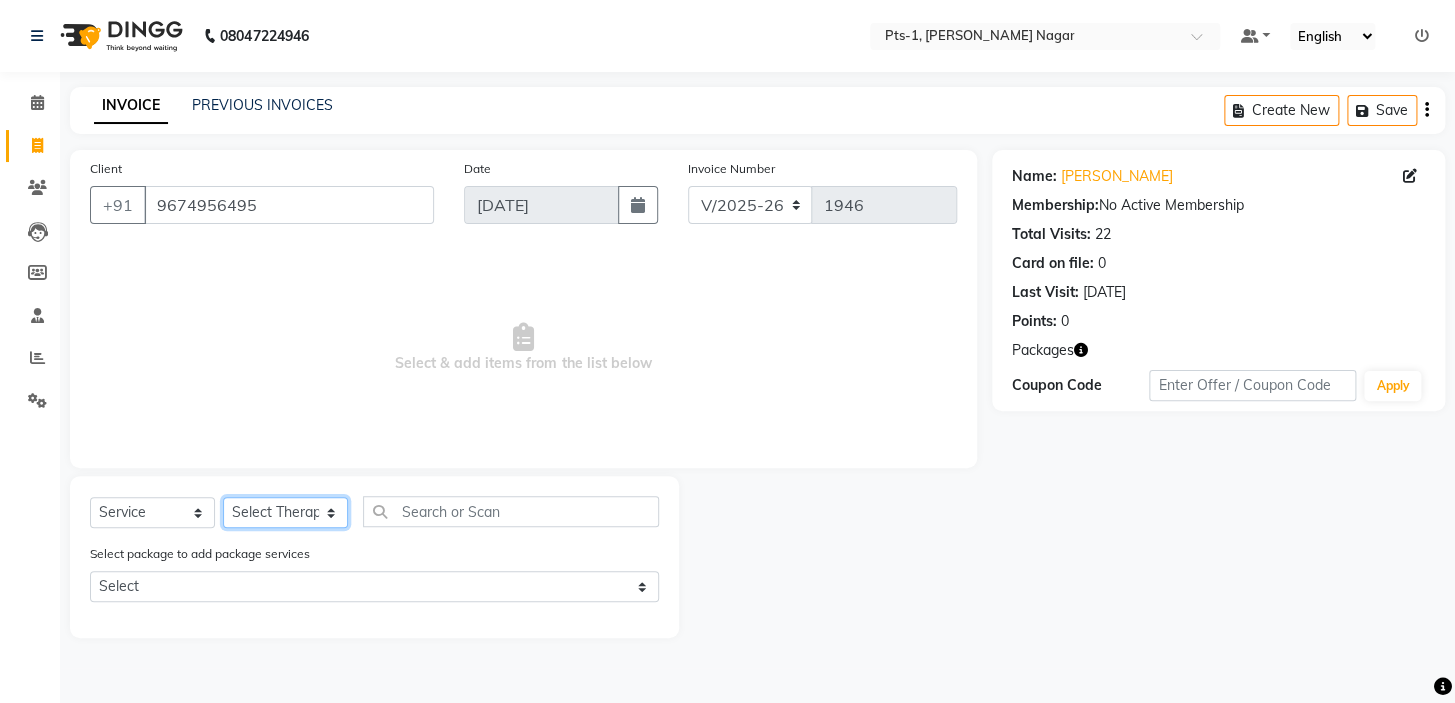 select on "61014" 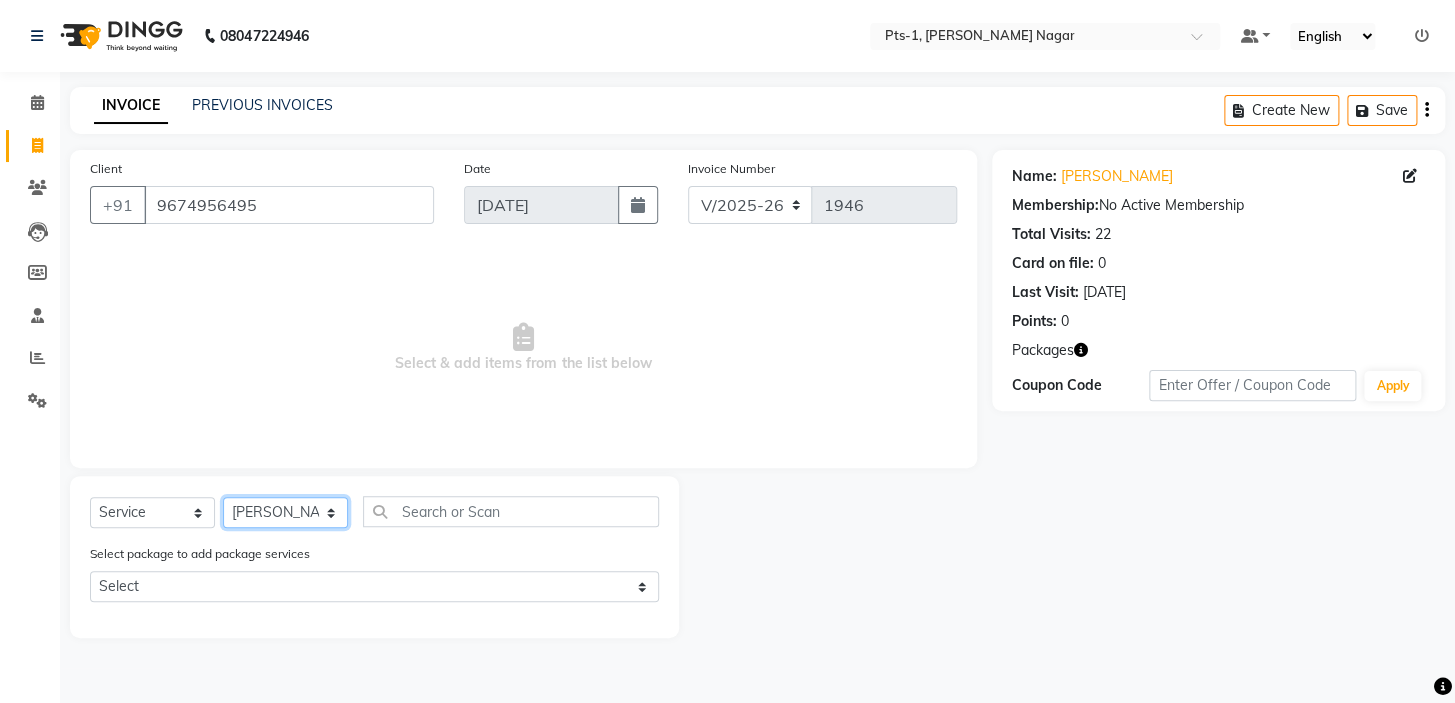 click on "Select Therapist [PERSON_NAME] anyone Babu Bela [PERSON_NAME] [PERSON_NAME] [PERSON_NAME] Sun [PERSON_NAME] [PERSON_NAME]" 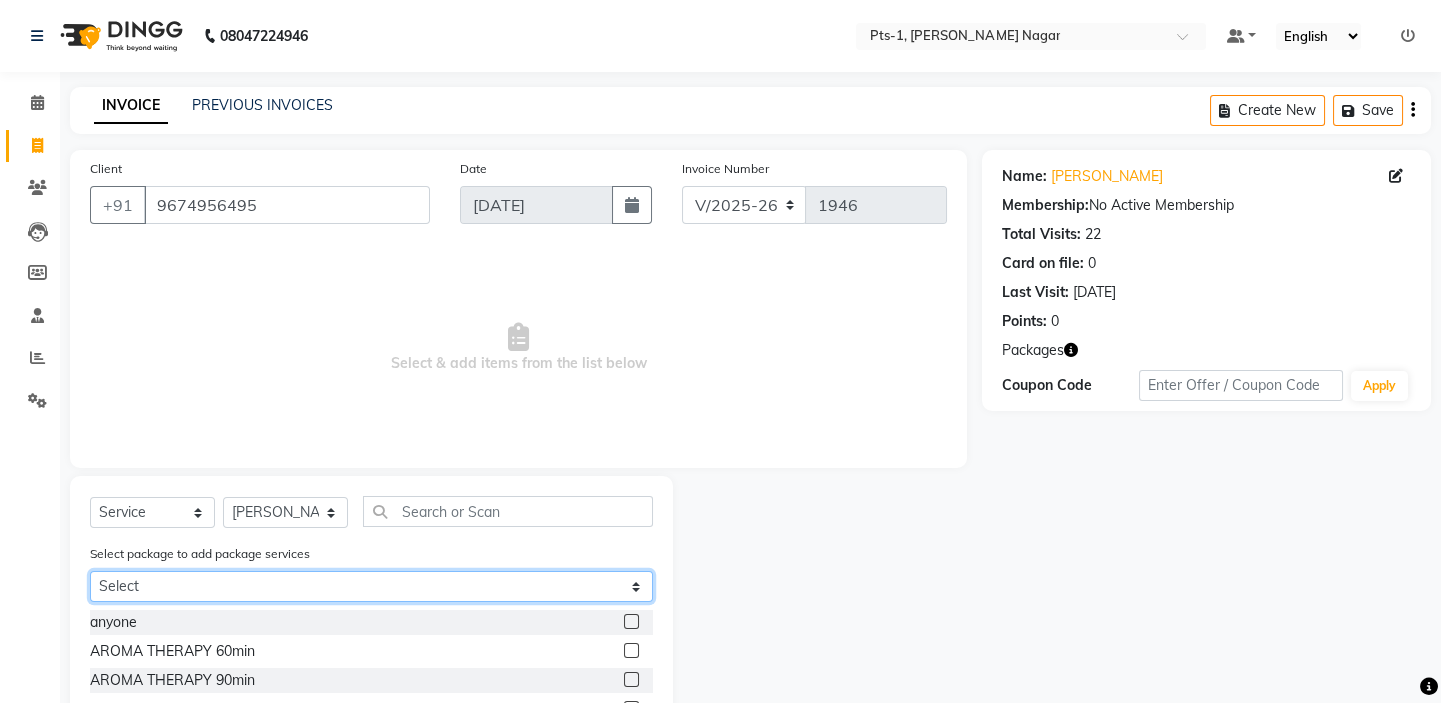 click on "Select PTS PACKAGE (10K) 10 SERVICES" 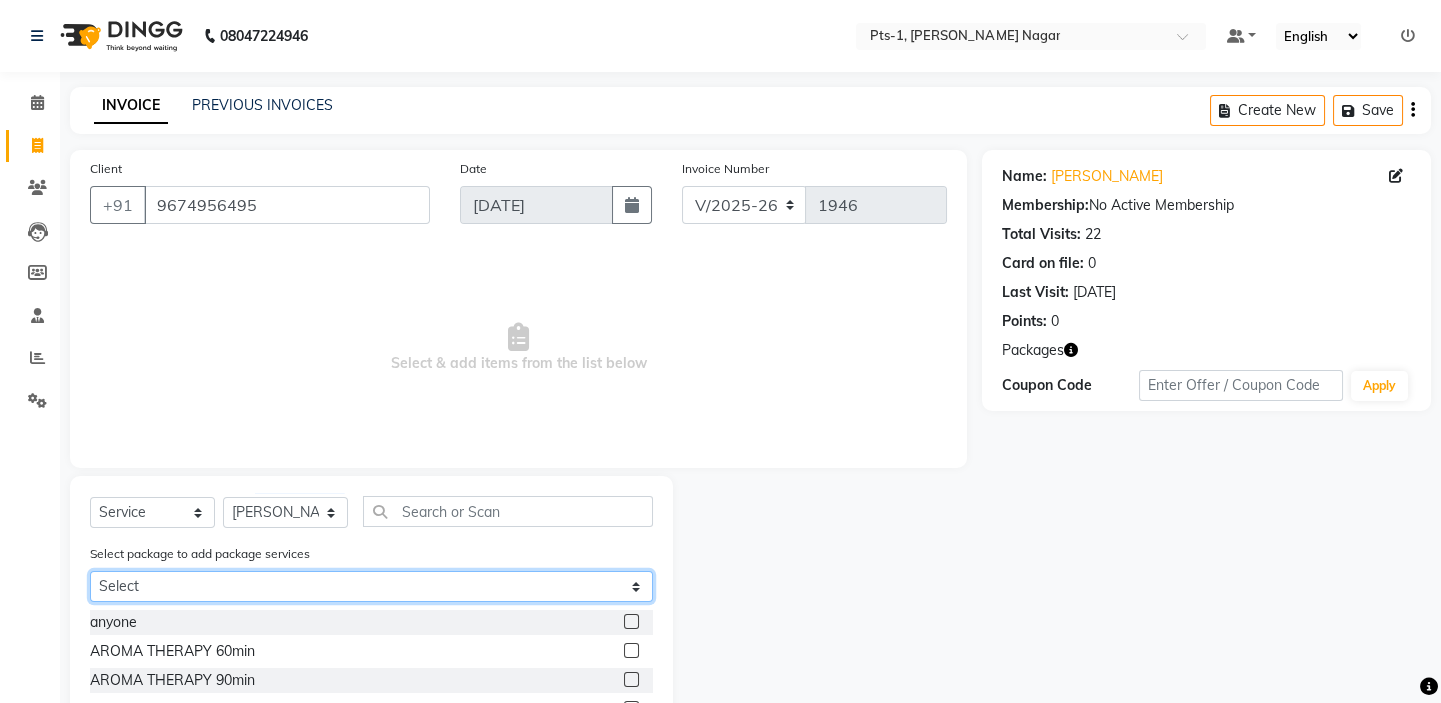 select on "1: Object" 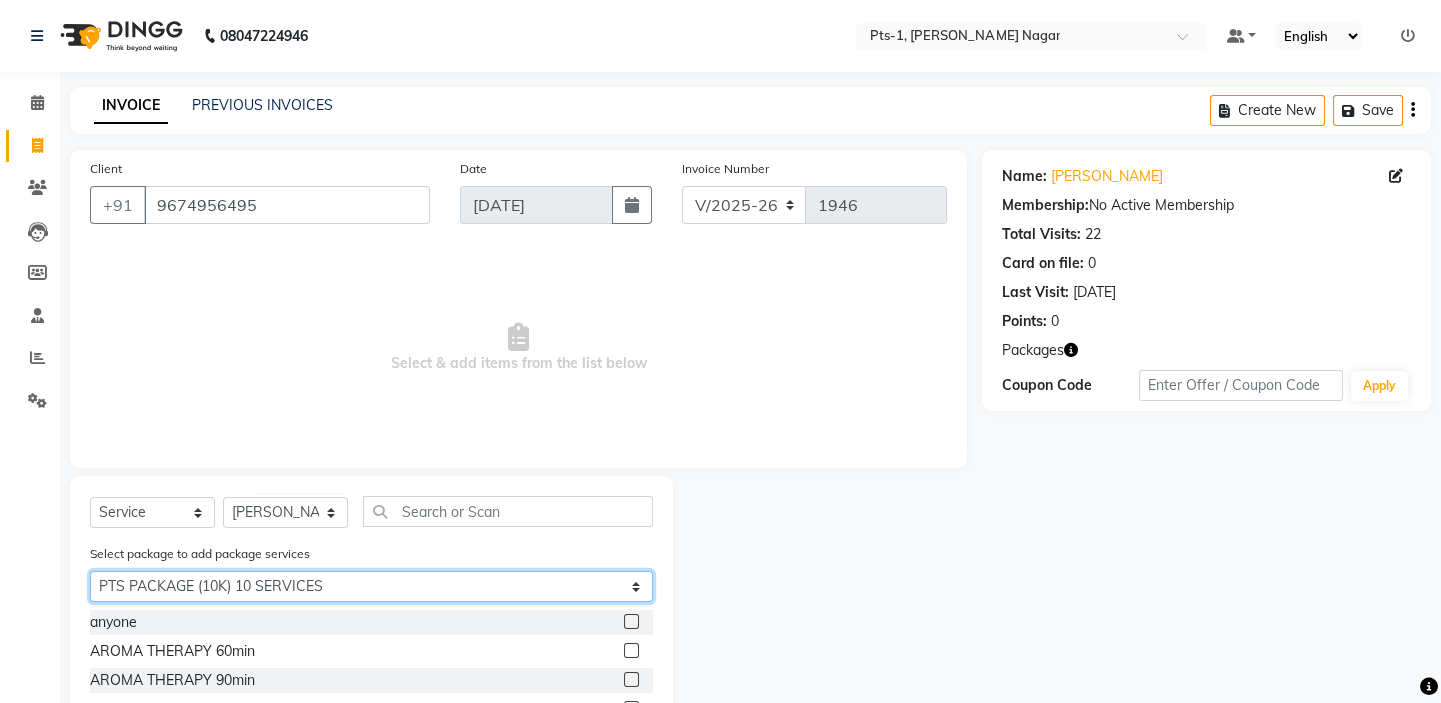 click on "Select PTS PACKAGE (10K) 10 SERVICES" 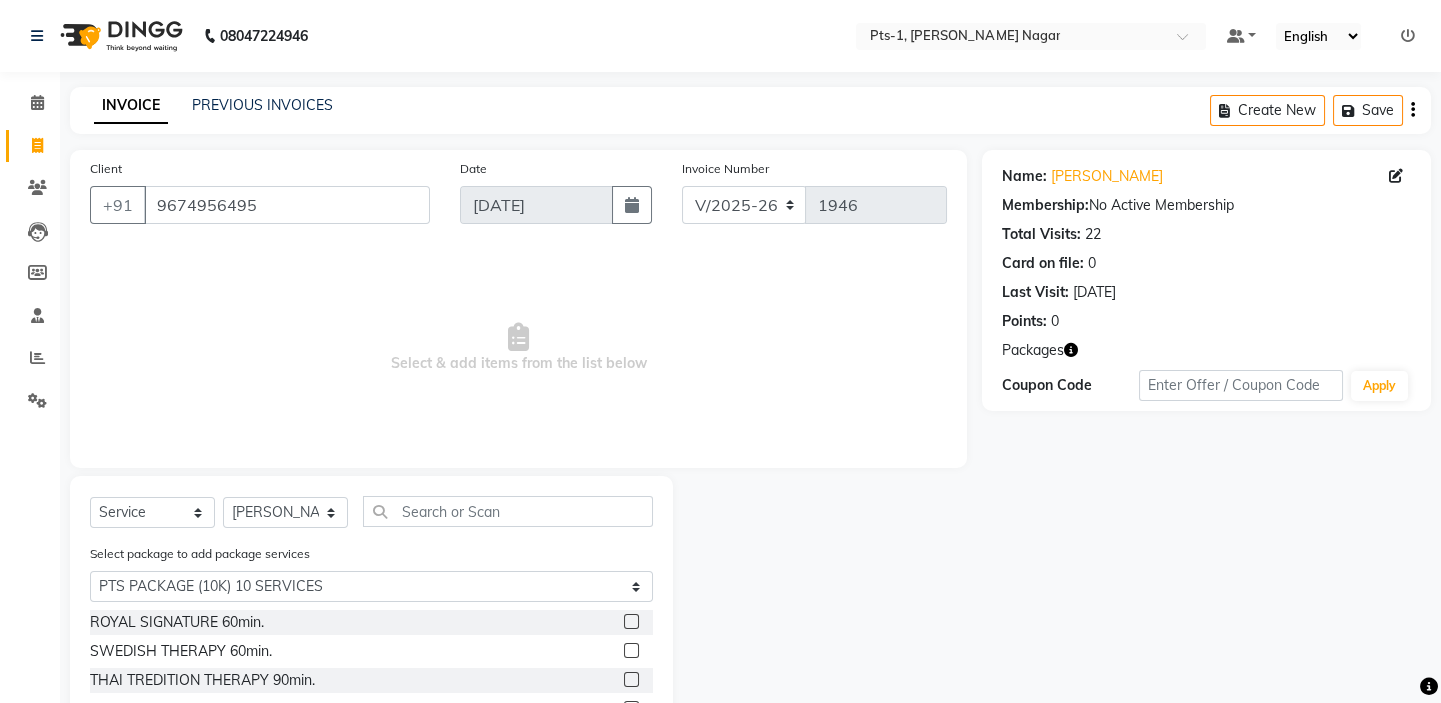 click 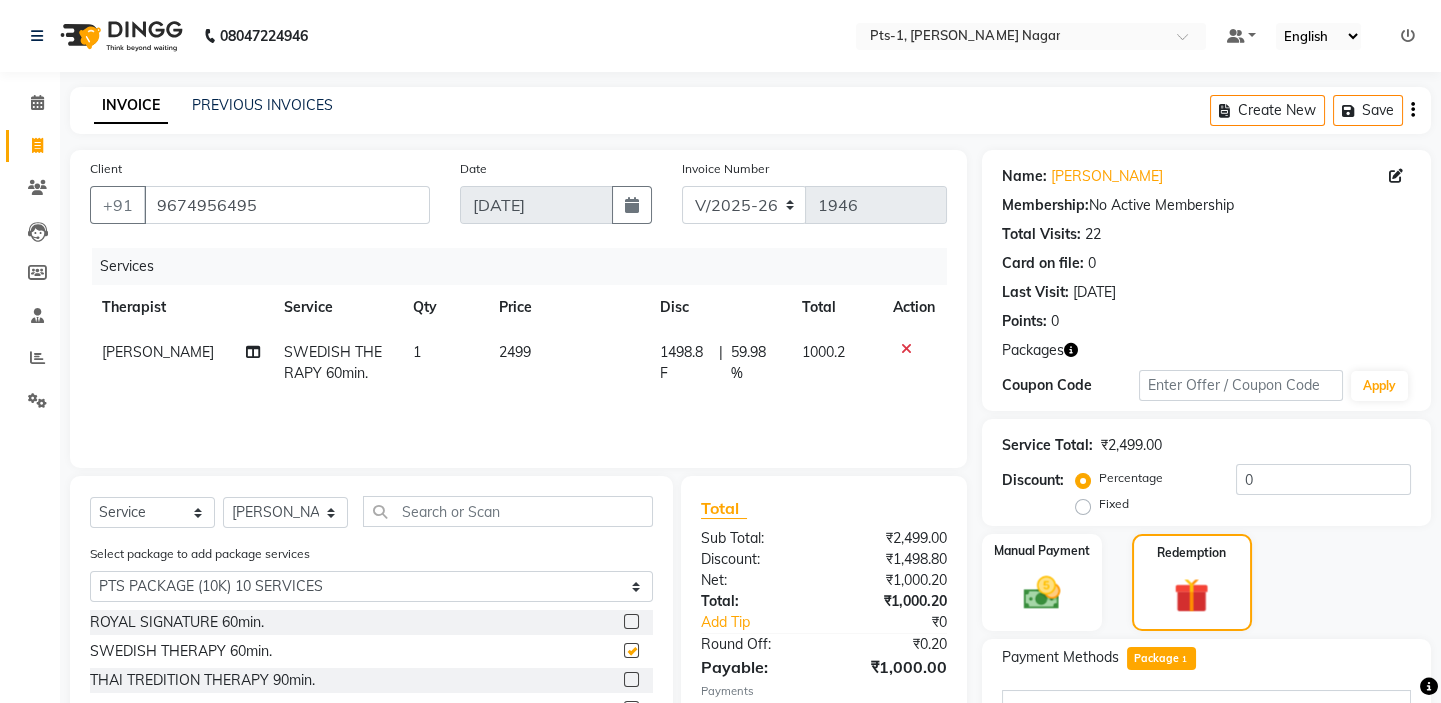 scroll, scrollTop: 0, scrollLeft: 0, axis: both 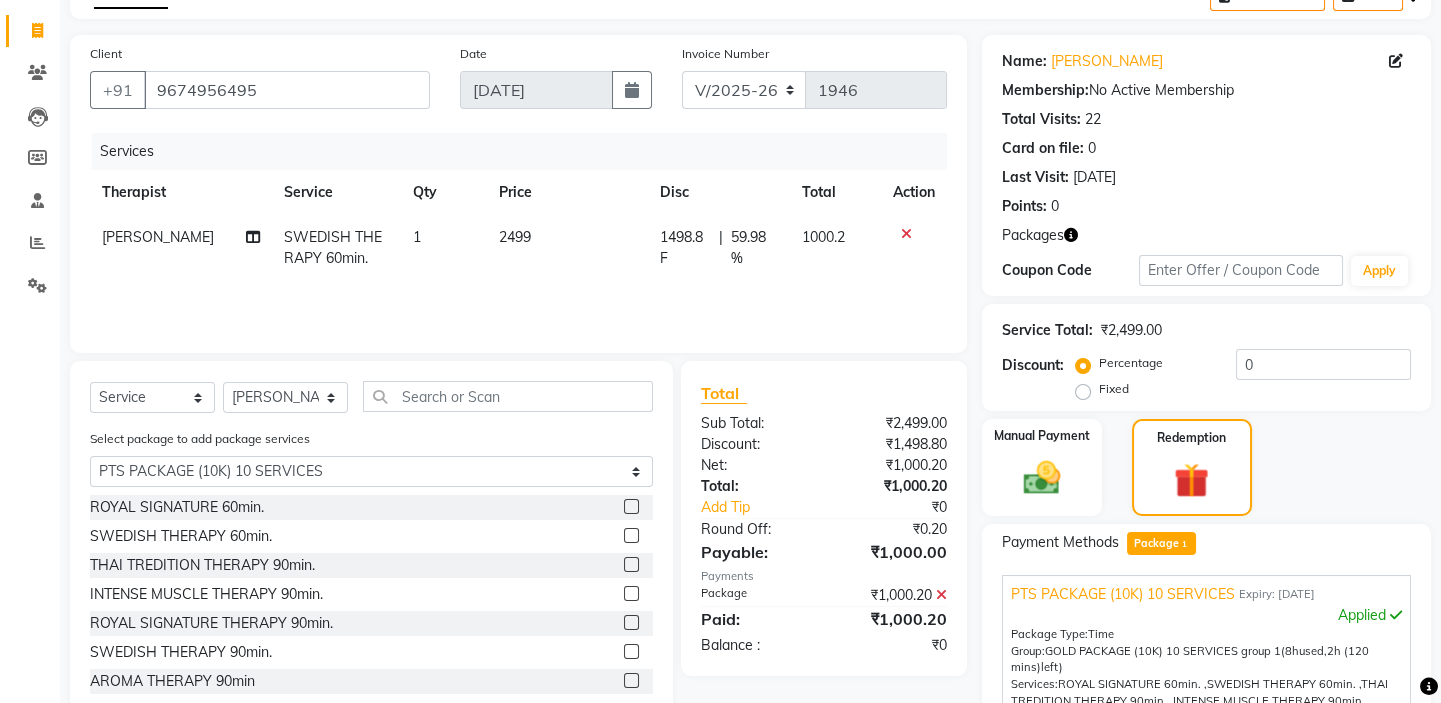 checkbox on "false" 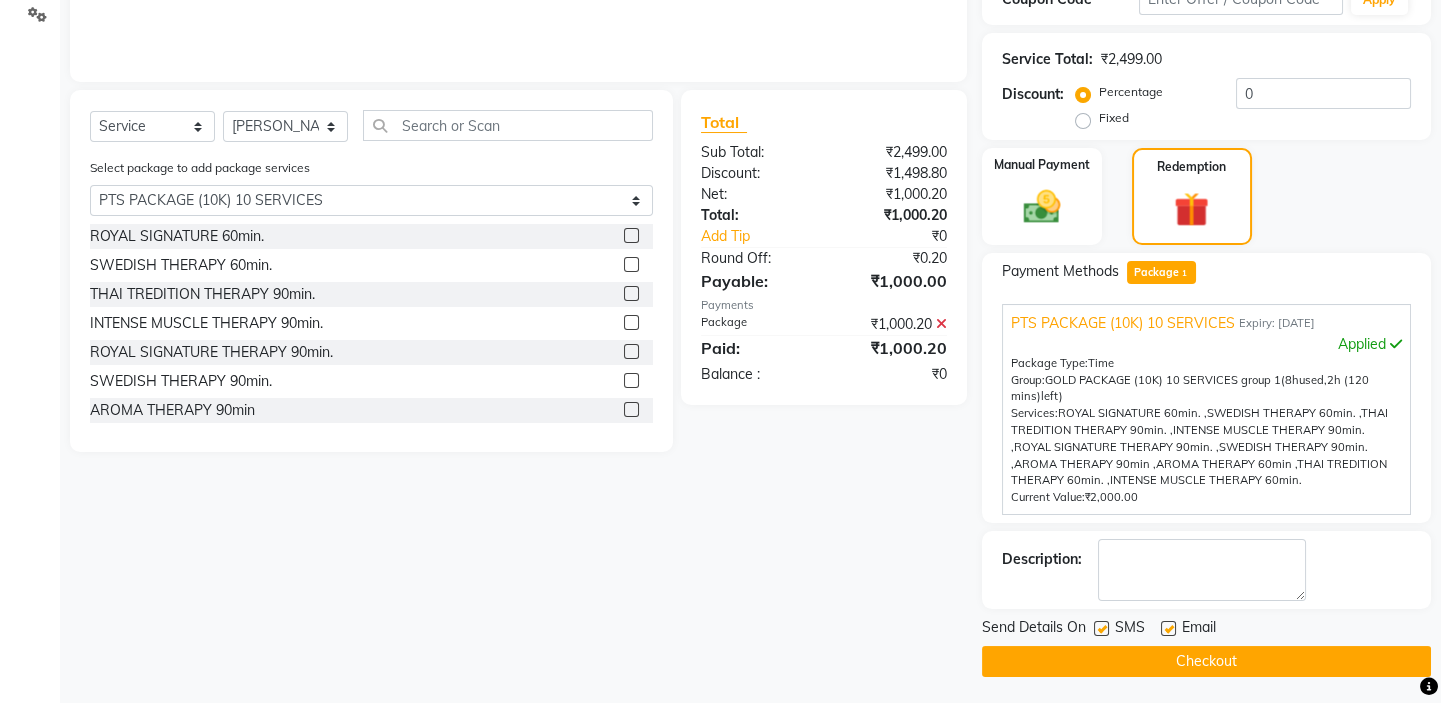 scroll, scrollTop: 389, scrollLeft: 0, axis: vertical 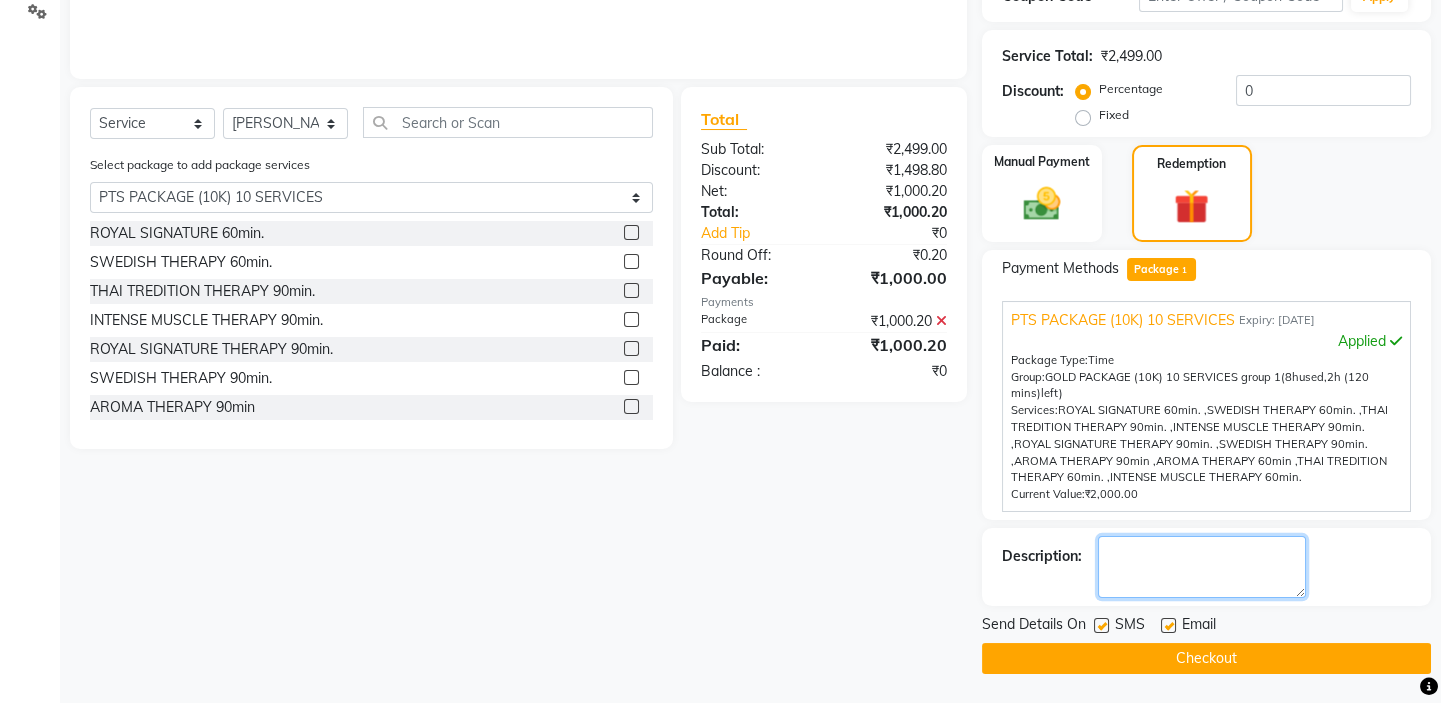click 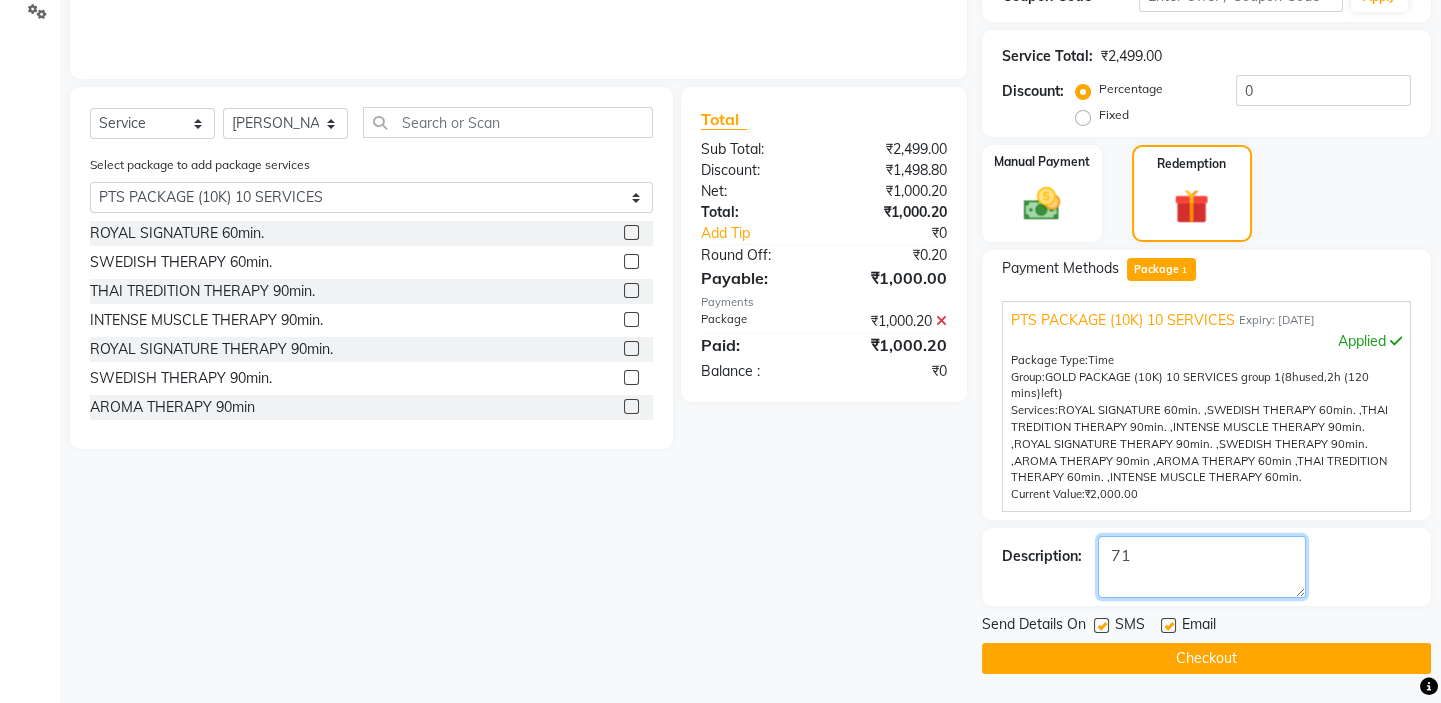 type on "7" 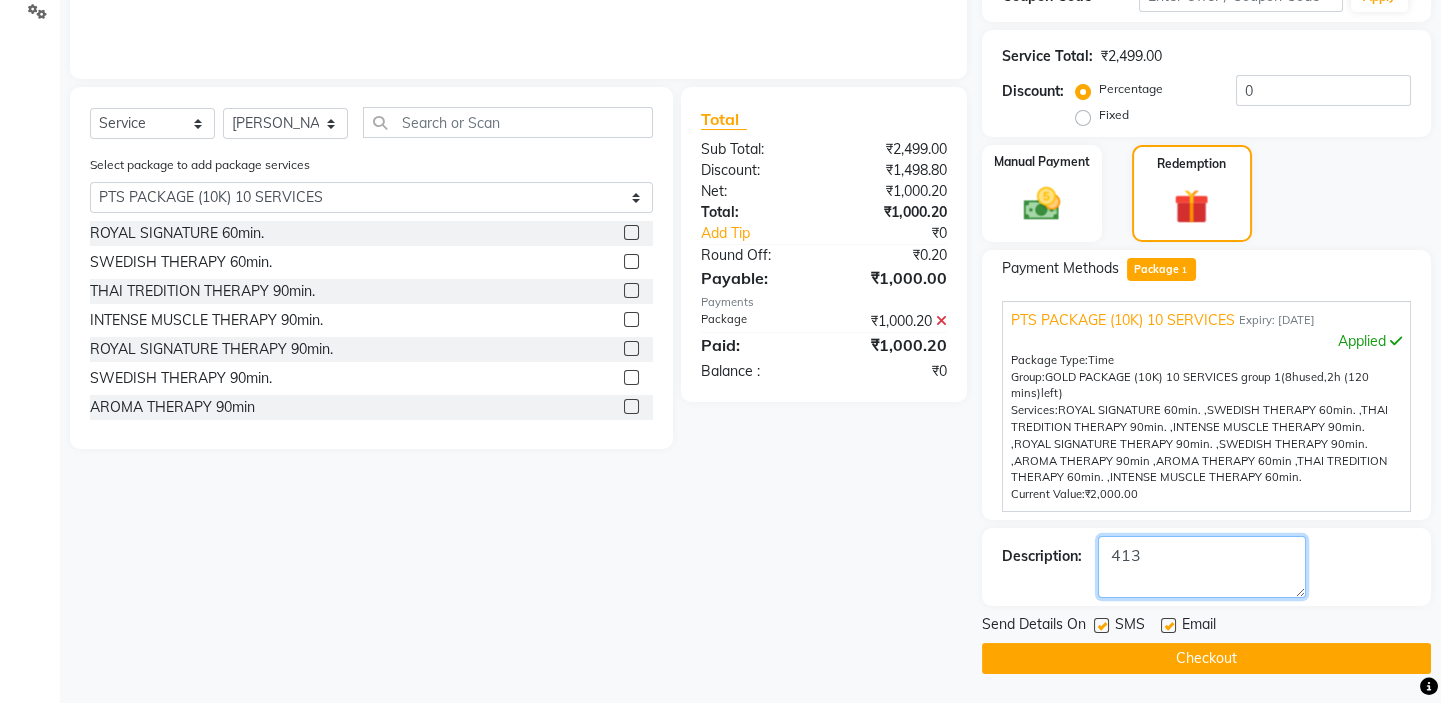 type on "413" 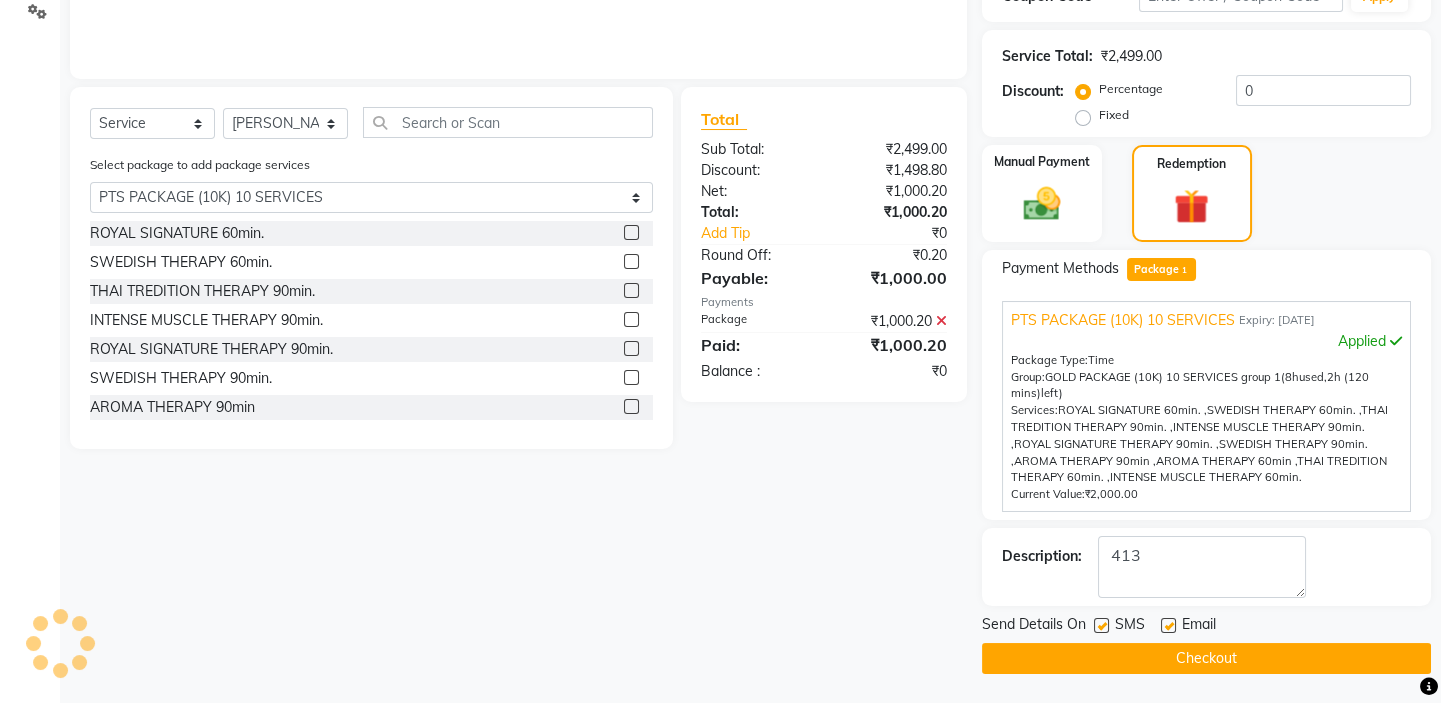click 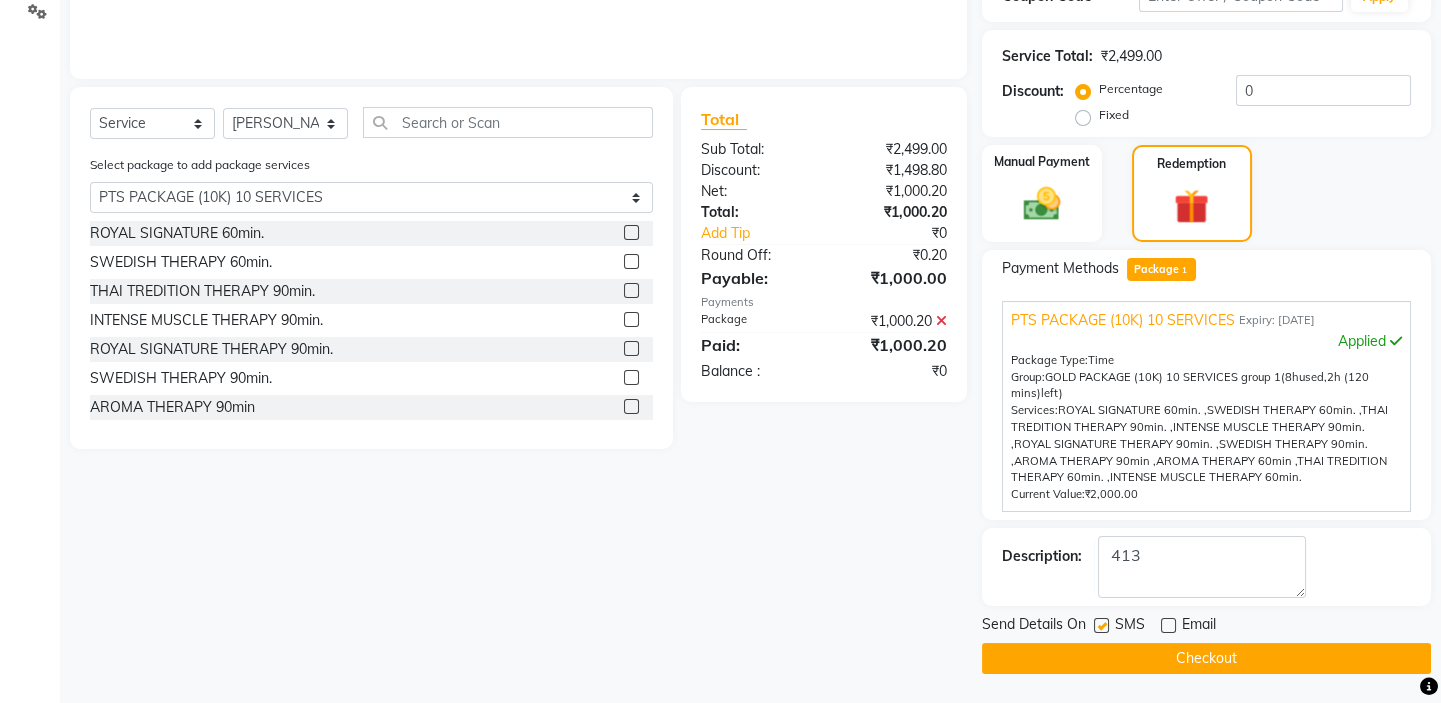 click 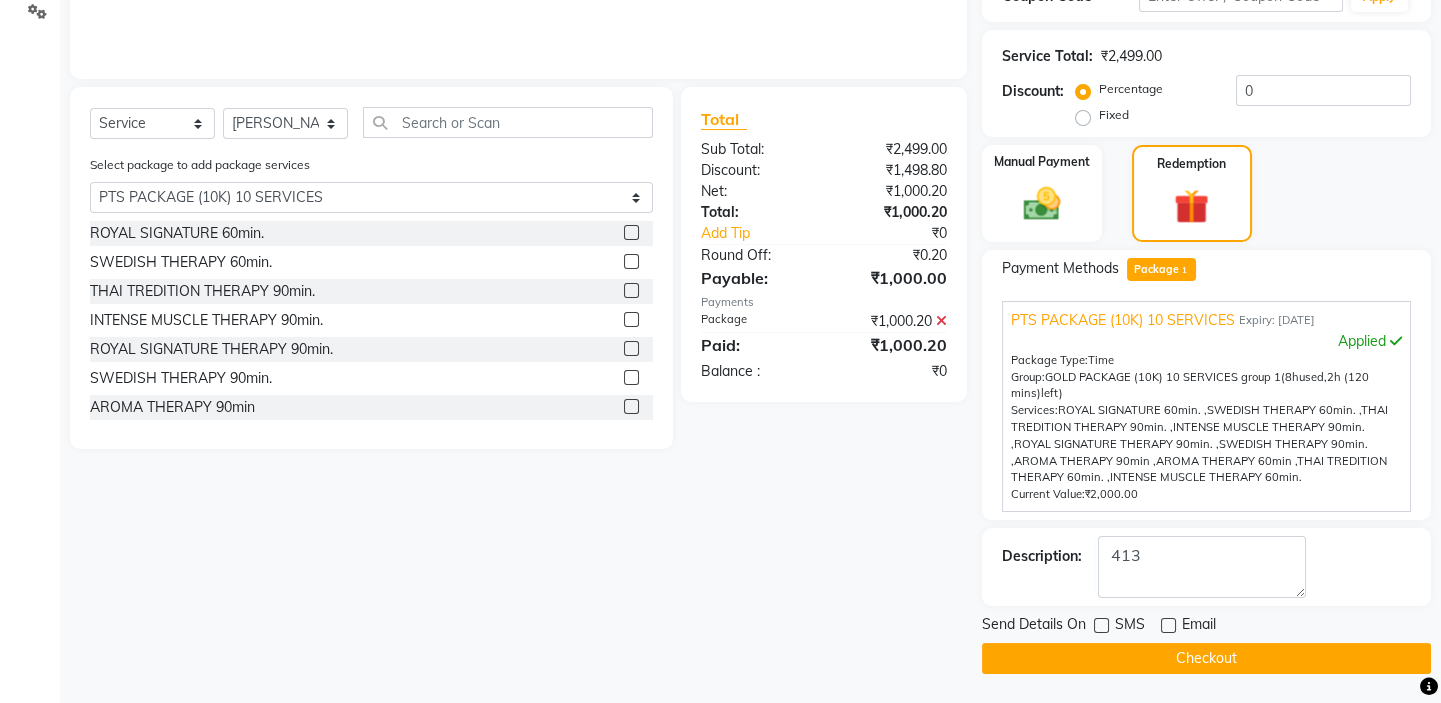 click on "Checkout" 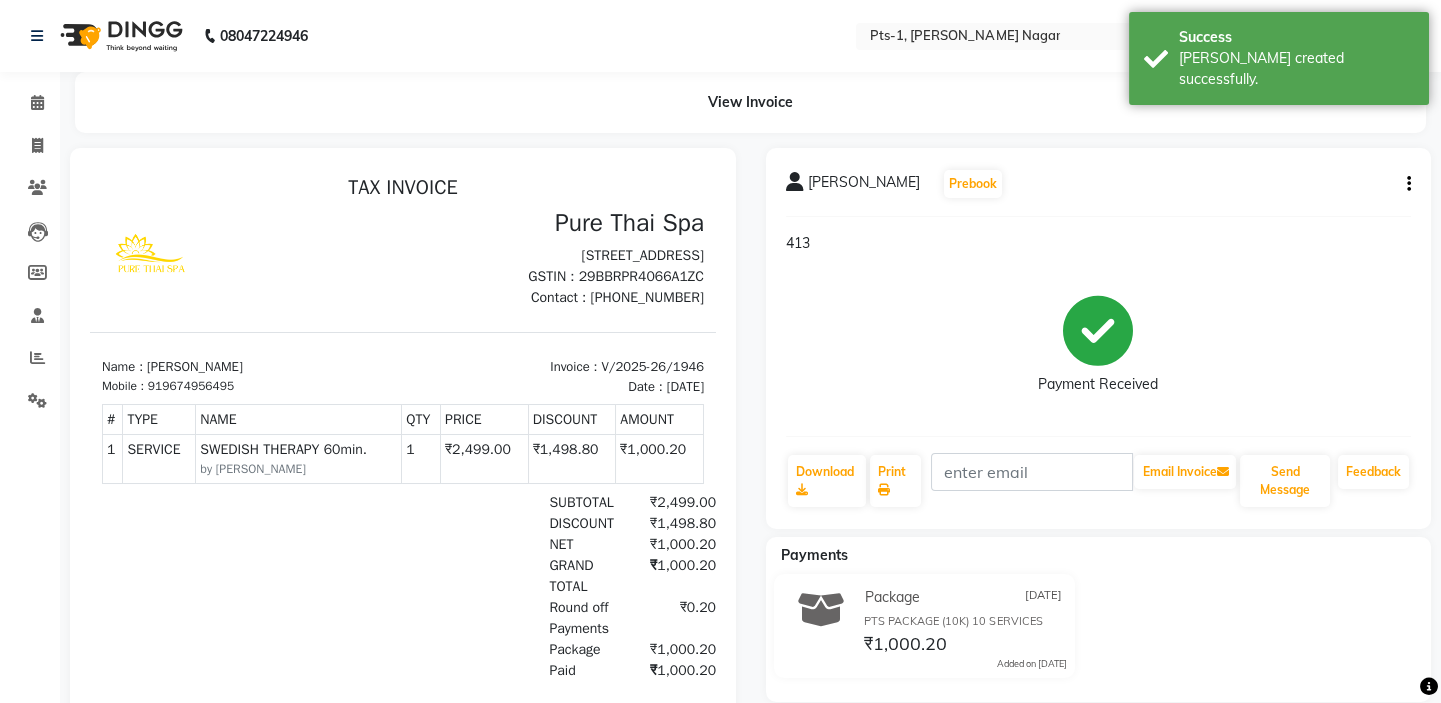 scroll, scrollTop: 0, scrollLeft: 0, axis: both 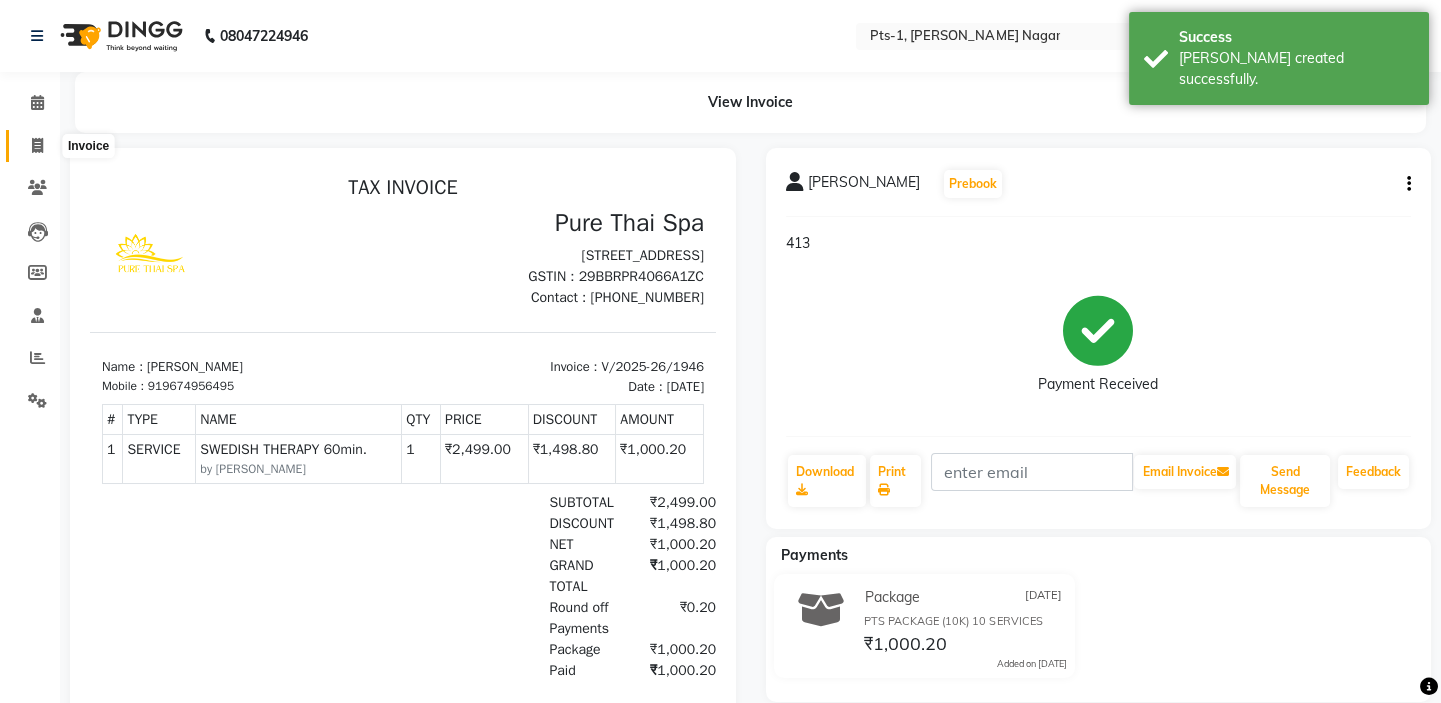 click 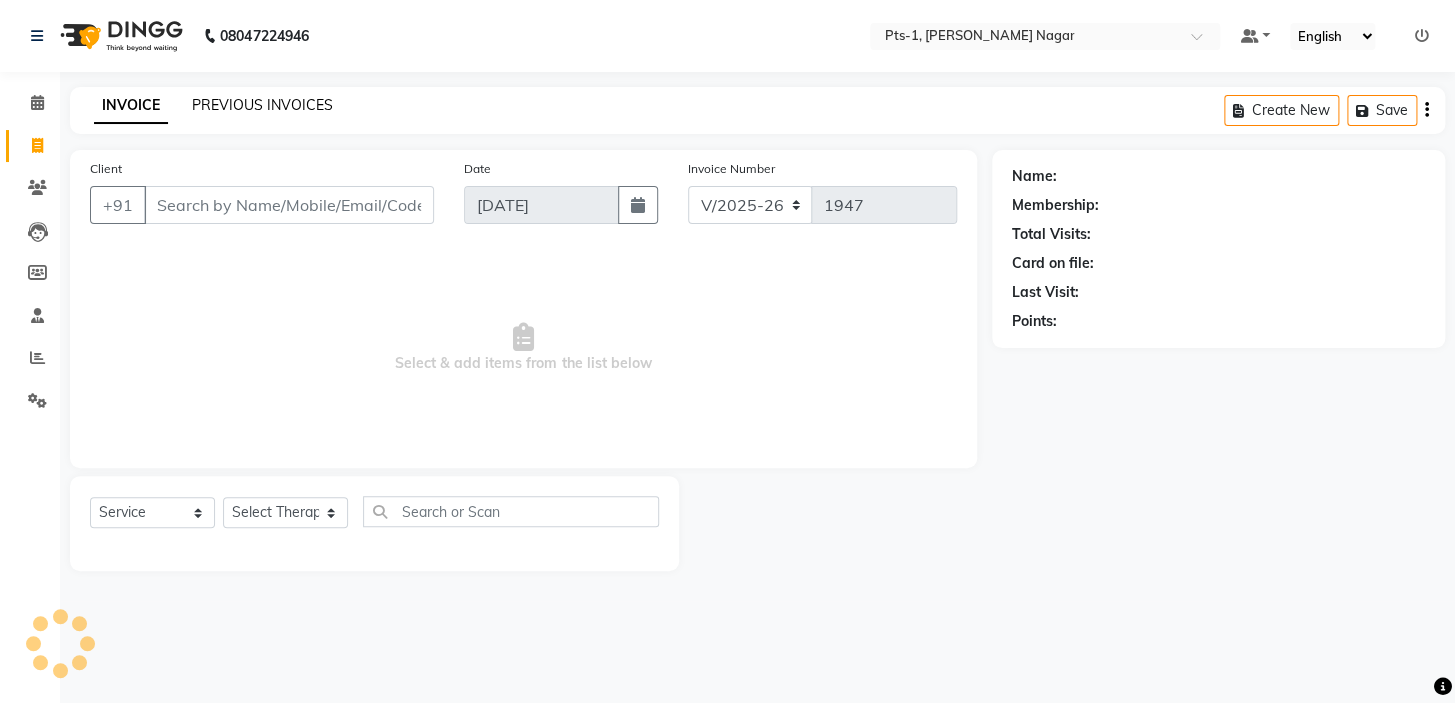 click on "PREVIOUS INVOICES" 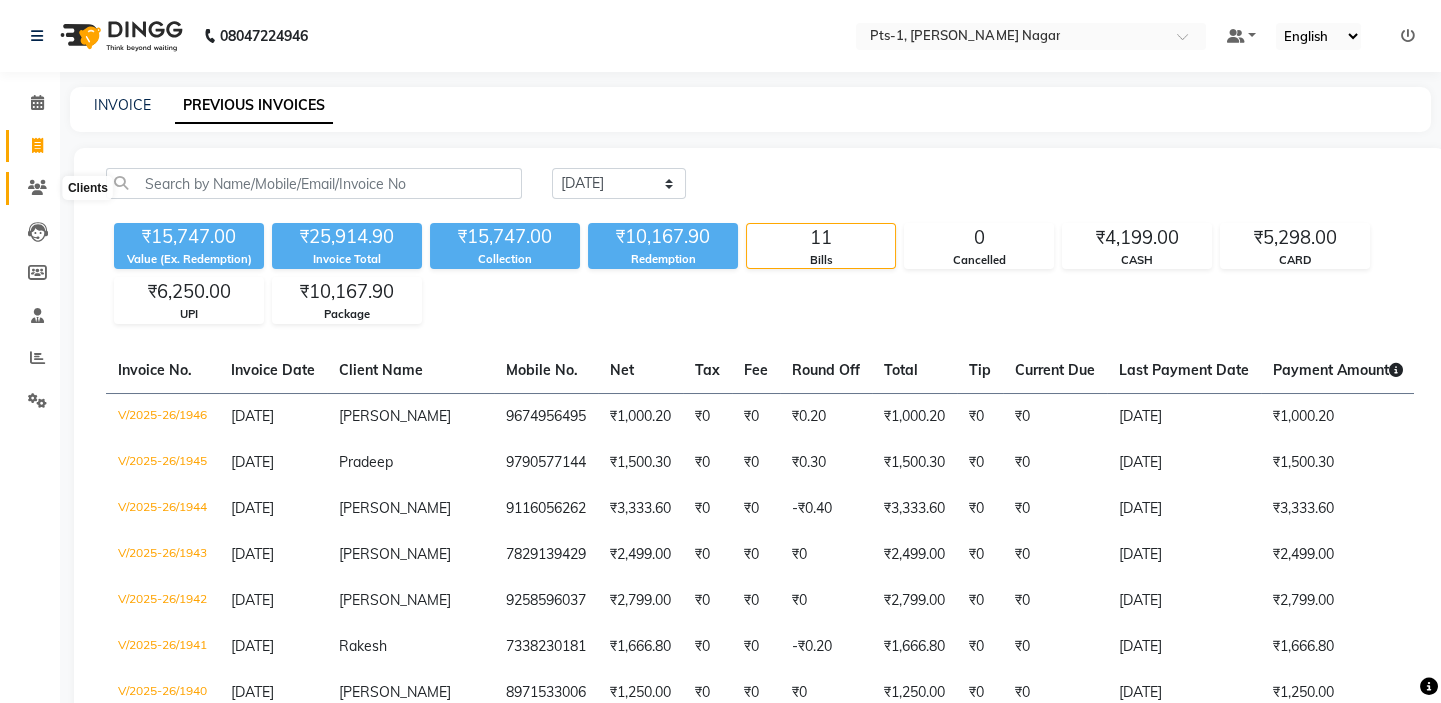 click 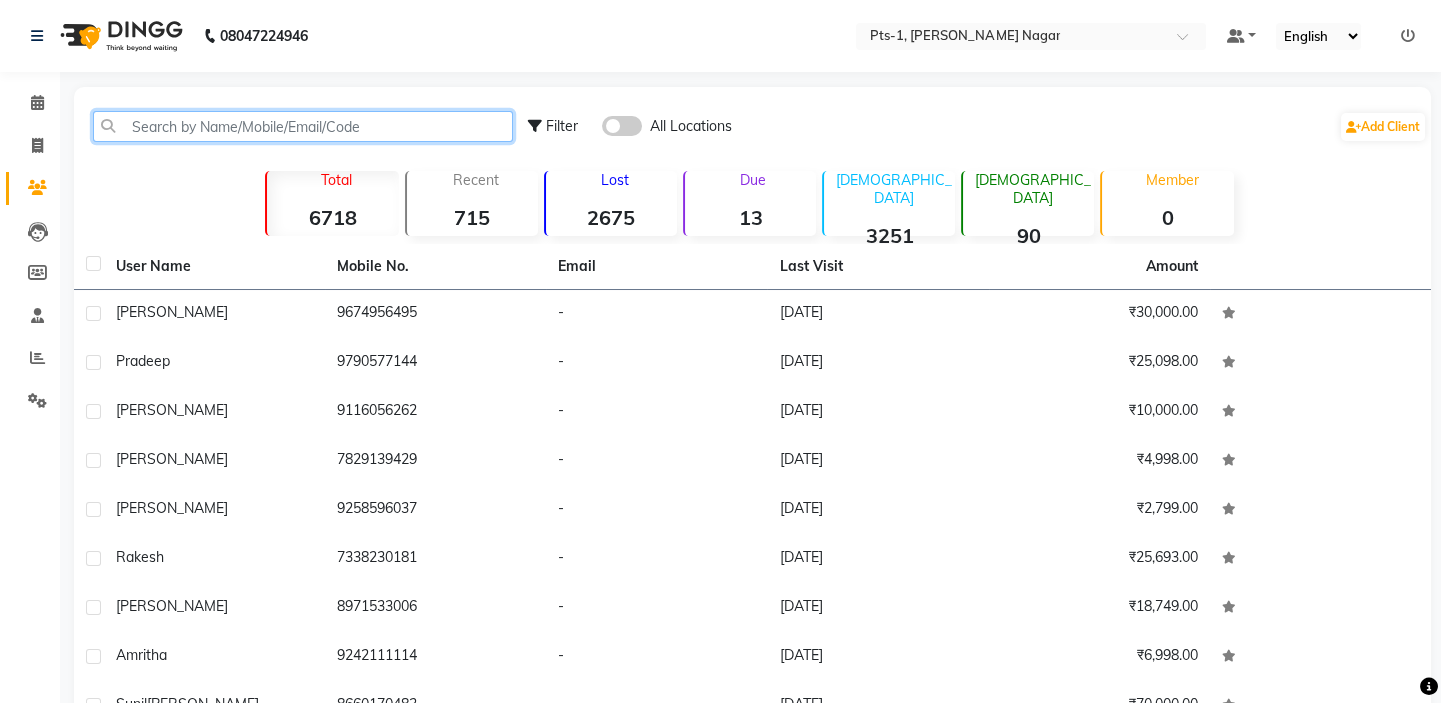 click 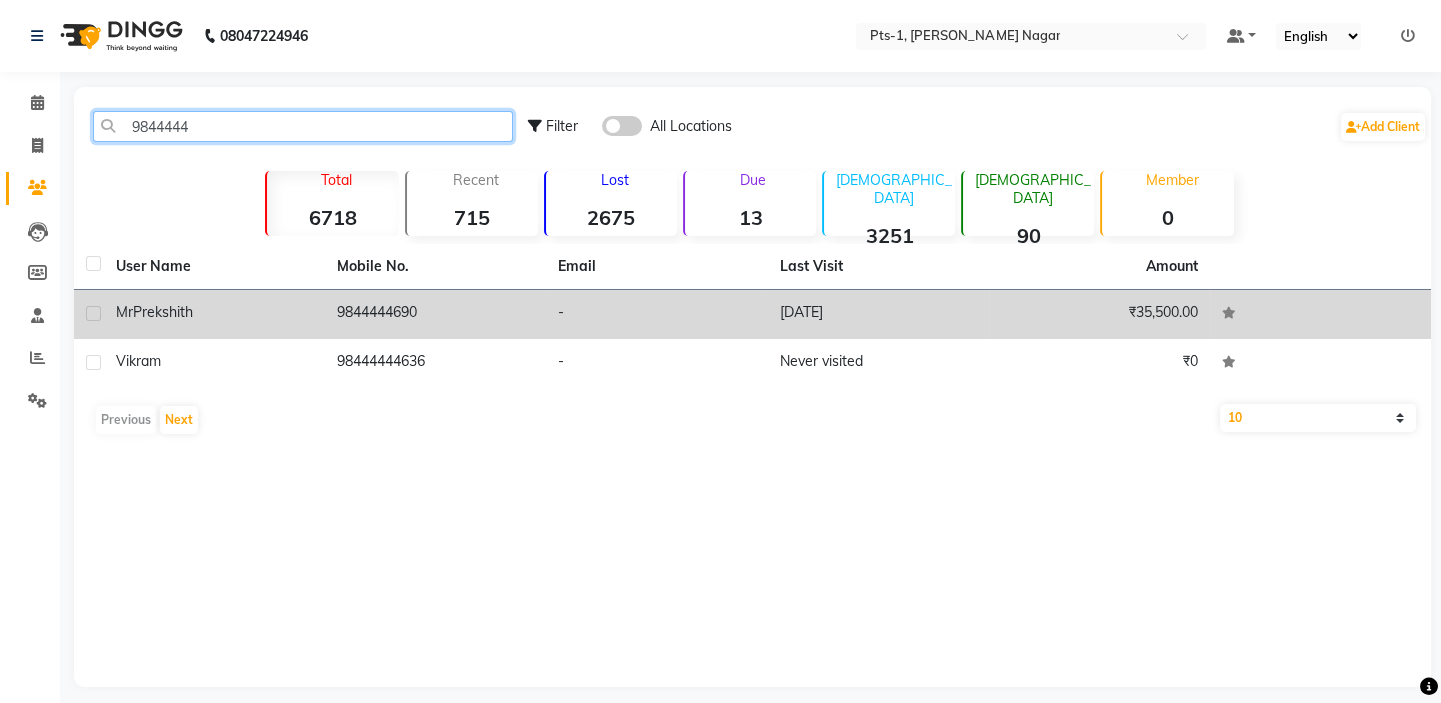 type on "9844444" 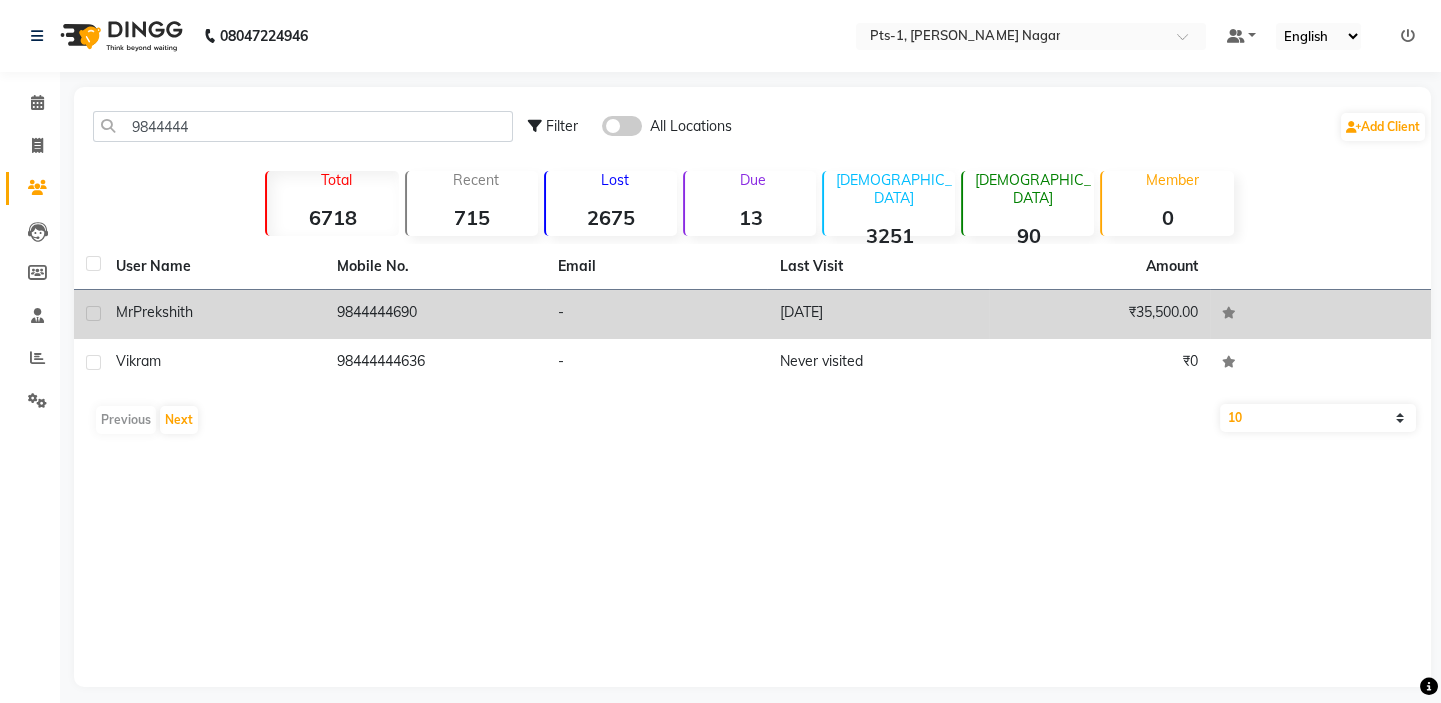click on "9844444690" 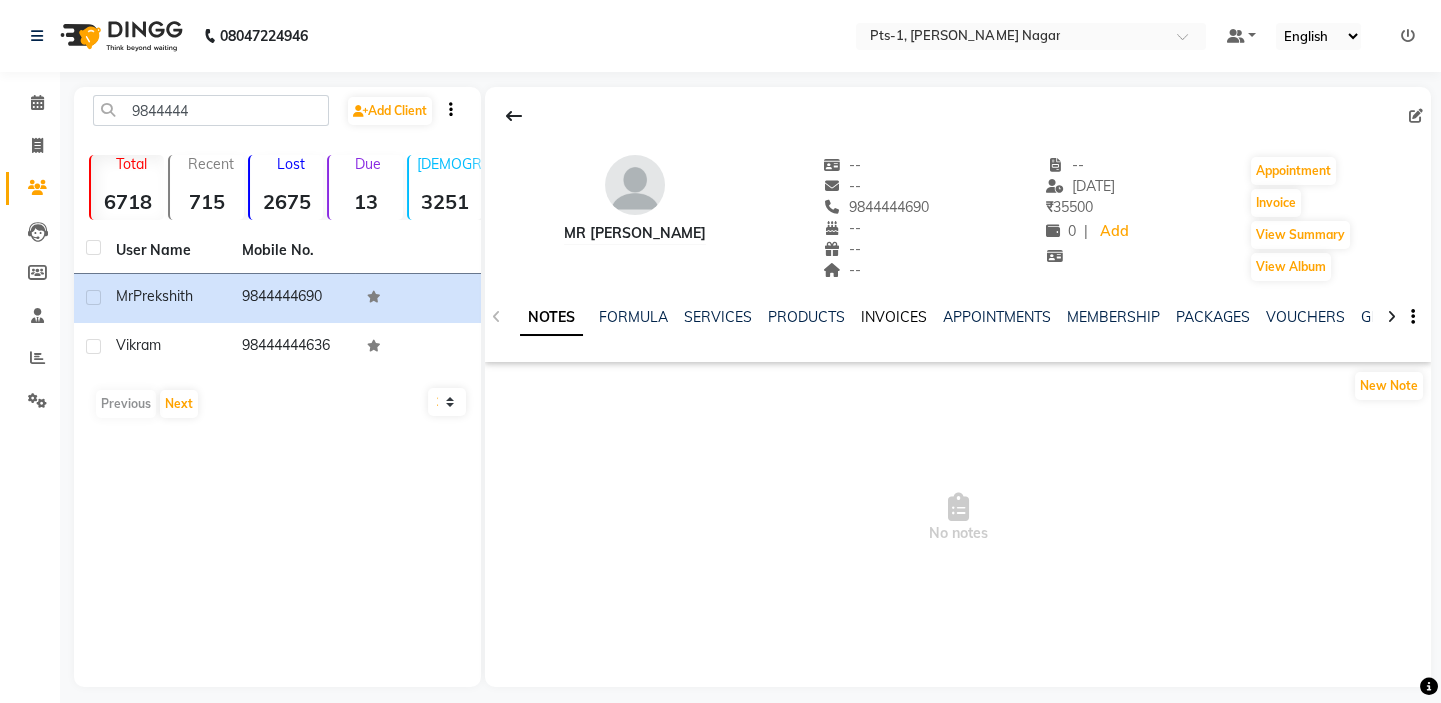 click on "INVOICES" 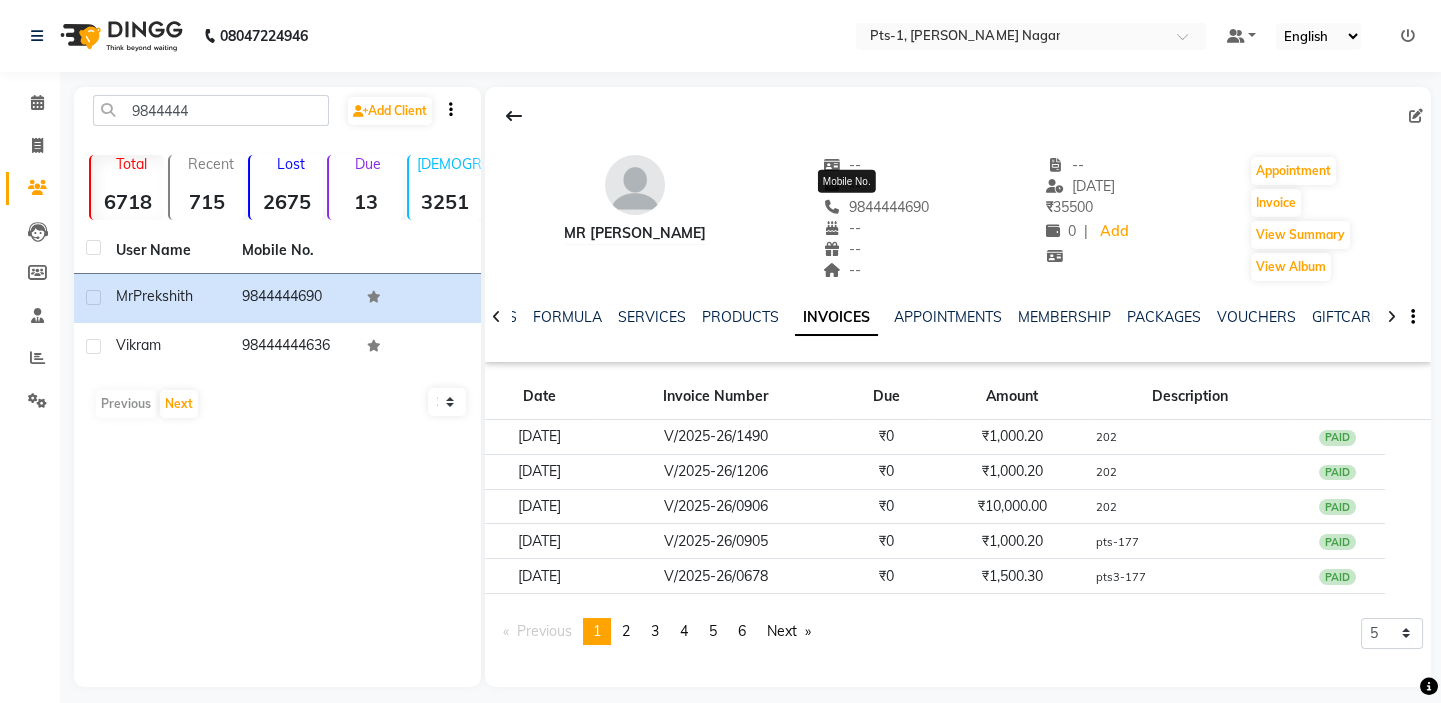 drag, startPoint x: 913, startPoint y: 210, endPoint x: 814, endPoint y: 210, distance: 99 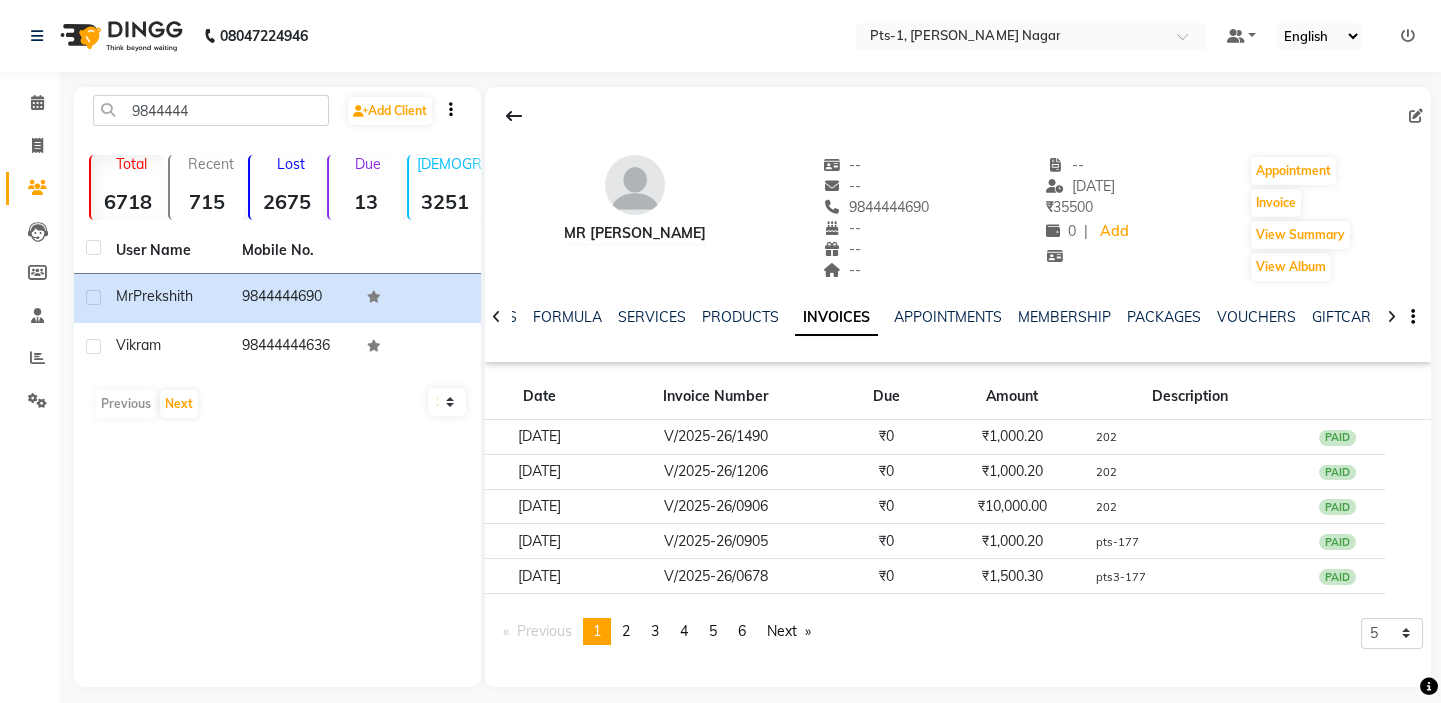 copy on "9844444690" 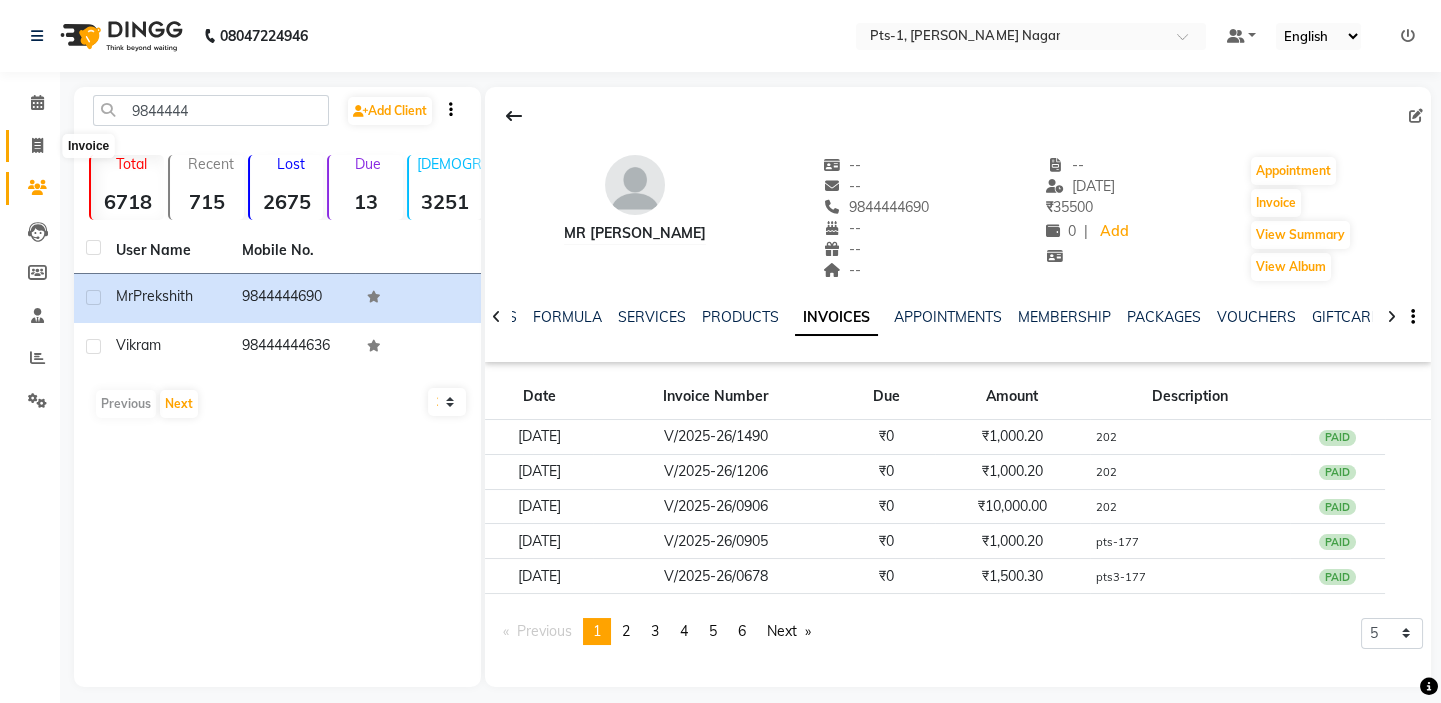 click 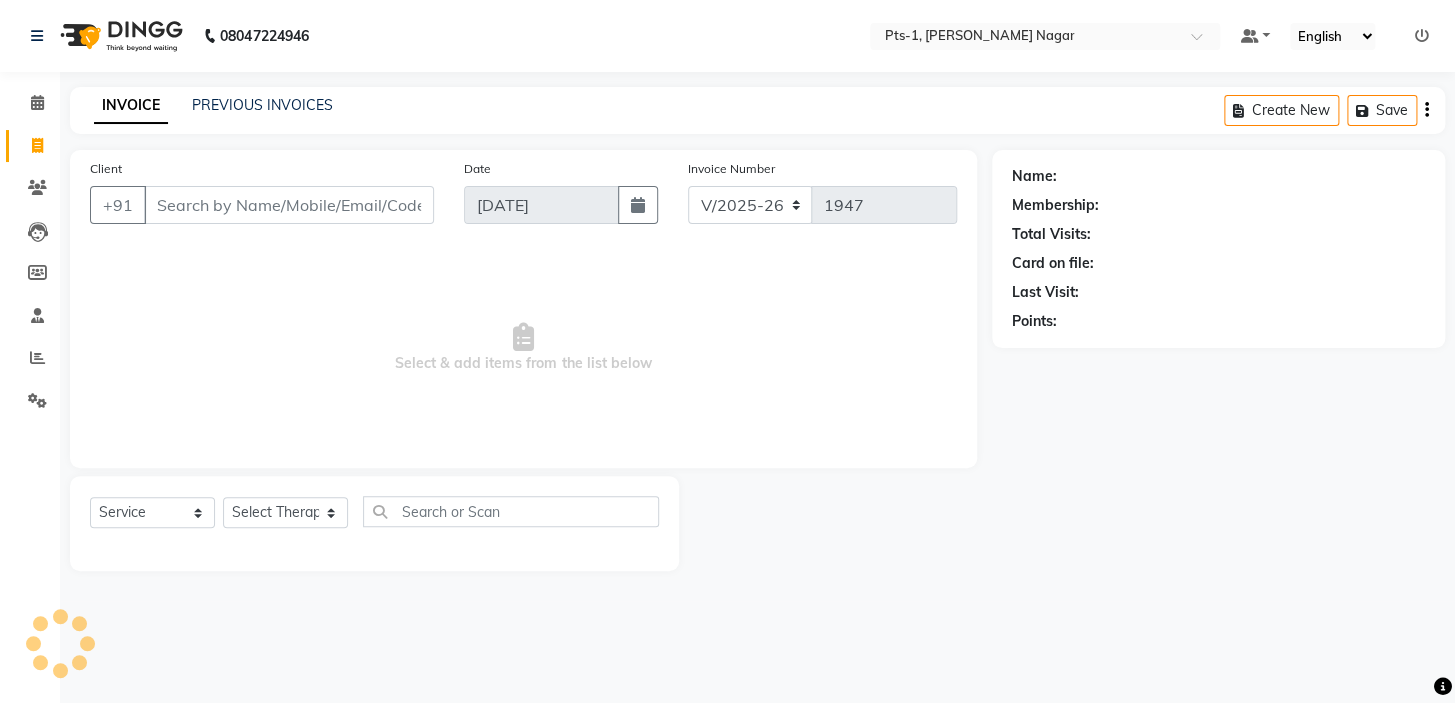 click on "Client" at bounding box center [289, 205] 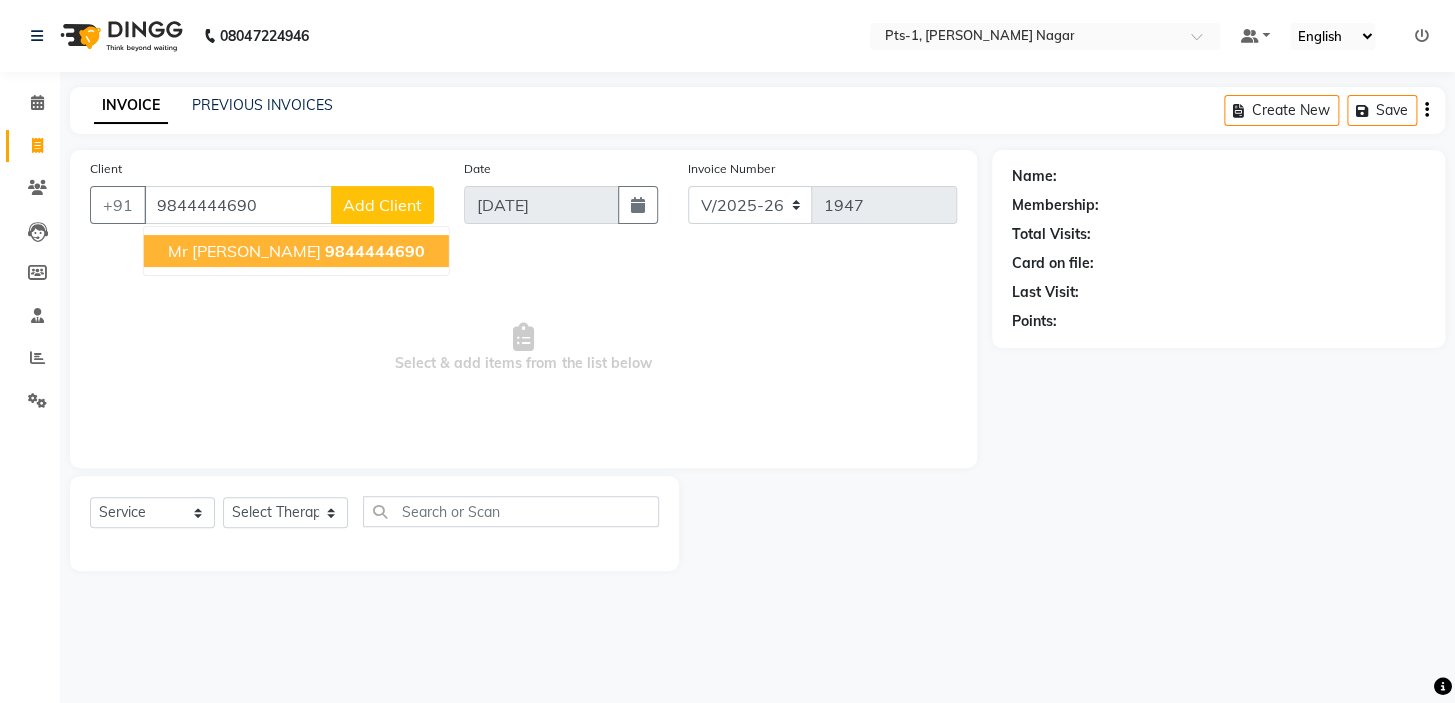 click on "9844444690" 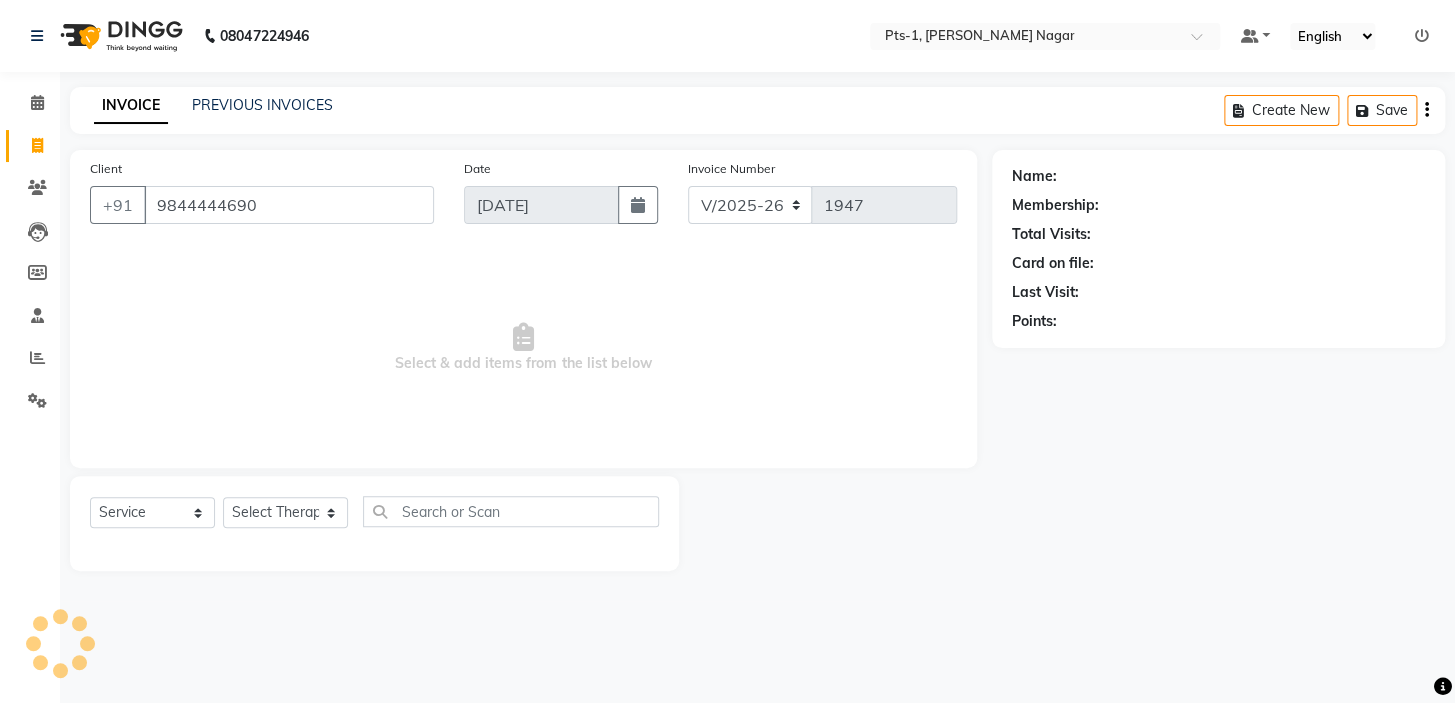 type on "9844444690" 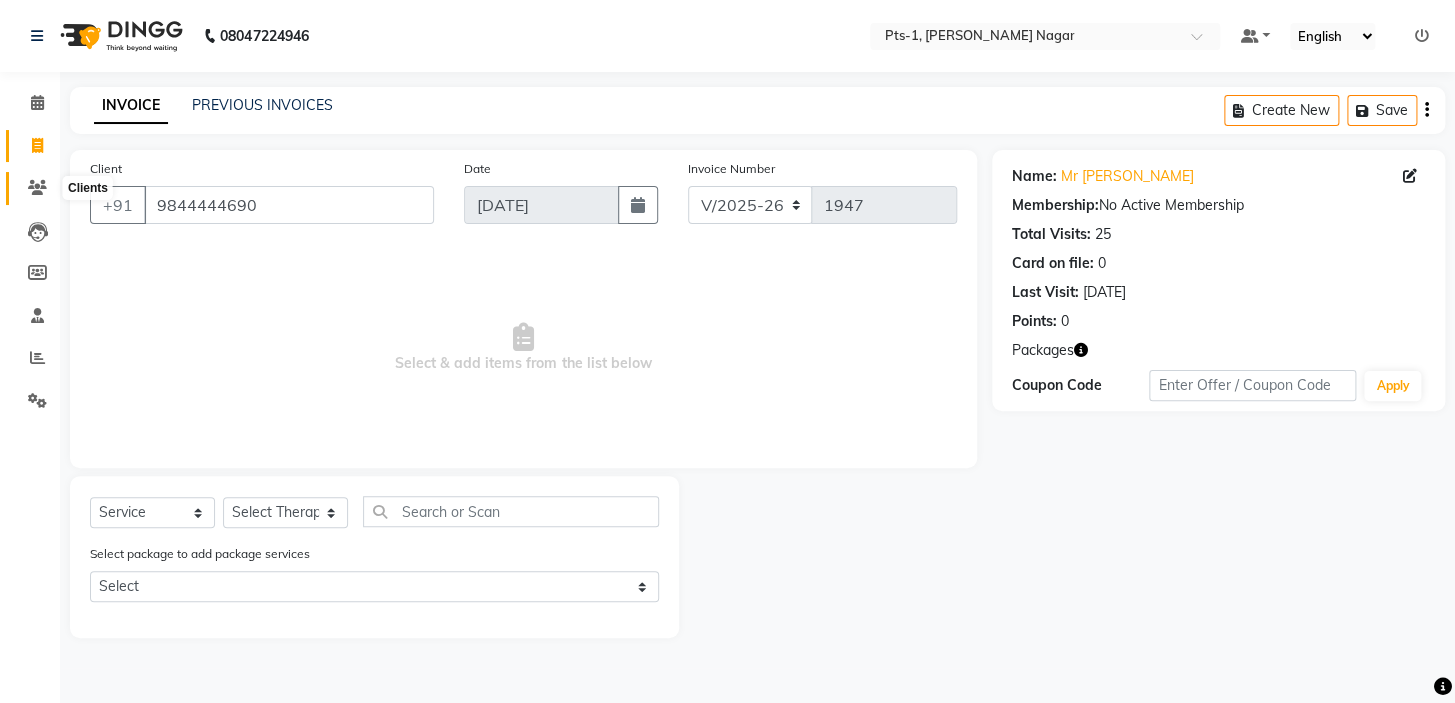 click 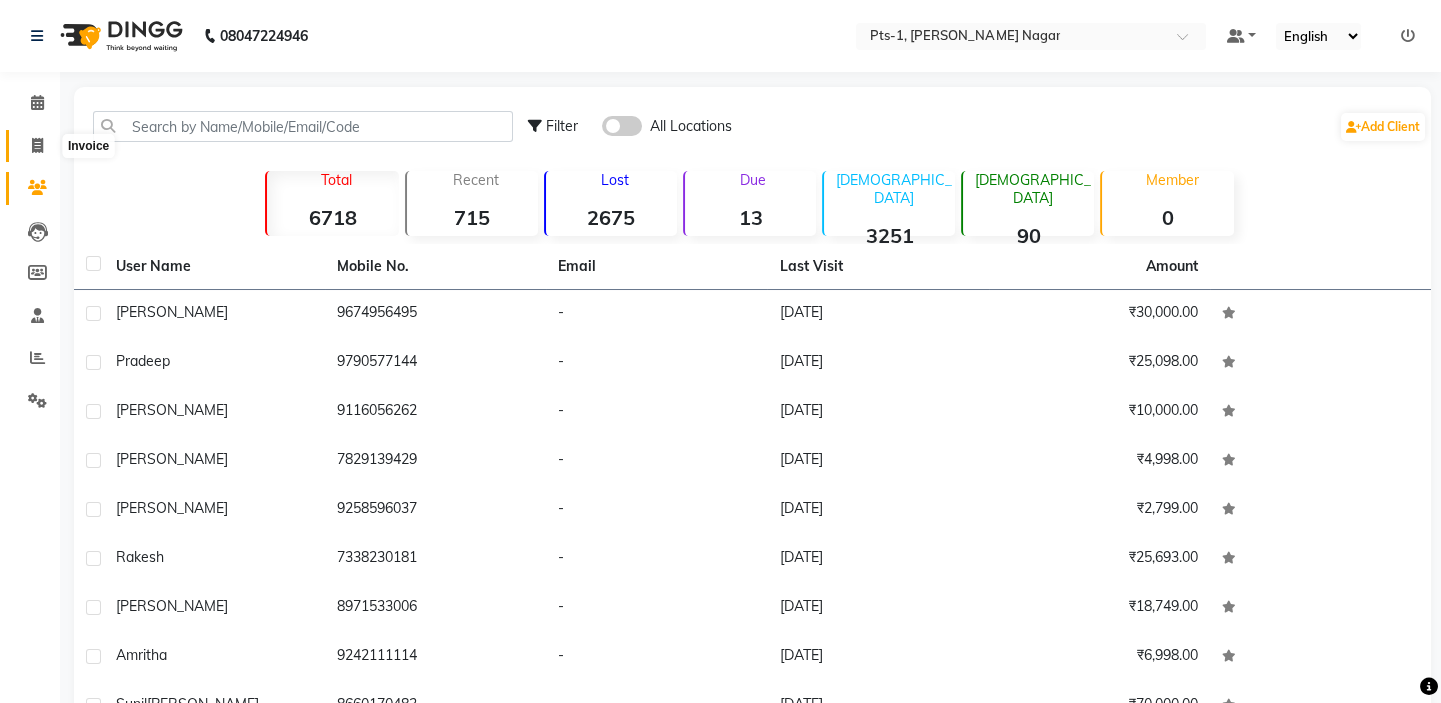click 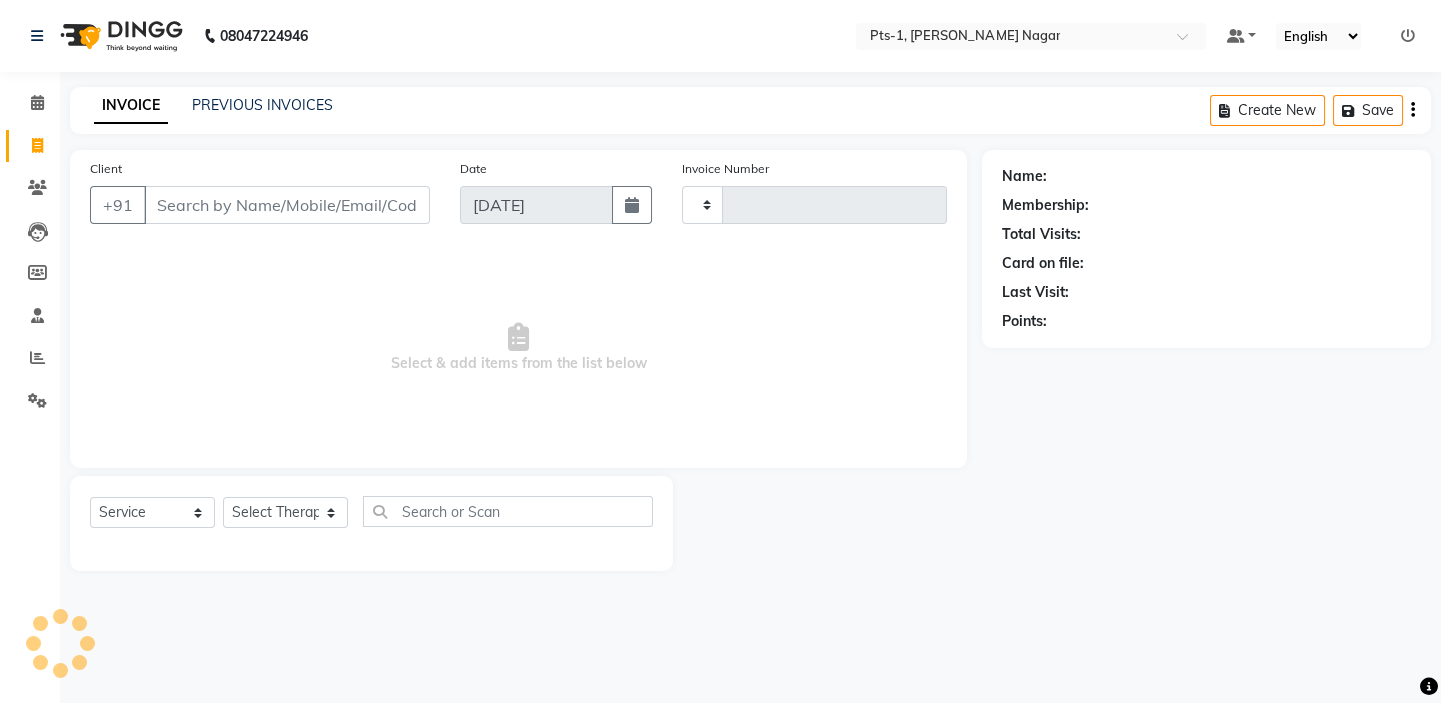 type on "1947" 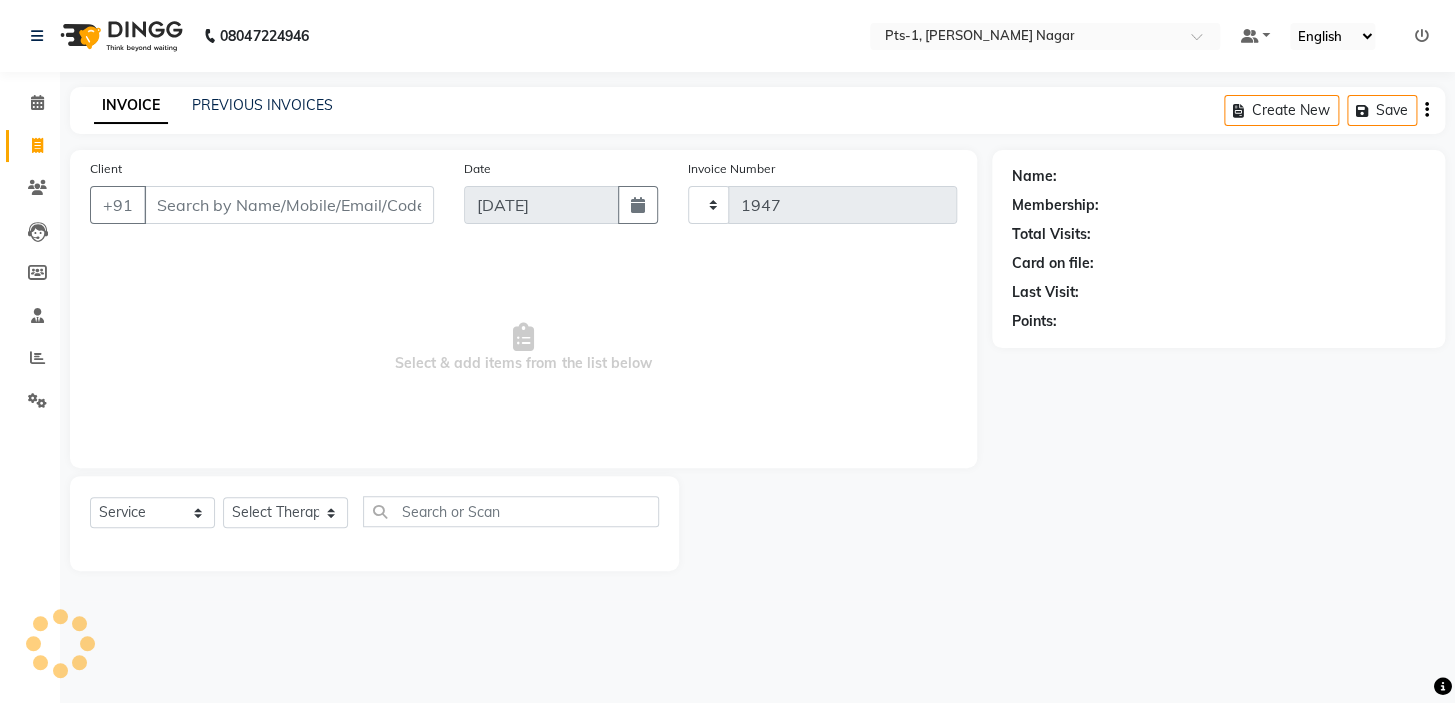 select on "5296" 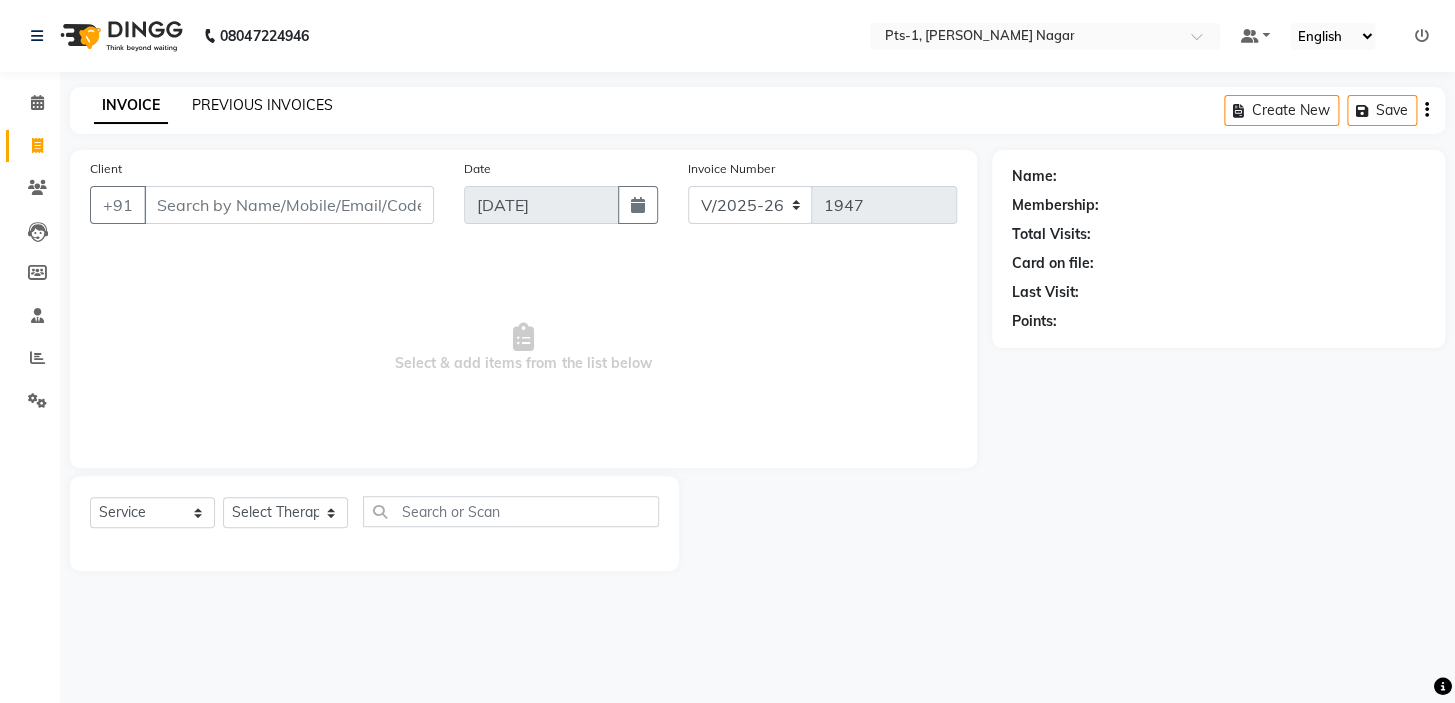 click on "PREVIOUS INVOICES" 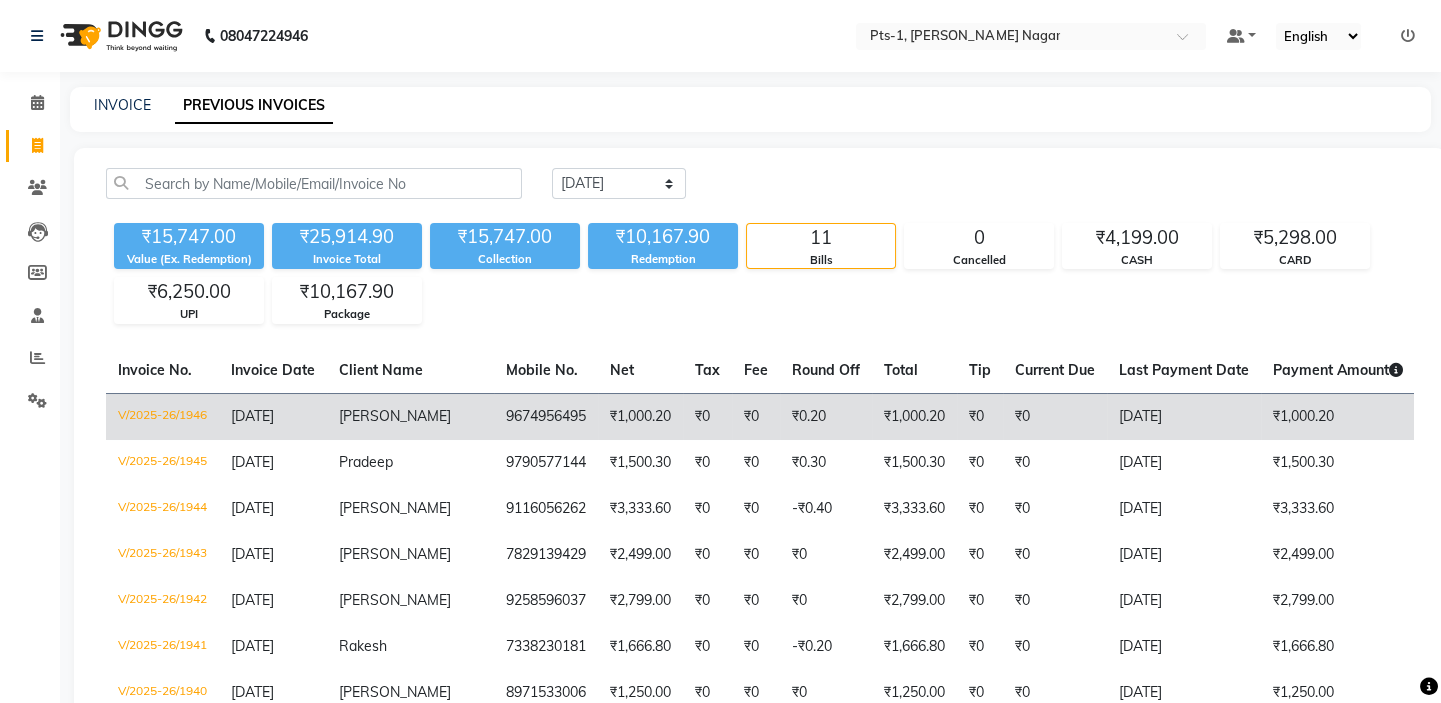 click on "₹1,000.20" 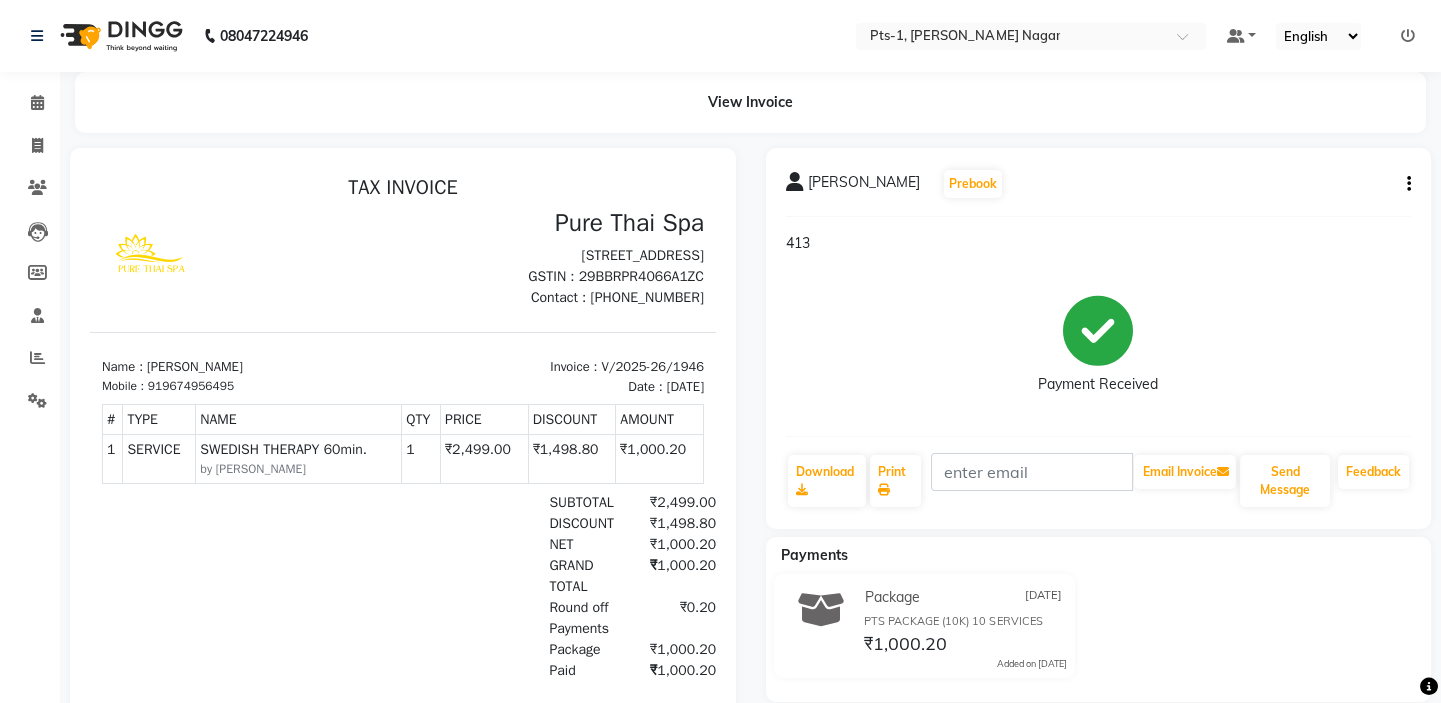 scroll, scrollTop: 0, scrollLeft: 0, axis: both 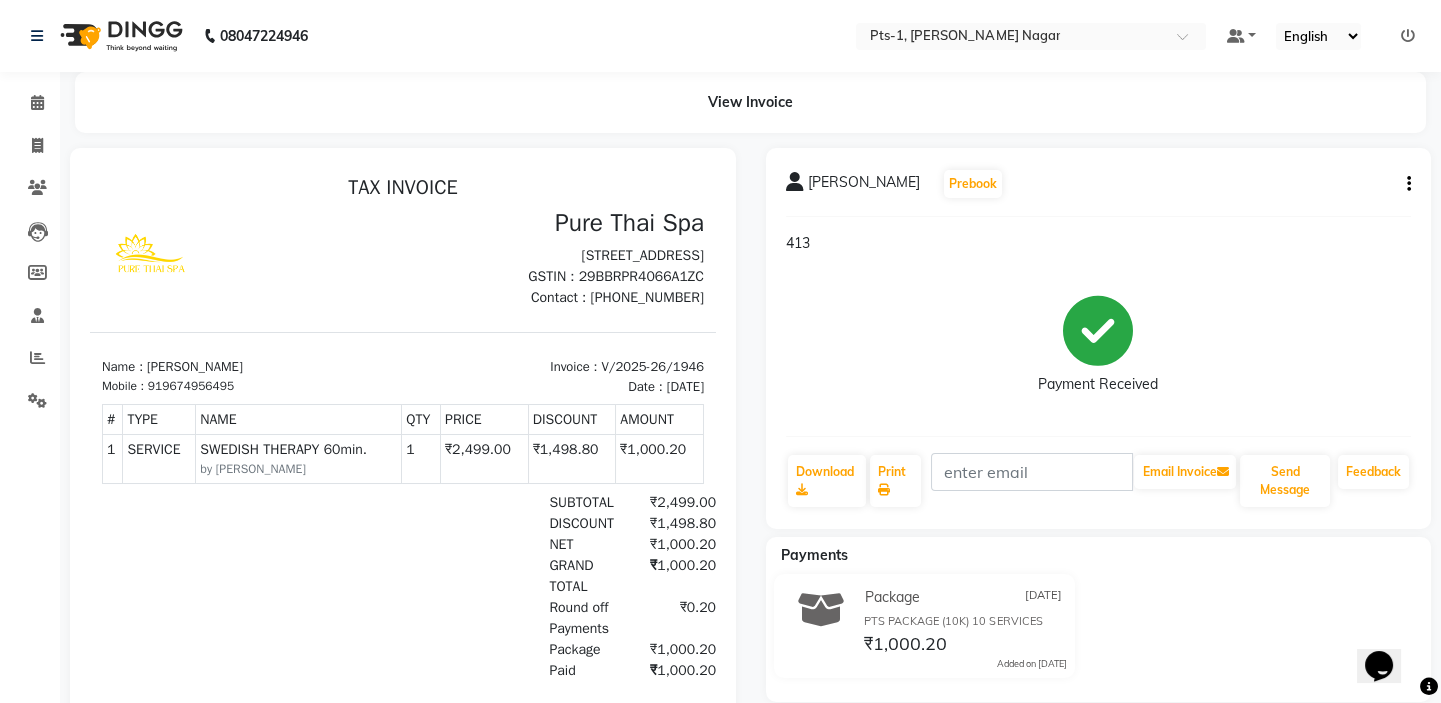 click 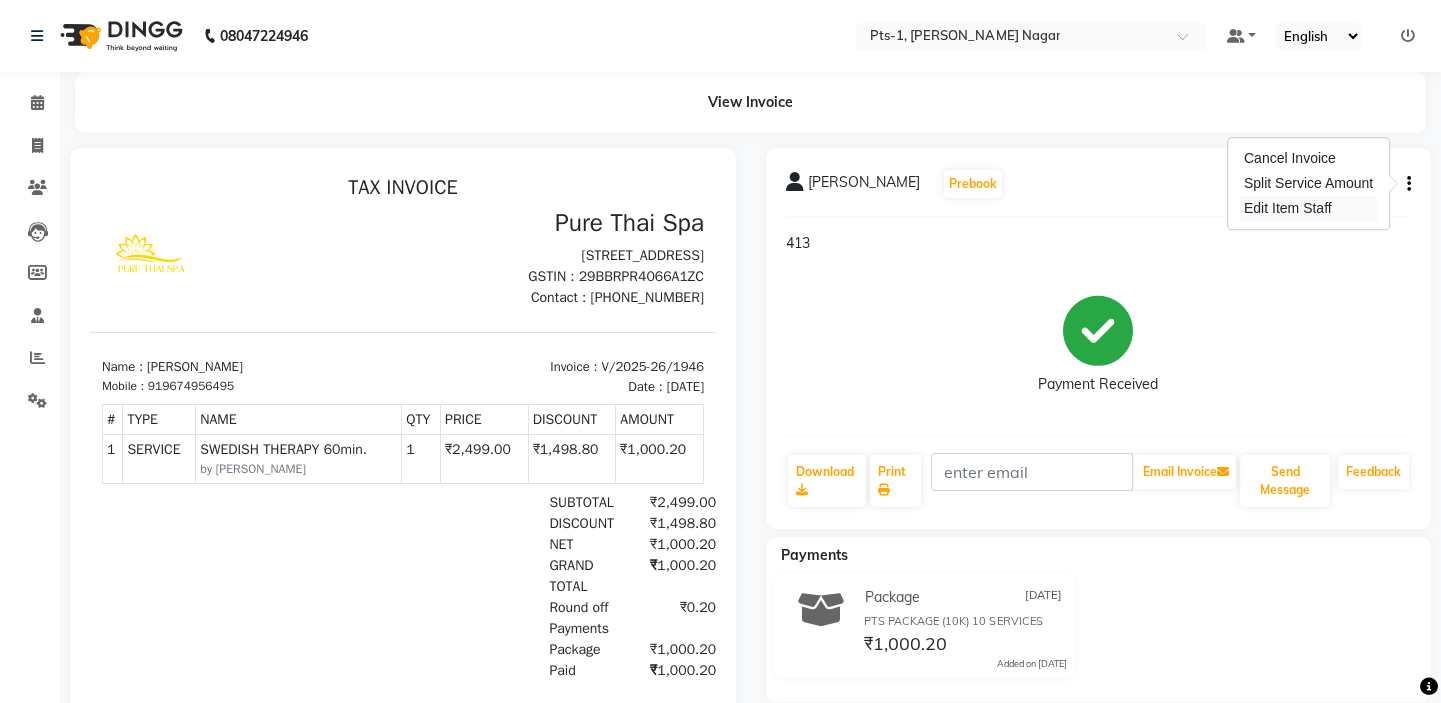 click on "Edit Item Staff" at bounding box center [1308, 208] 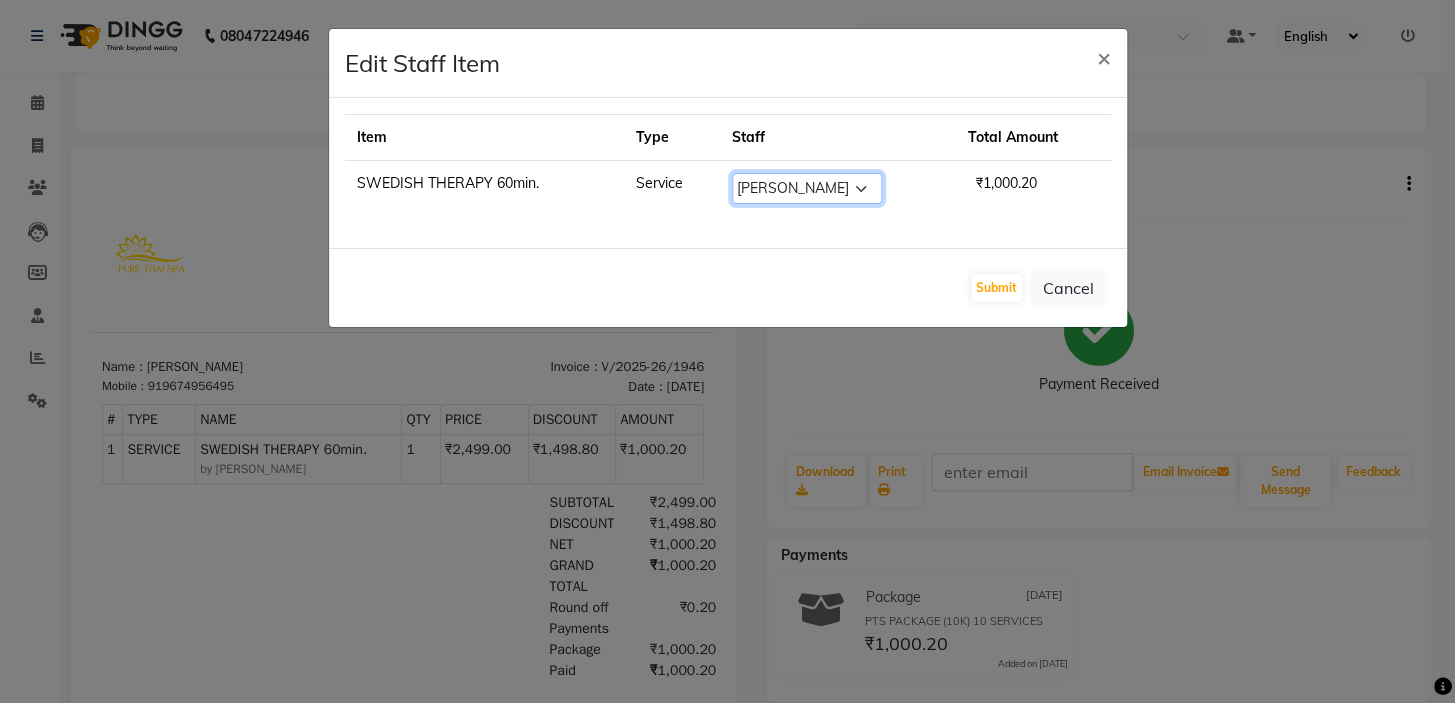 click on "Select  [PERSON_NAME]   anyone   Babu   Bela   Gia   Jeje   [PERSON_NAME]   [PERSON_NAME]   [PERSON_NAME]   [PERSON_NAME]" 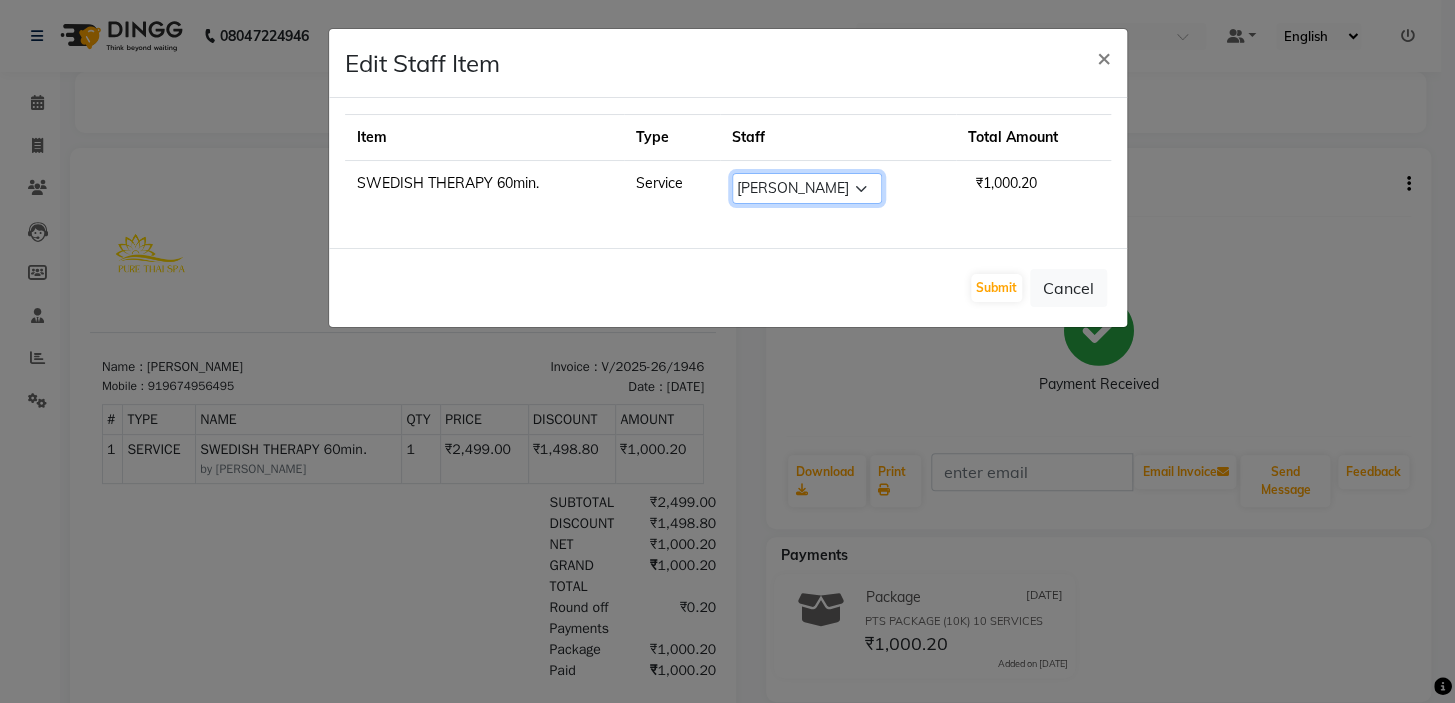select on "80363" 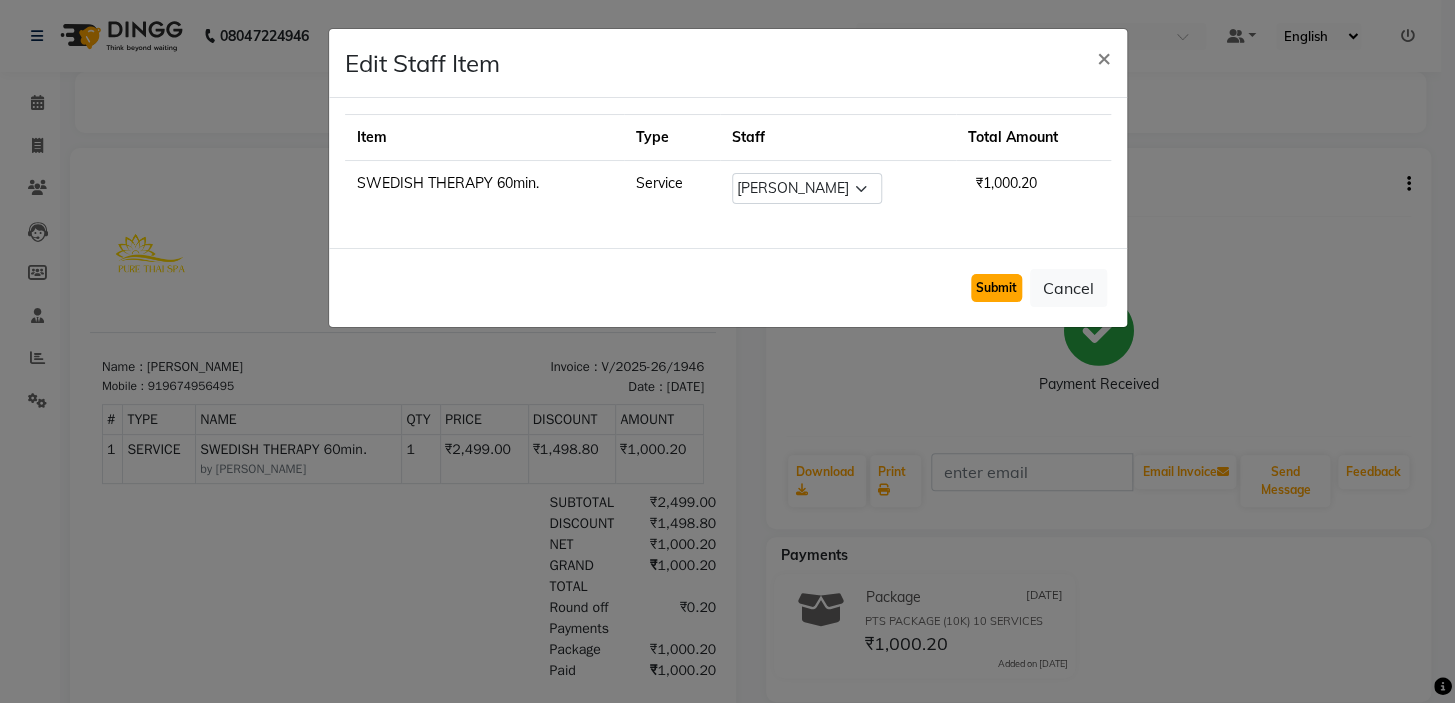 click on "Submit" 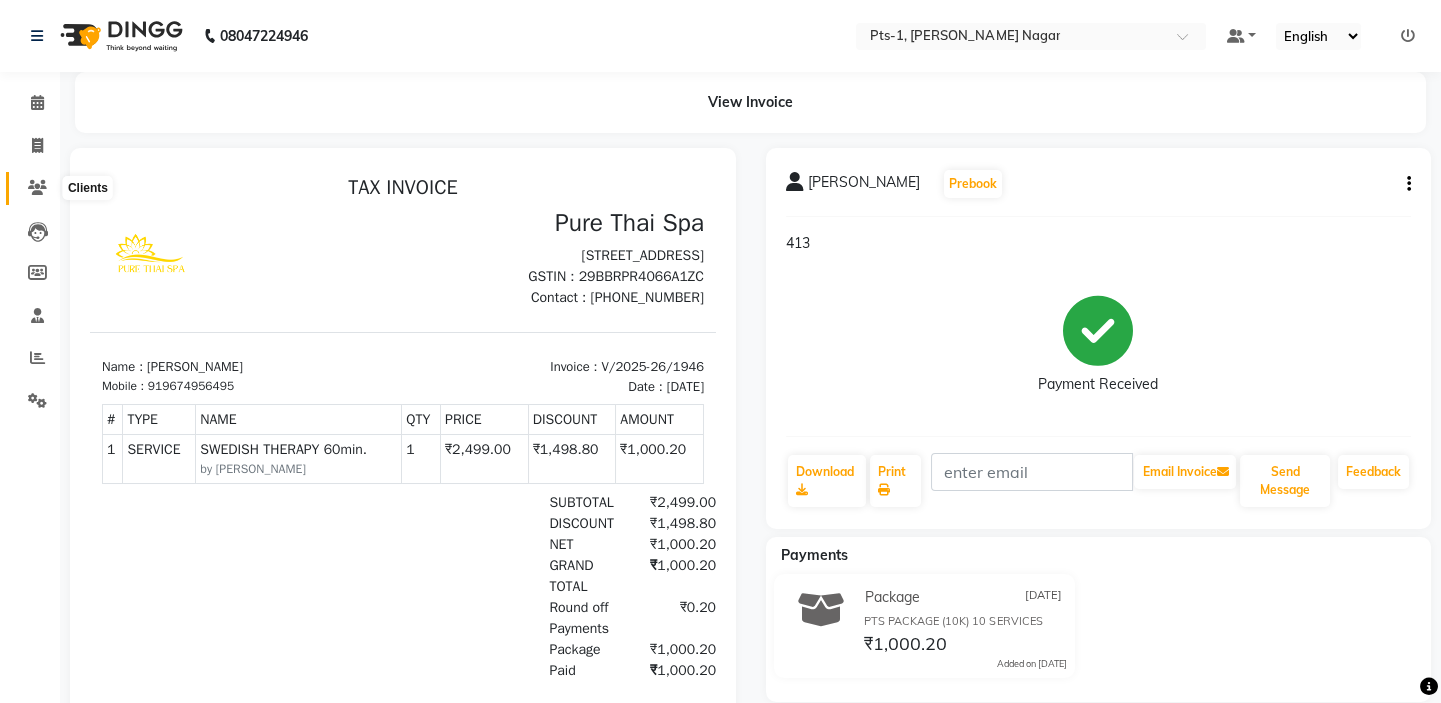 click 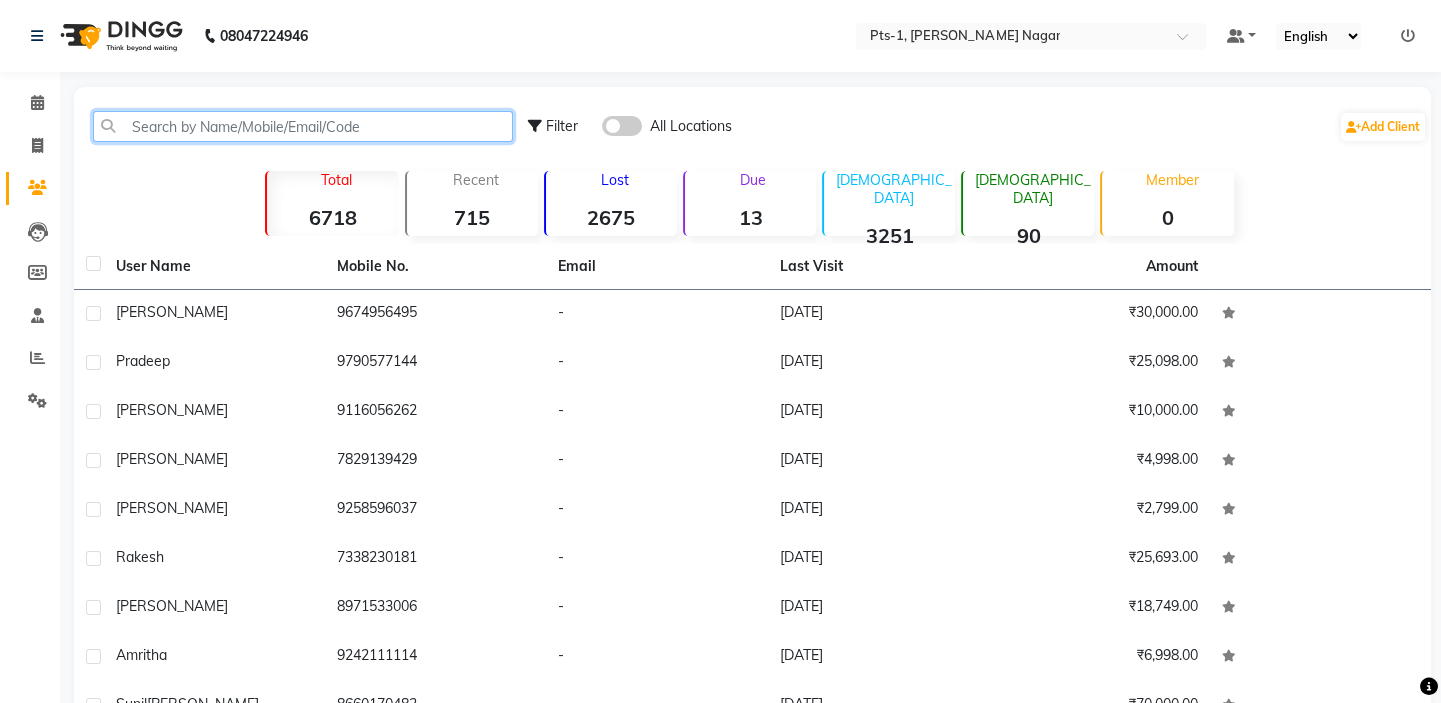 click 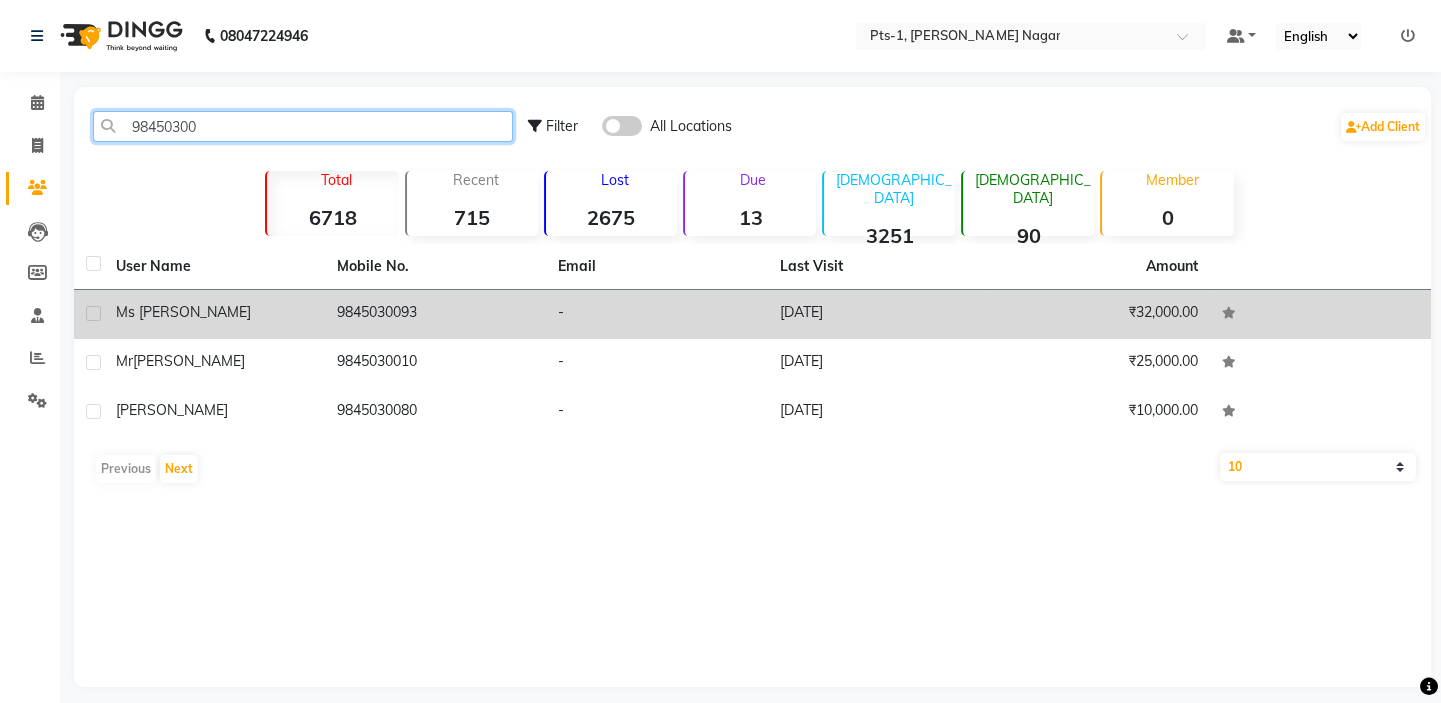 type on "98450300" 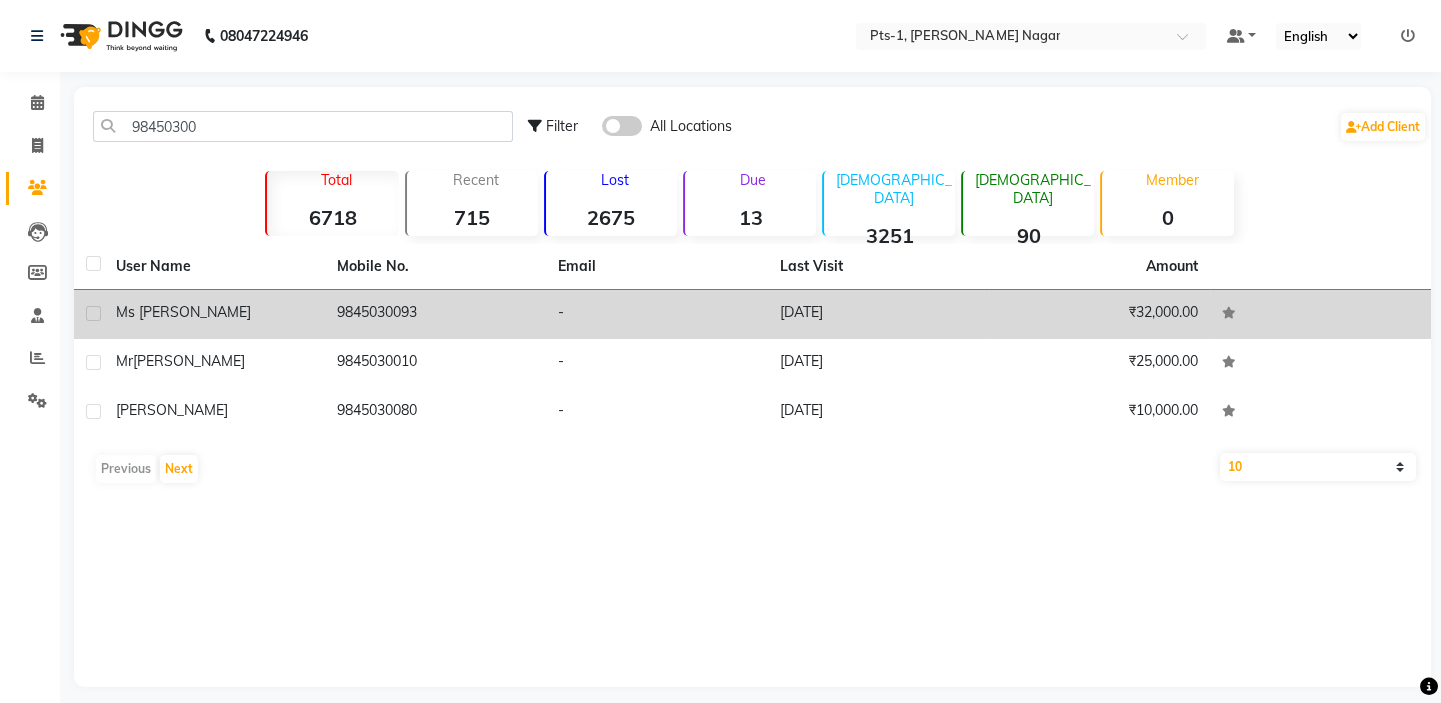 click on "9845030093" 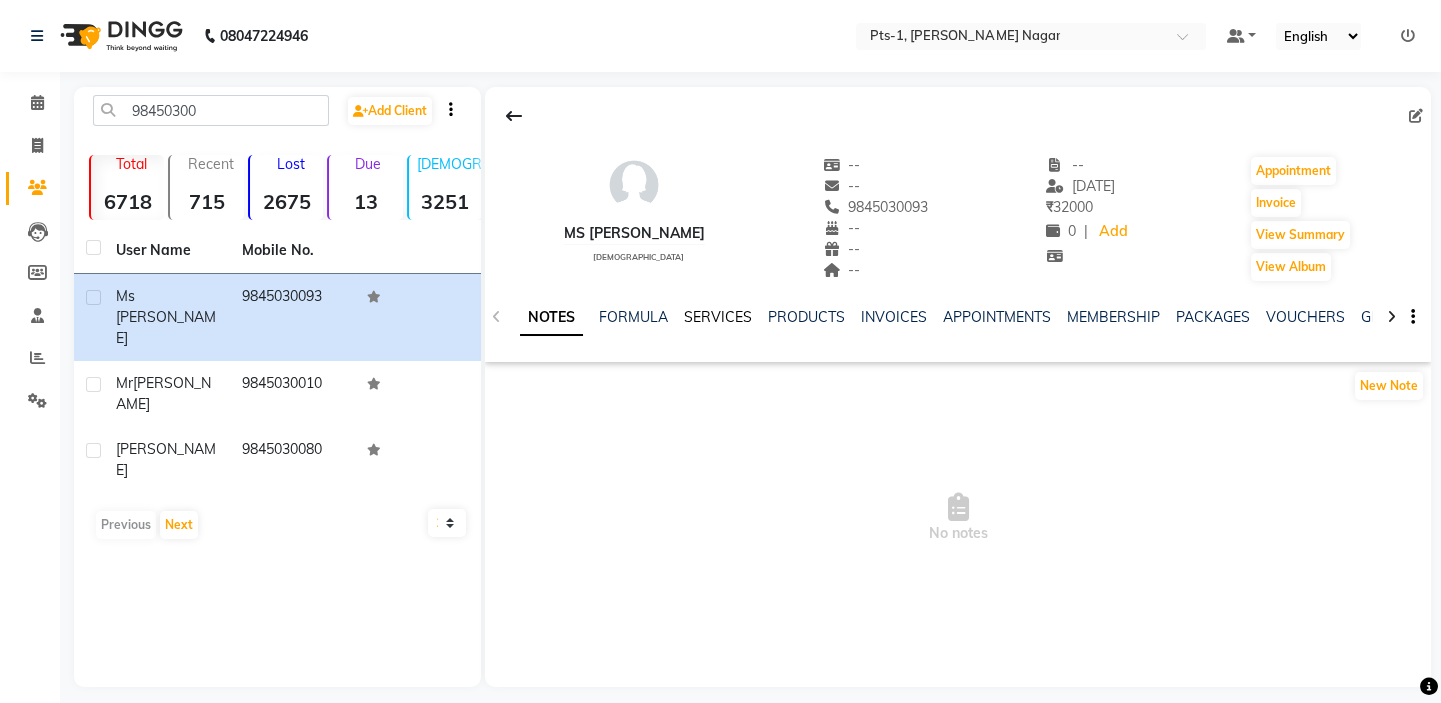 click on "SERVICES" 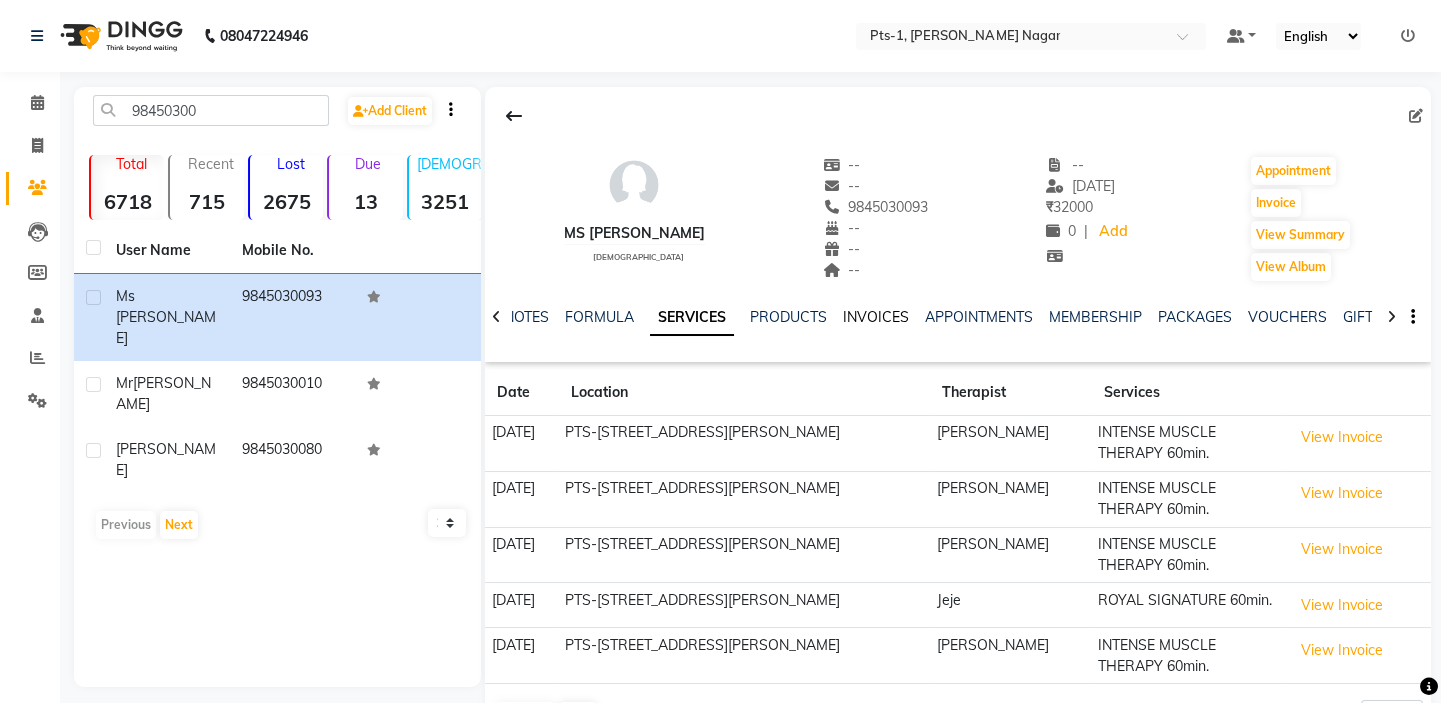 click on "INVOICES" 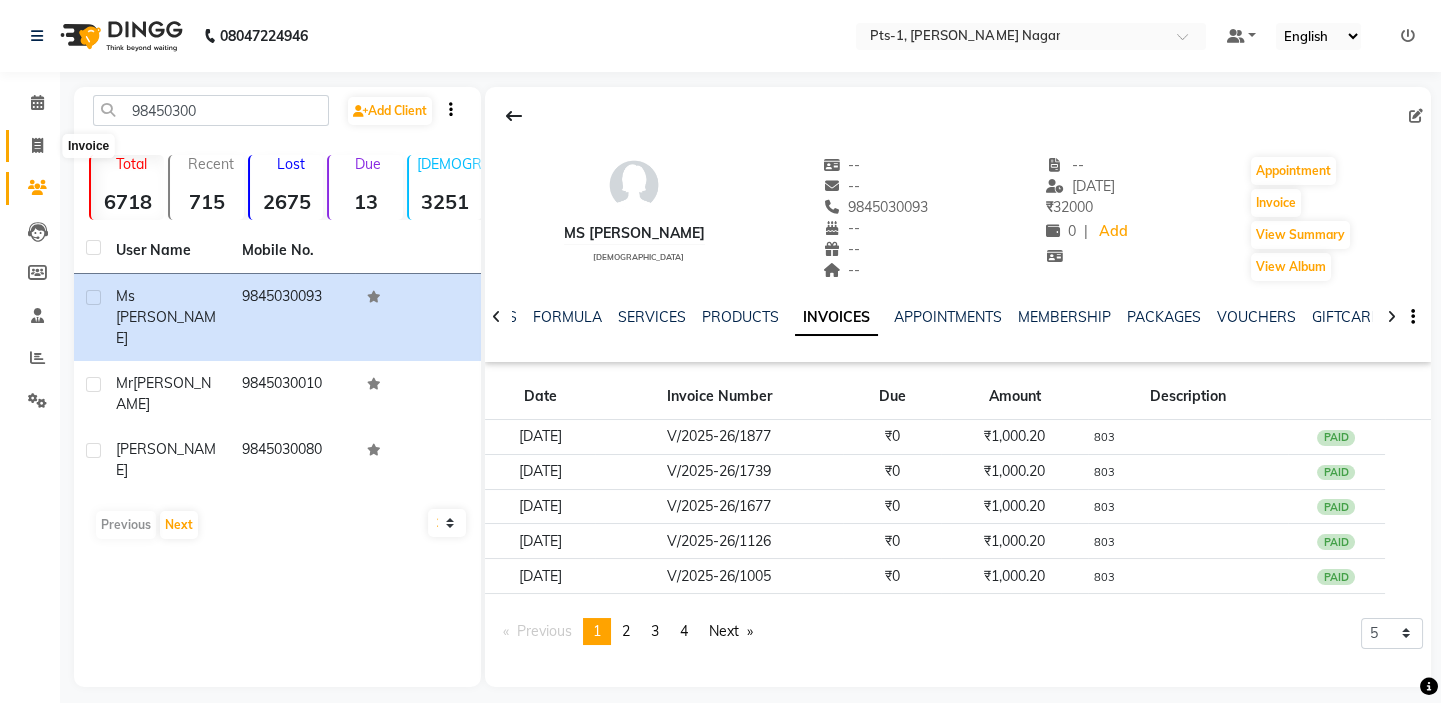 click 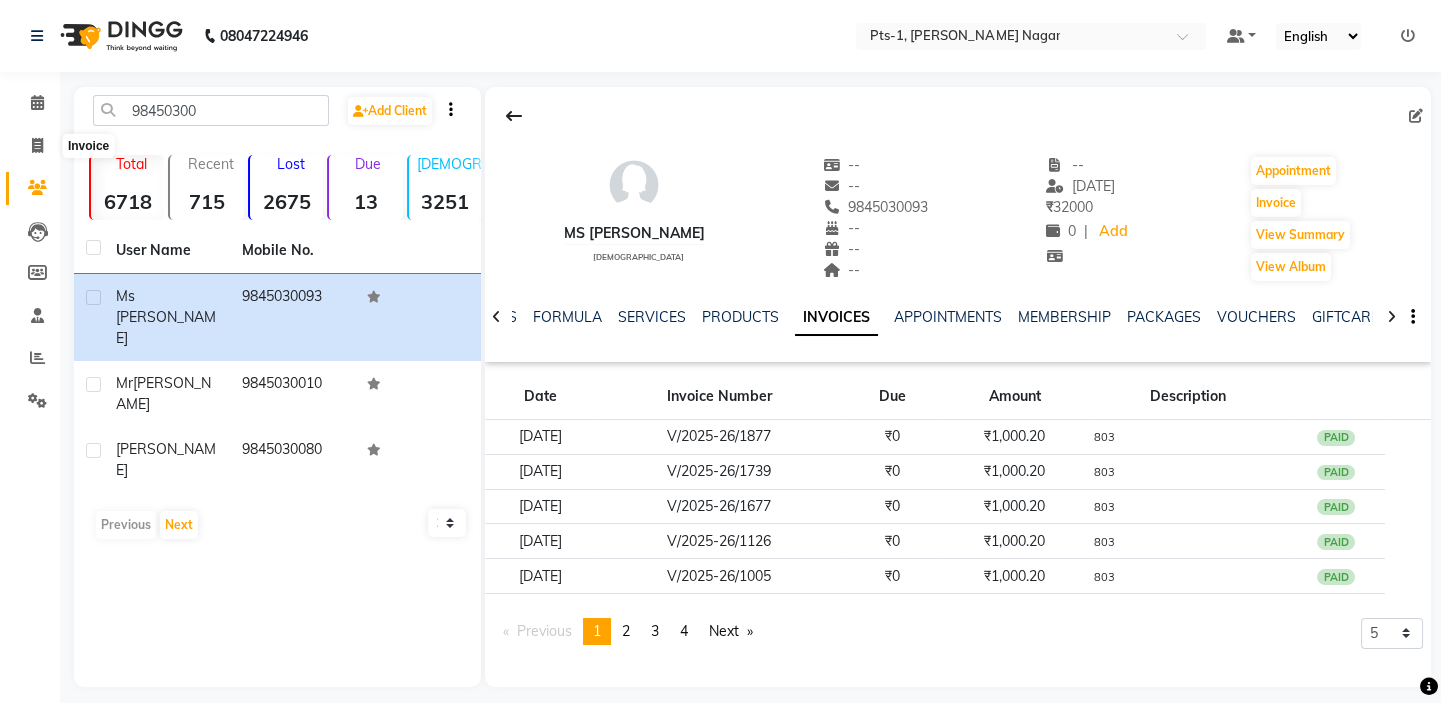 select on "5296" 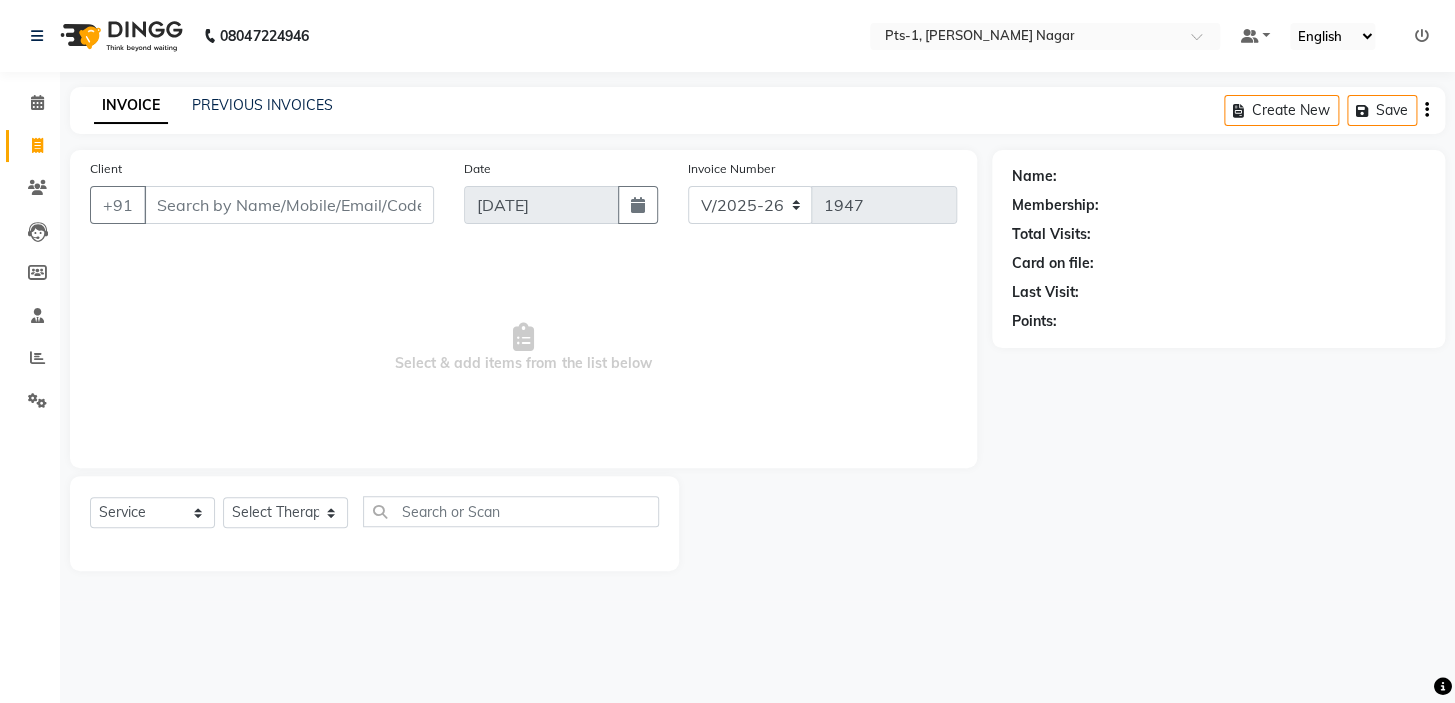 click on "Client" at bounding box center [289, 205] 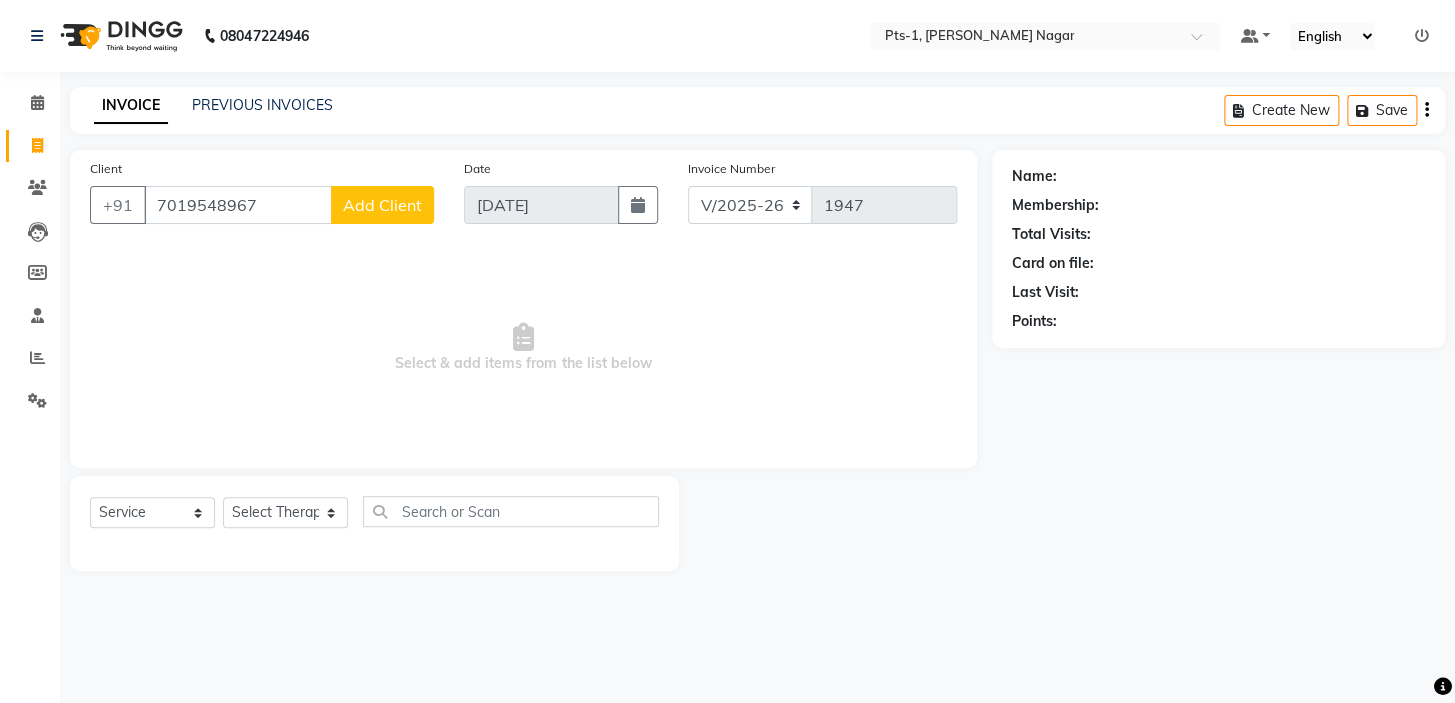 type on "7019548967" 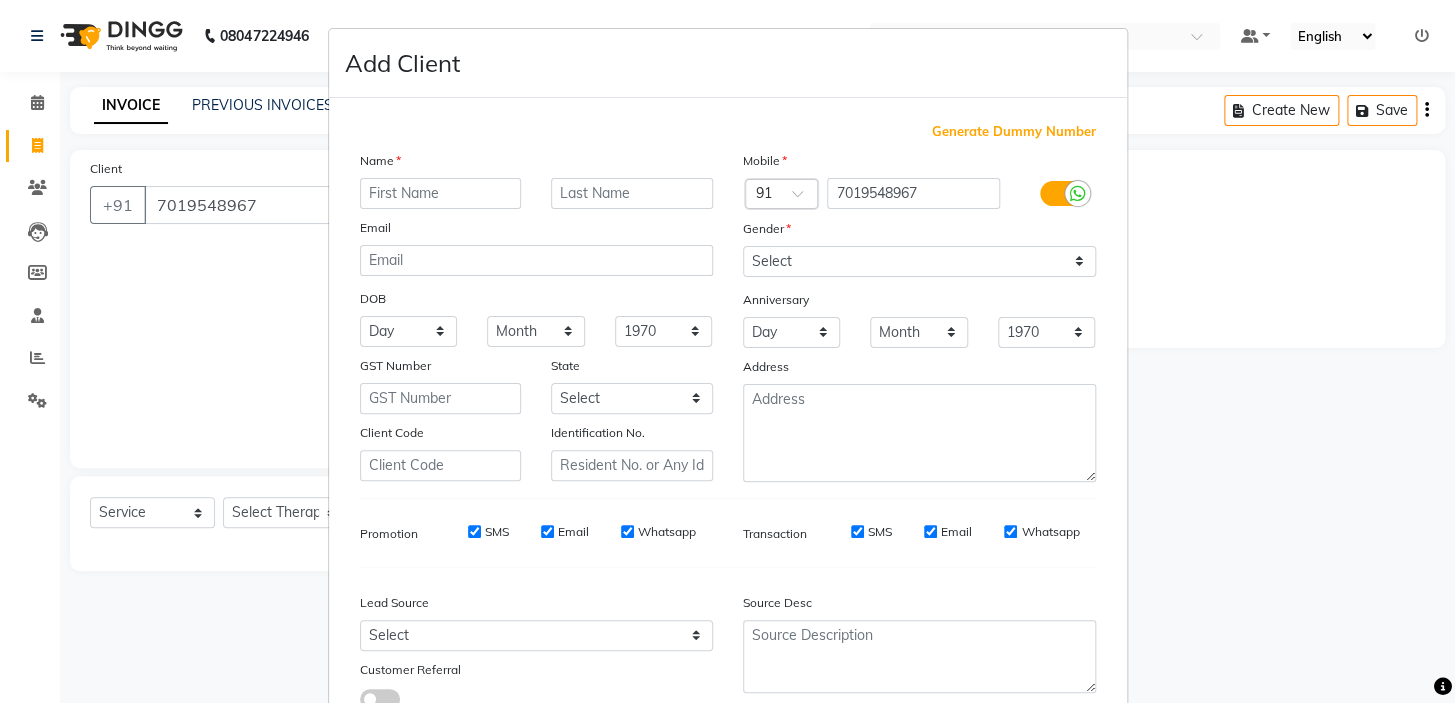 click at bounding box center [441, 193] 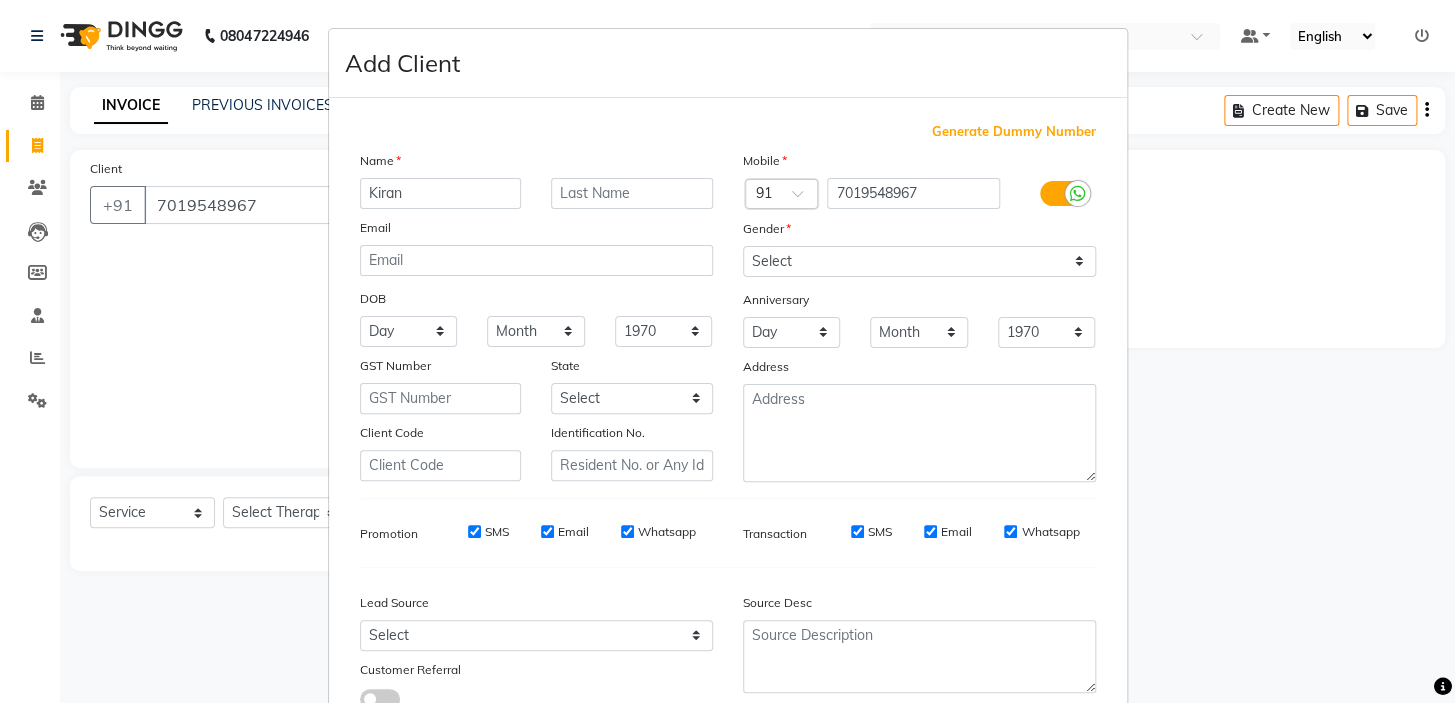 type on "Kiran" 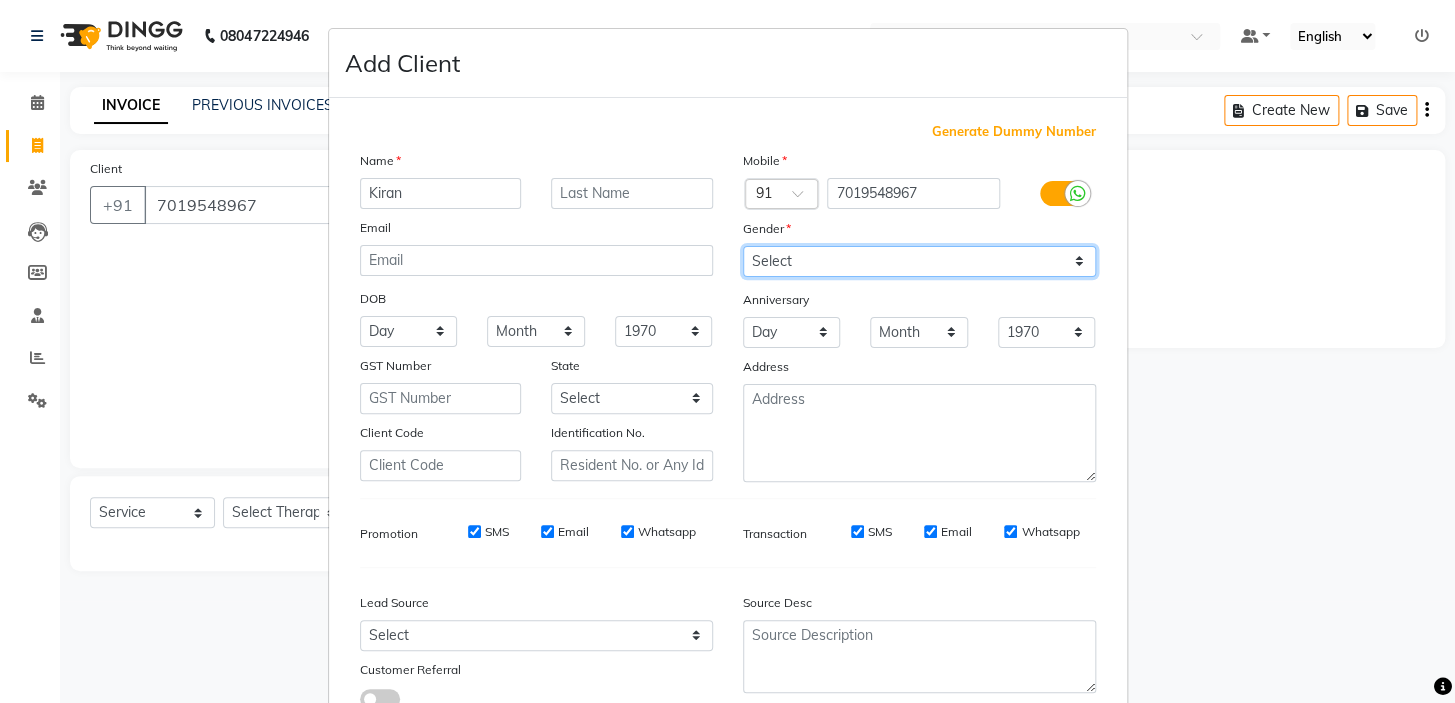 drag, startPoint x: 843, startPoint y: 250, endPoint x: 830, endPoint y: 260, distance: 16.40122 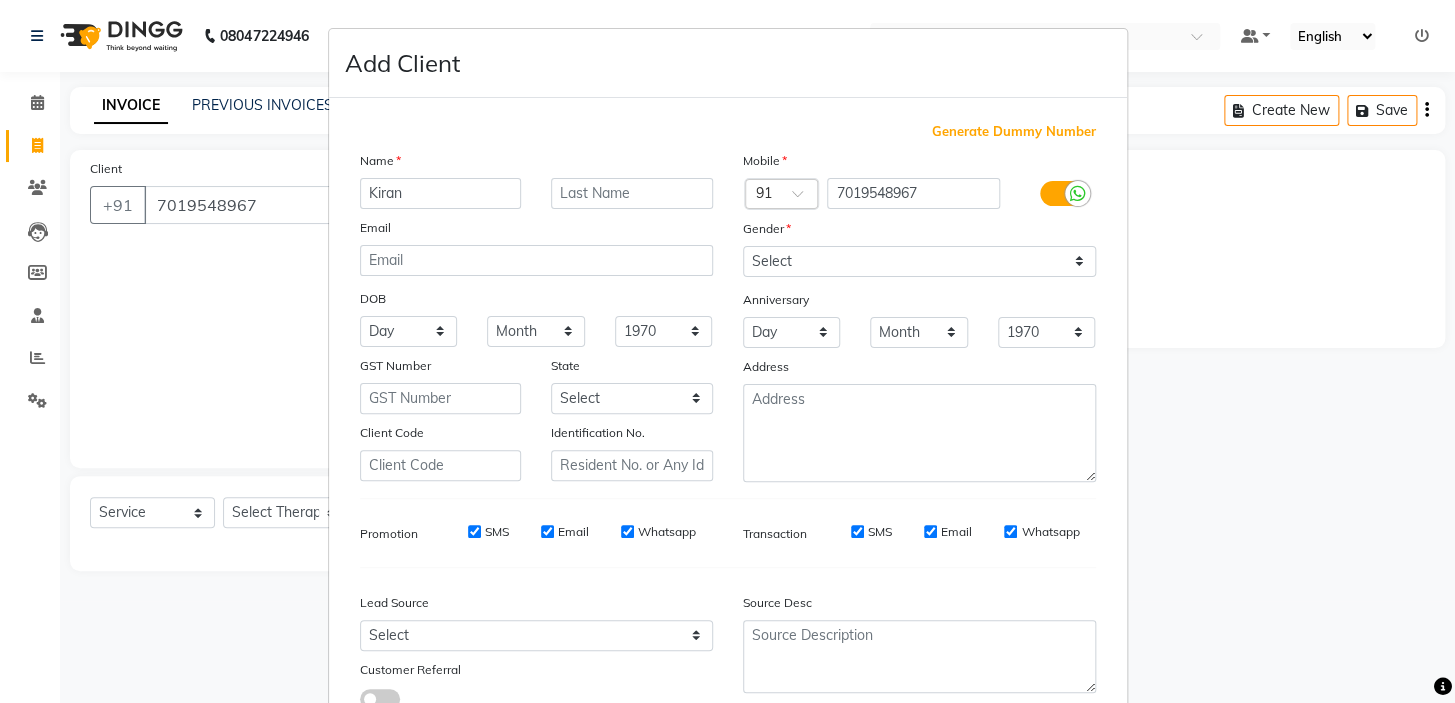 click on "SMS" at bounding box center (474, 531) 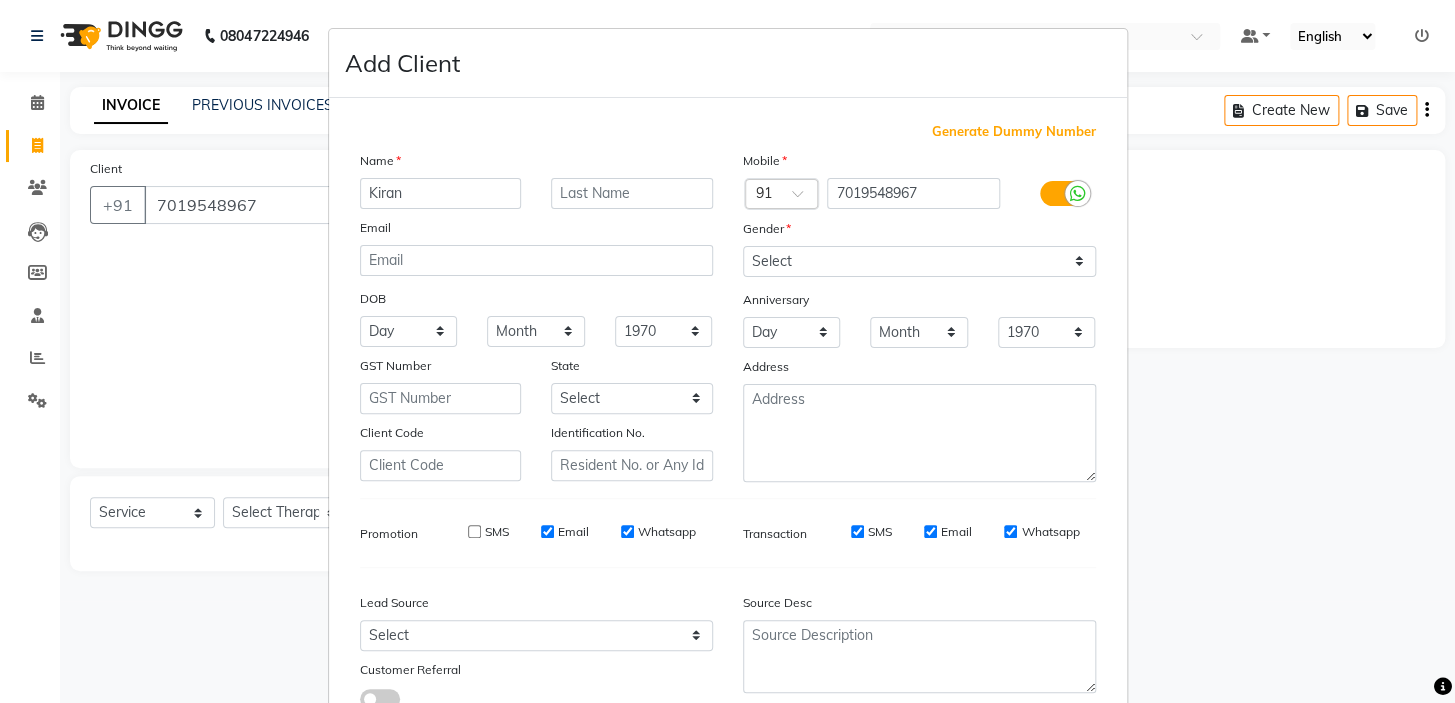 click on "Email" at bounding box center [547, 531] 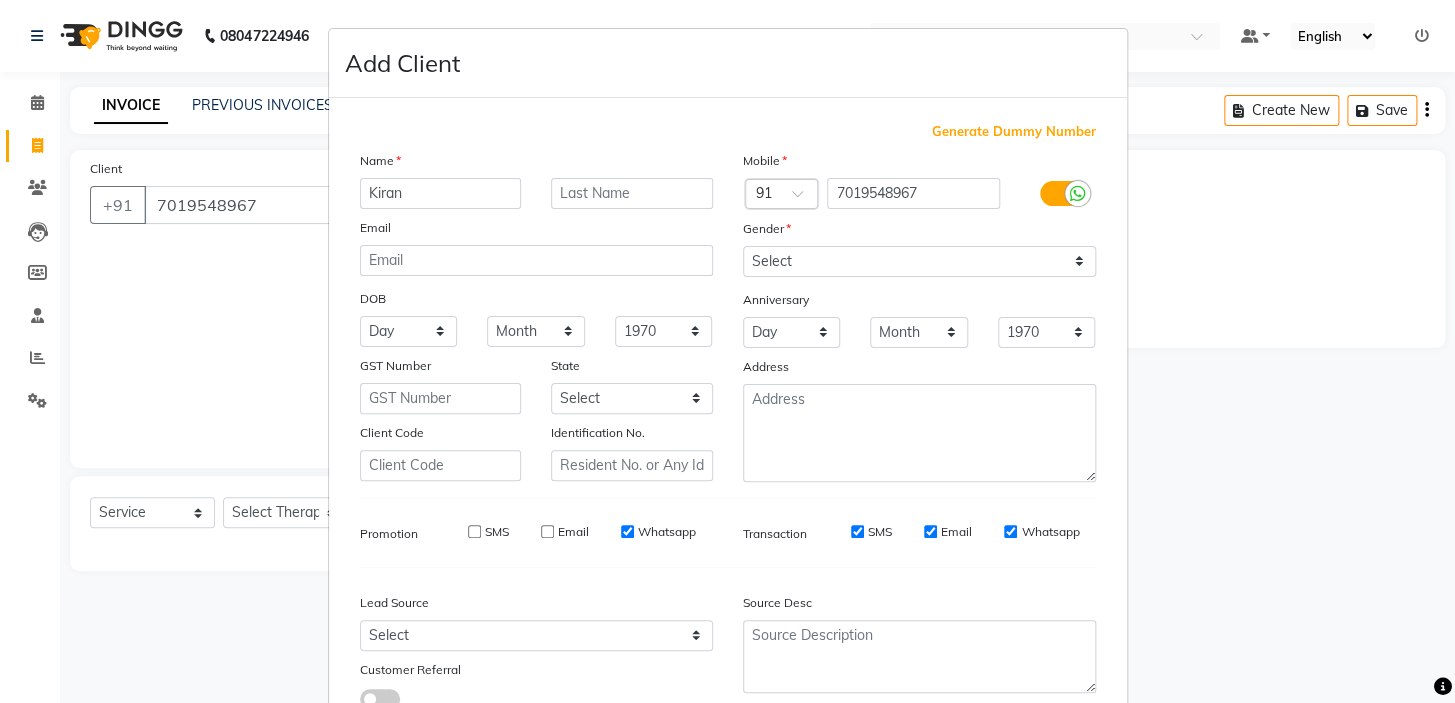 click on "Whatsapp" at bounding box center (658, 532) 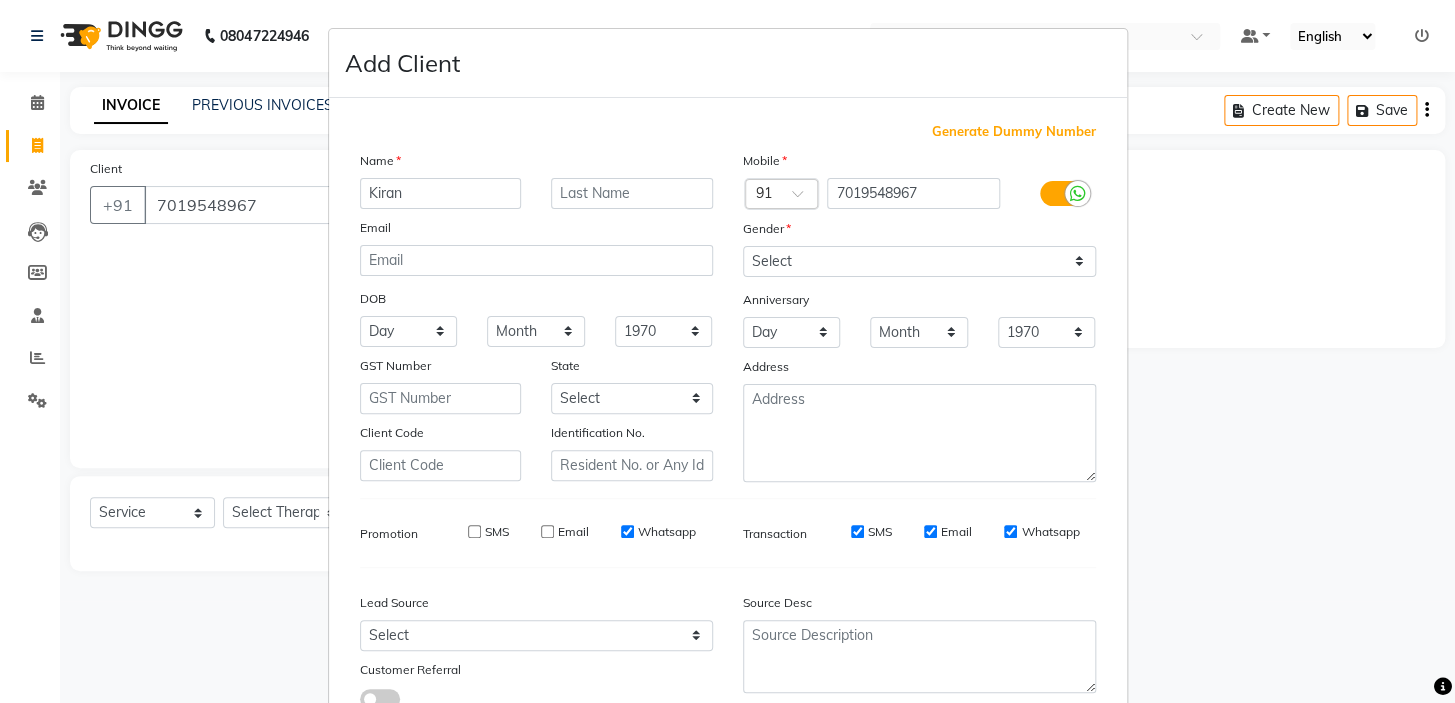 click on "Whatsapp" at bounding box center (627, 531) 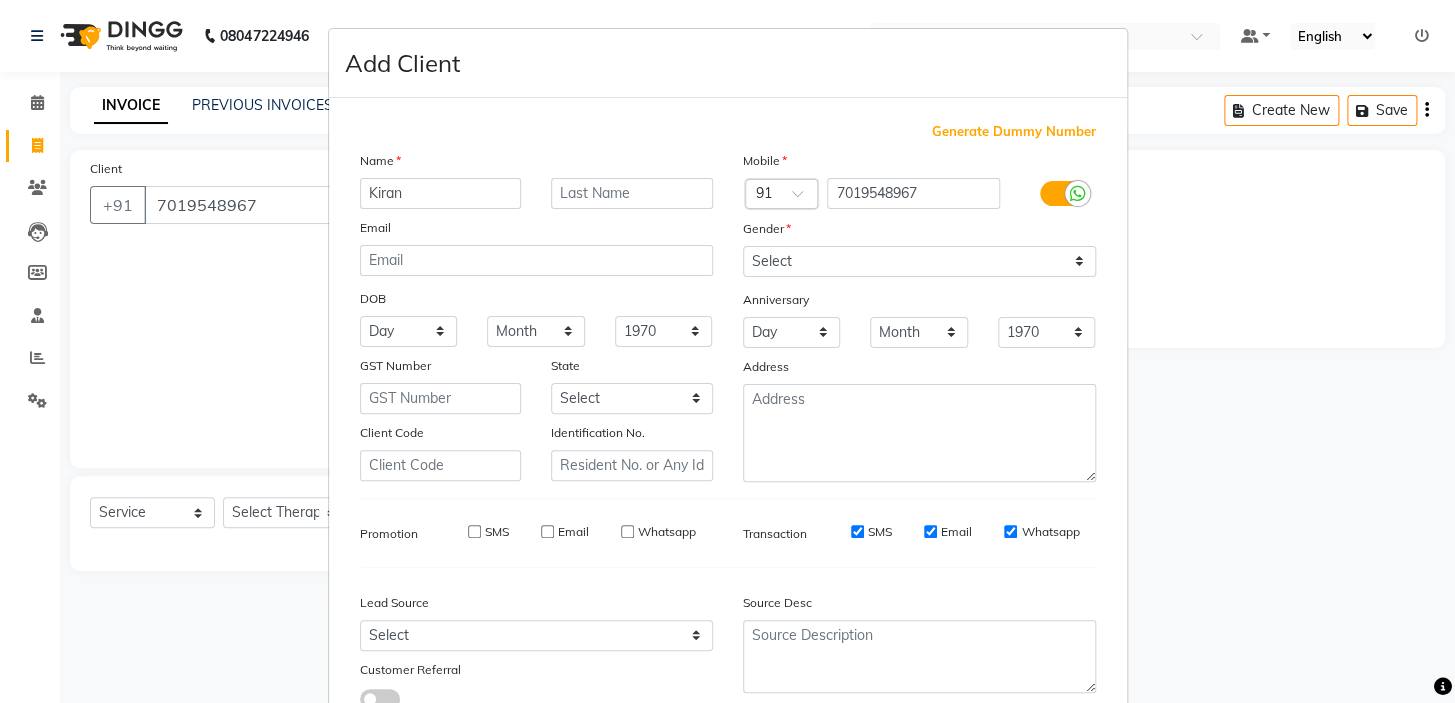 click on "SMS" at bounding box center [857, 531] 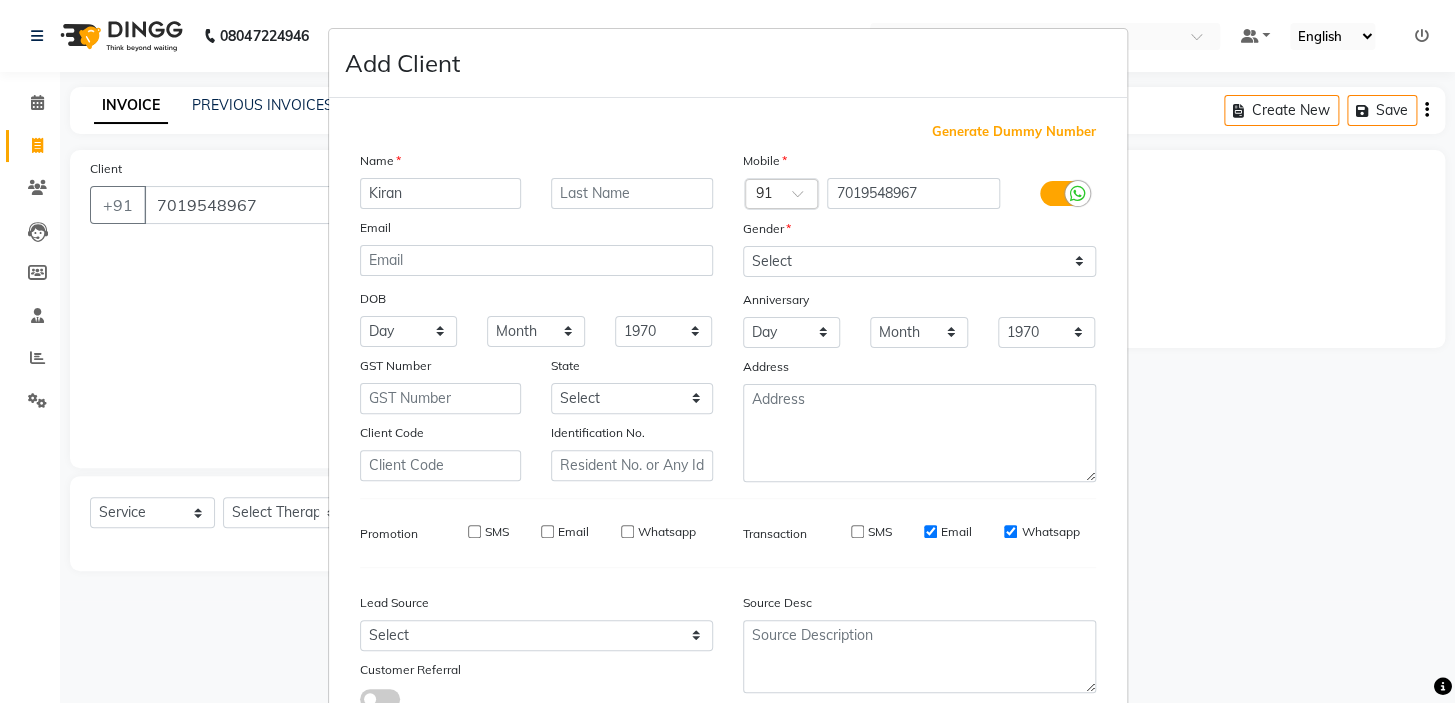 click on "Email" at bounding box center [930, 531] 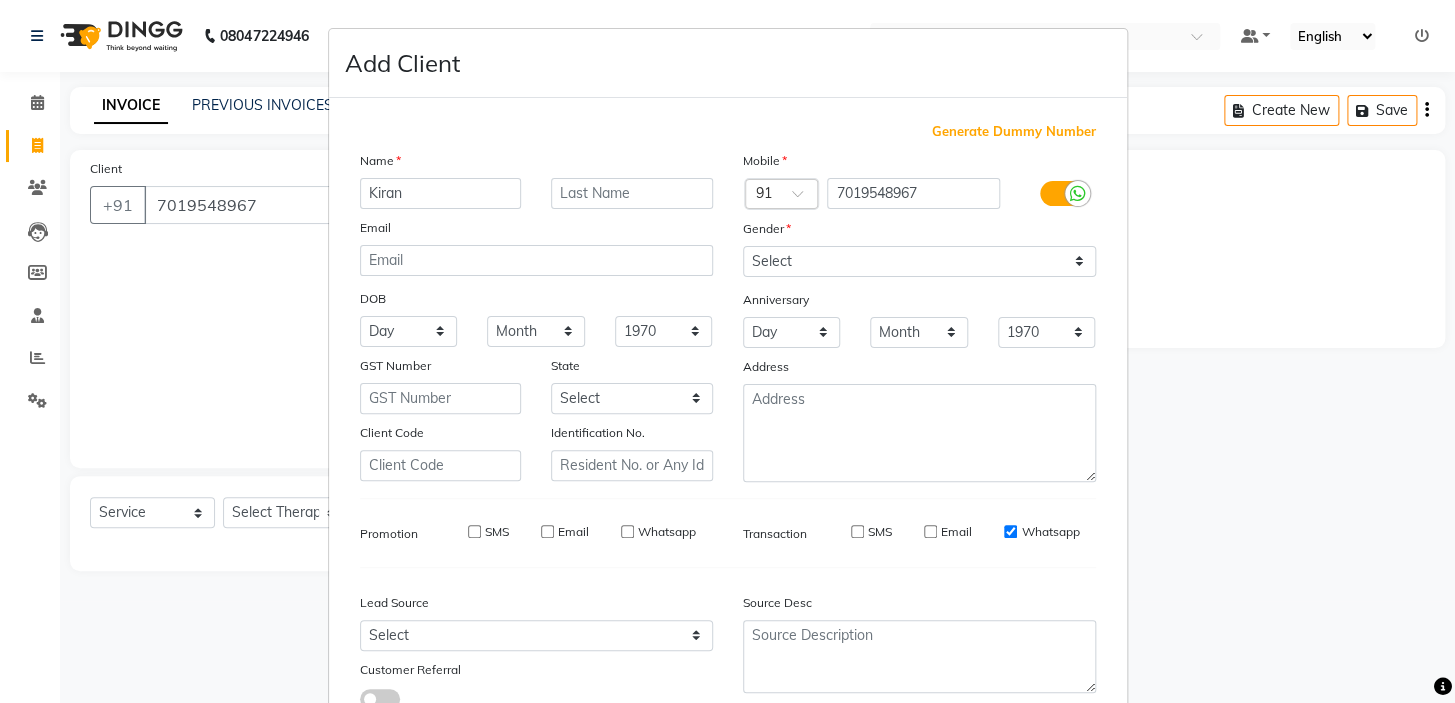 click on "Whatsapp" at bounding box center (1010, 531) 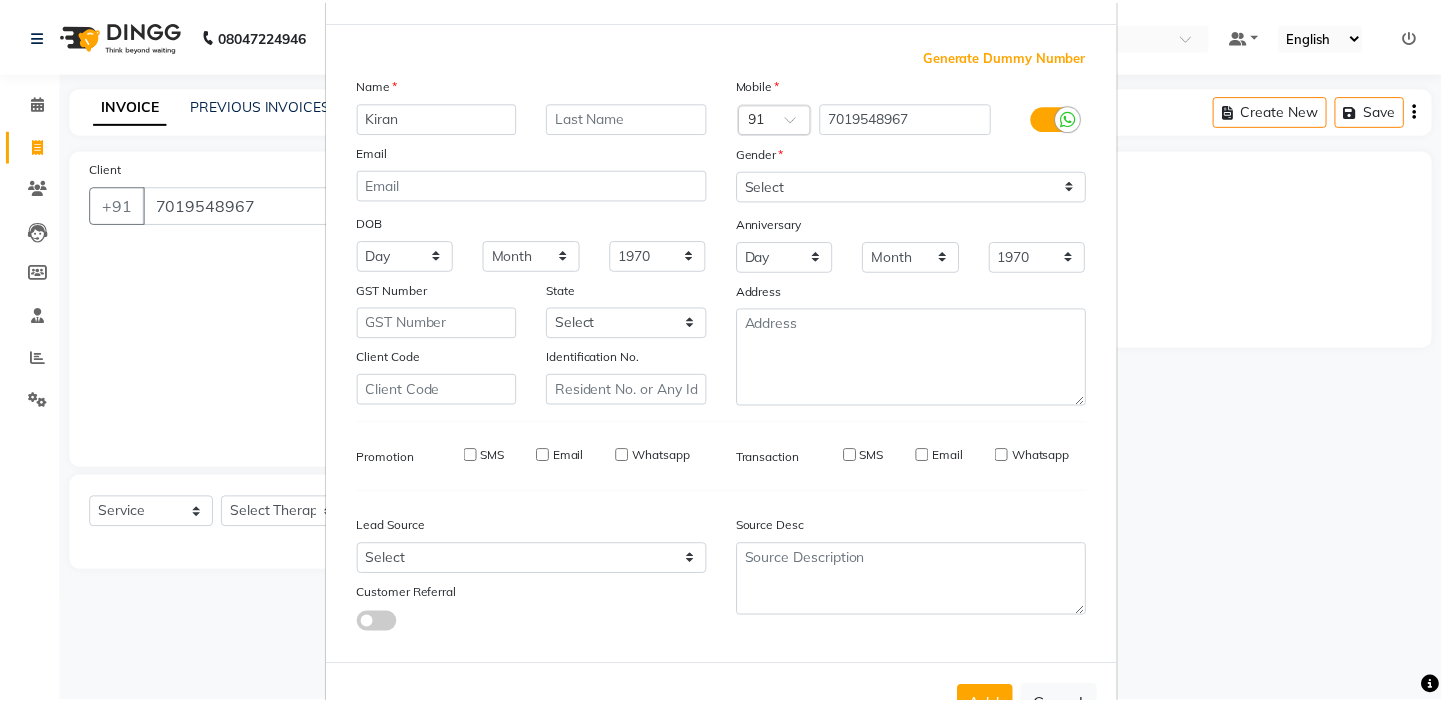scroll, scrollTop: 150, scrollLeft: 0, axis: vertical 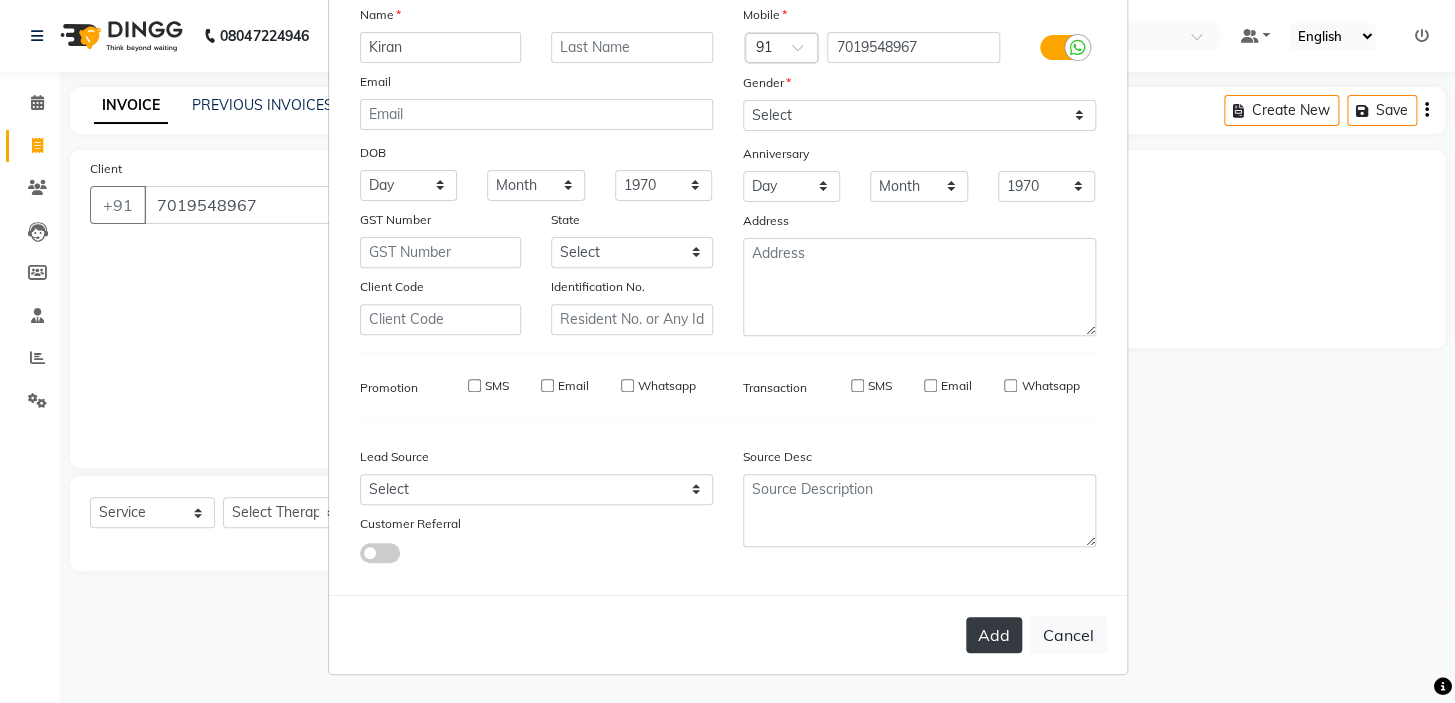 click on "Add" at bounding box center (994, 635) 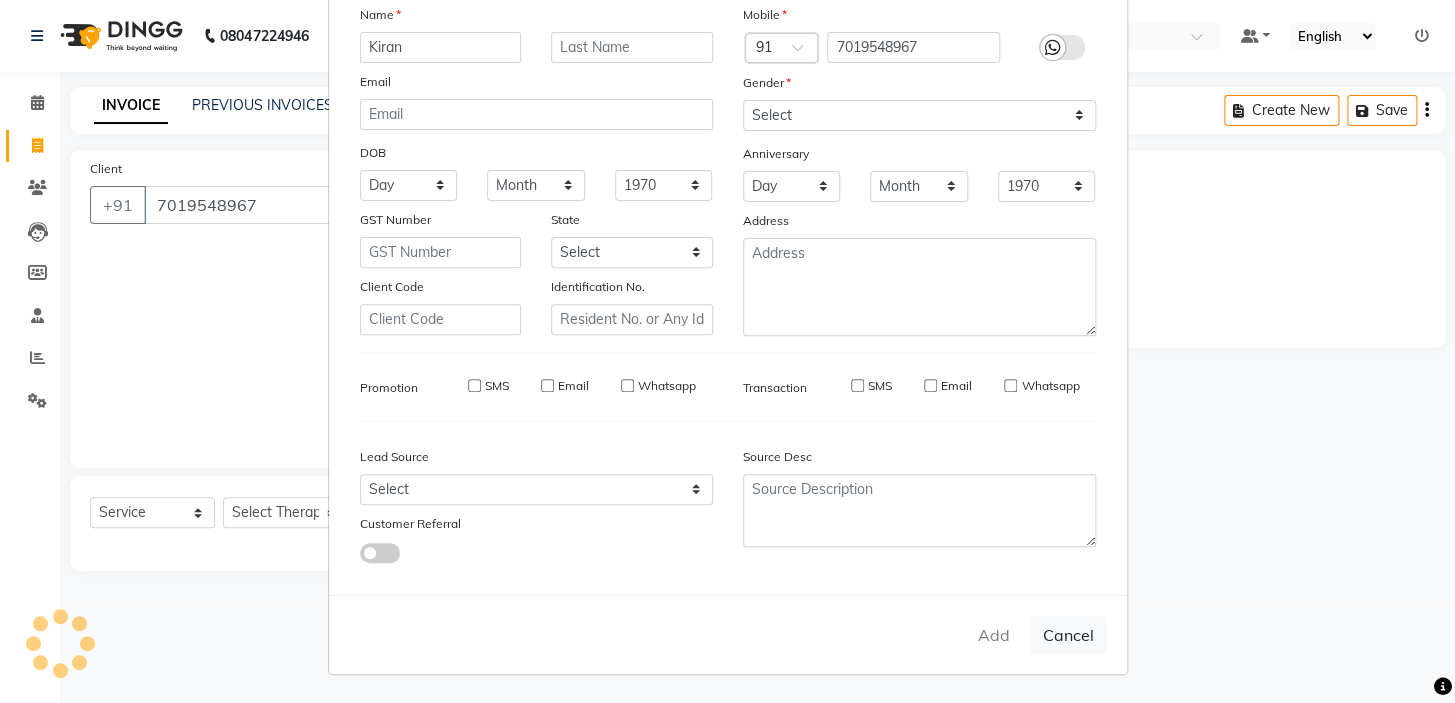 type 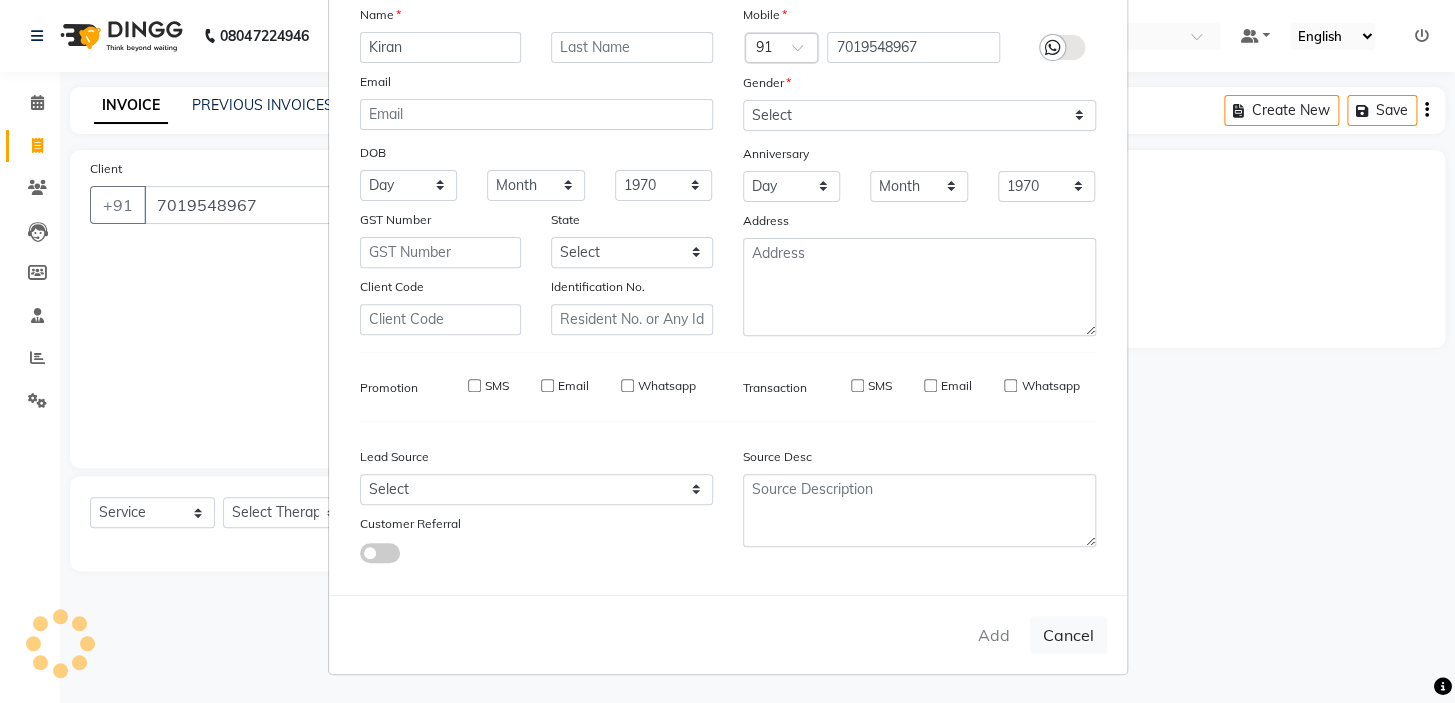 select 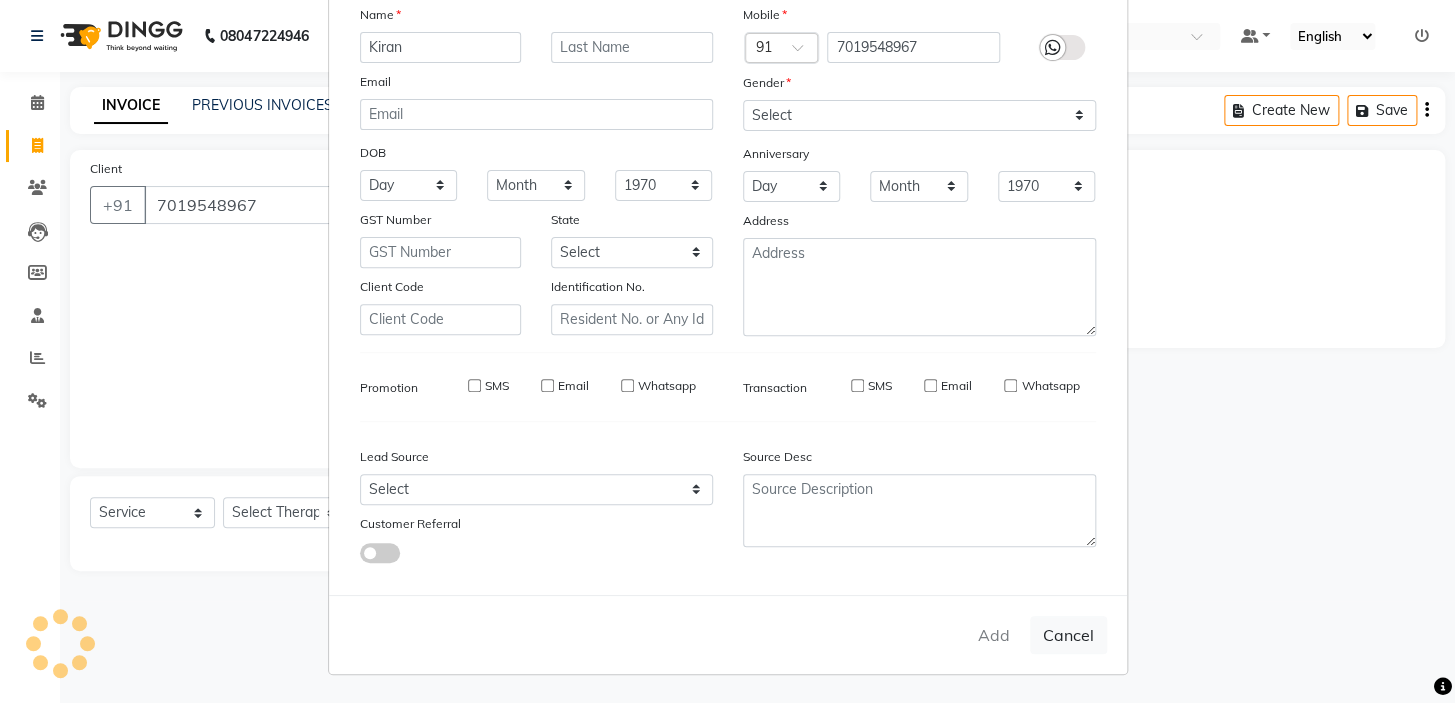 type 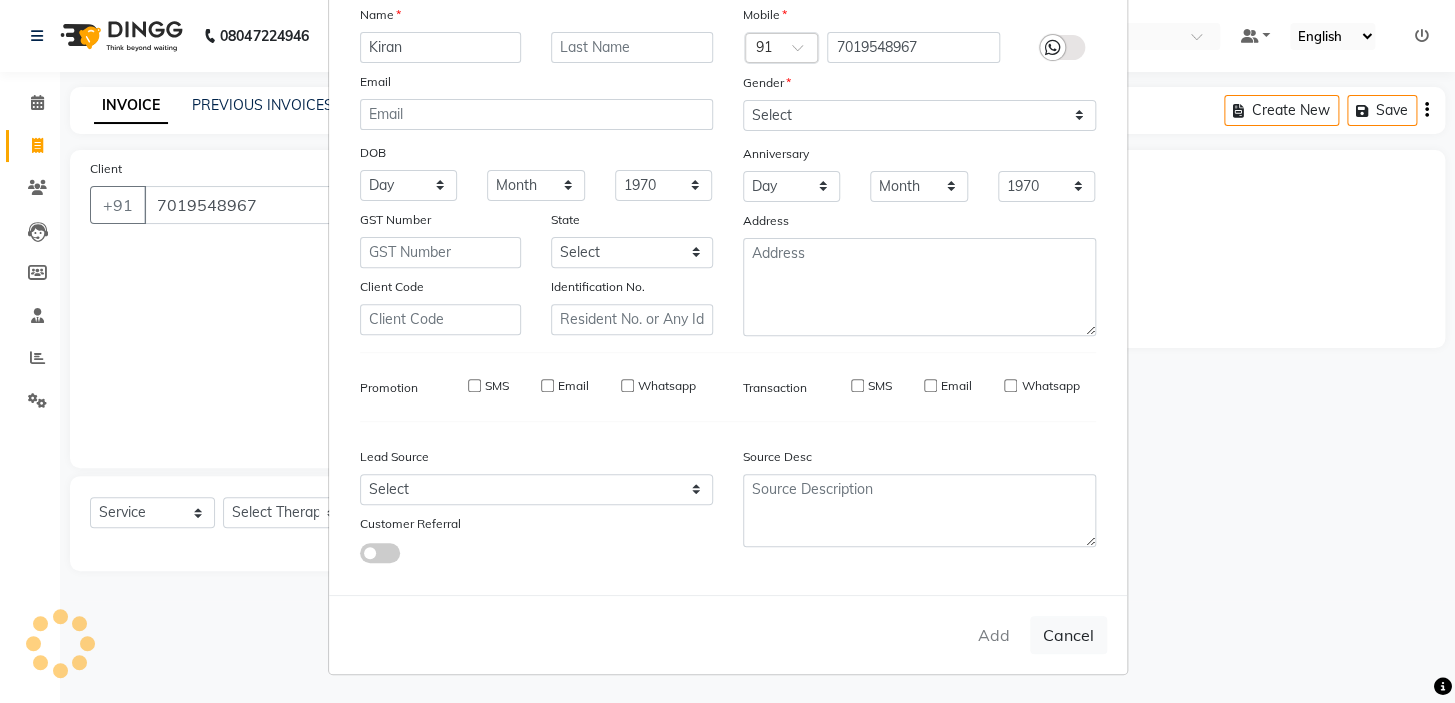 checkbox on "false" 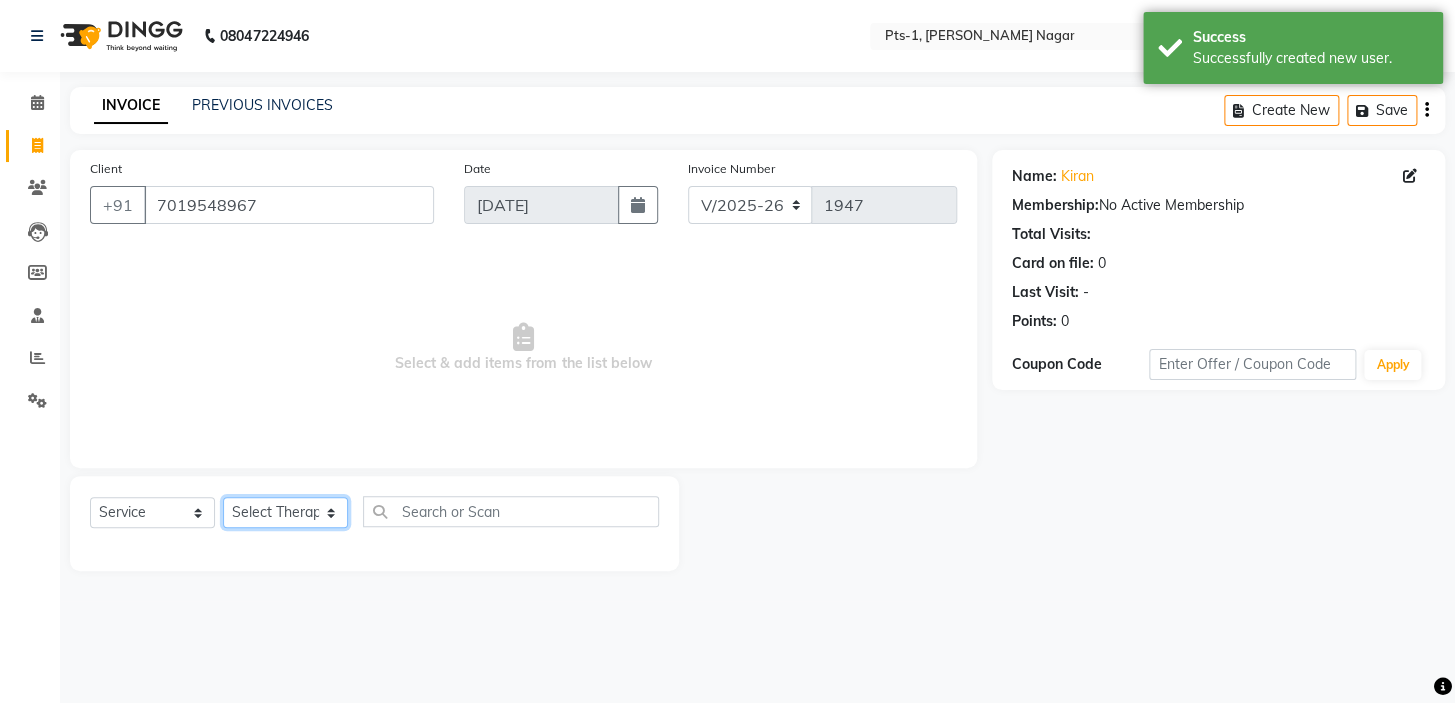 click on "Select Therapist [PERSON_NAME] anyone Babu Bela [PERSON_NAME] [PERSON_NAME] [PERSON_NAME] Sun [PERSON_NAME] [PERSON_NAME]" 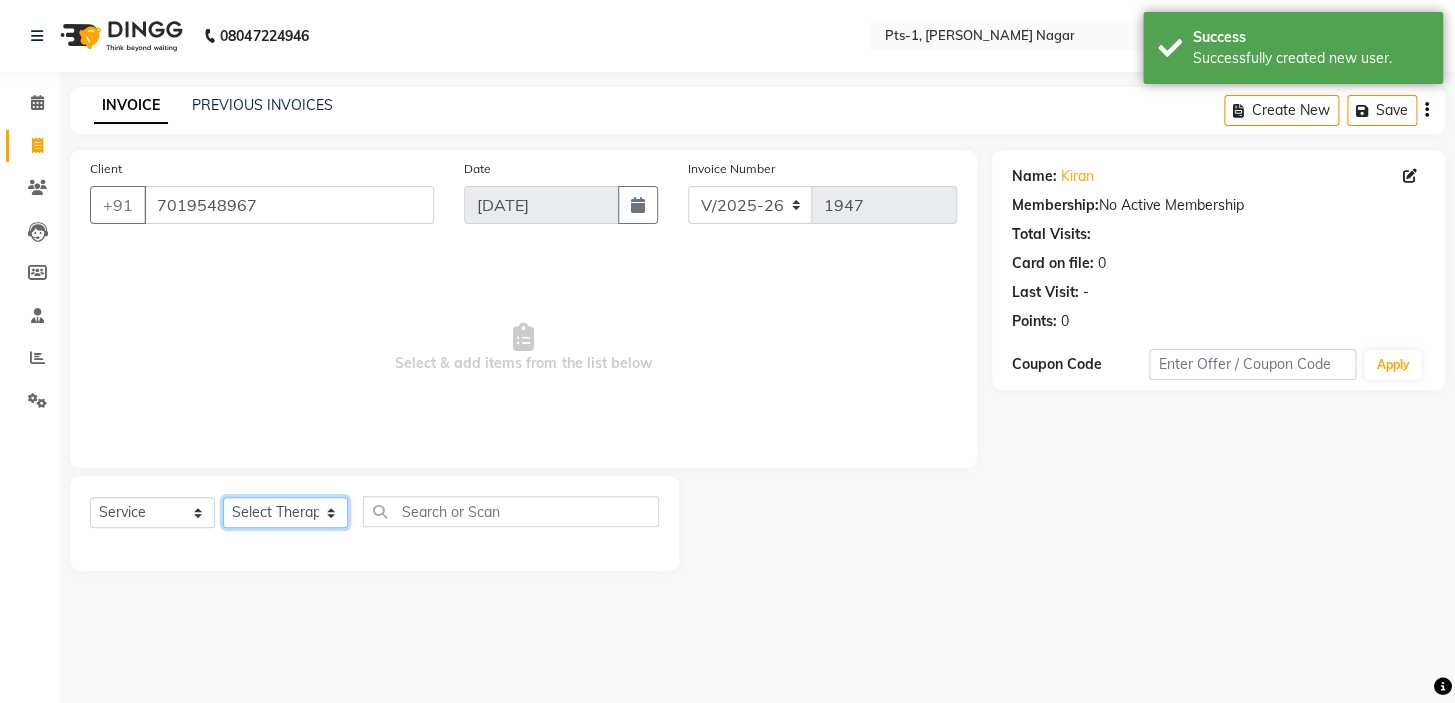 select on "61014" 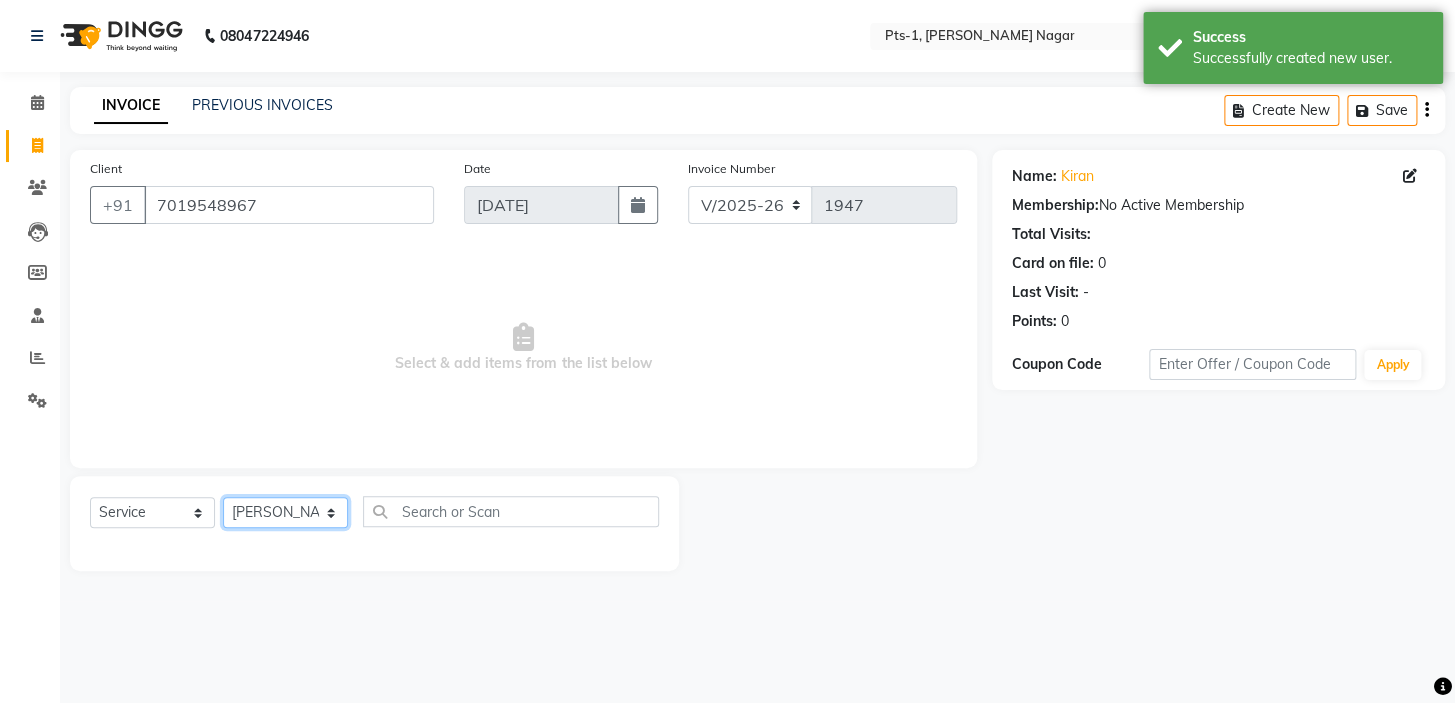 click on "Select Therapist [PERSON_NAME] anyone Babu Bela [PERSON_NAME] [PERSON_NAME] [PERSON_NAME] Sun [PERSON_NAME] [PERSON_NAME]" 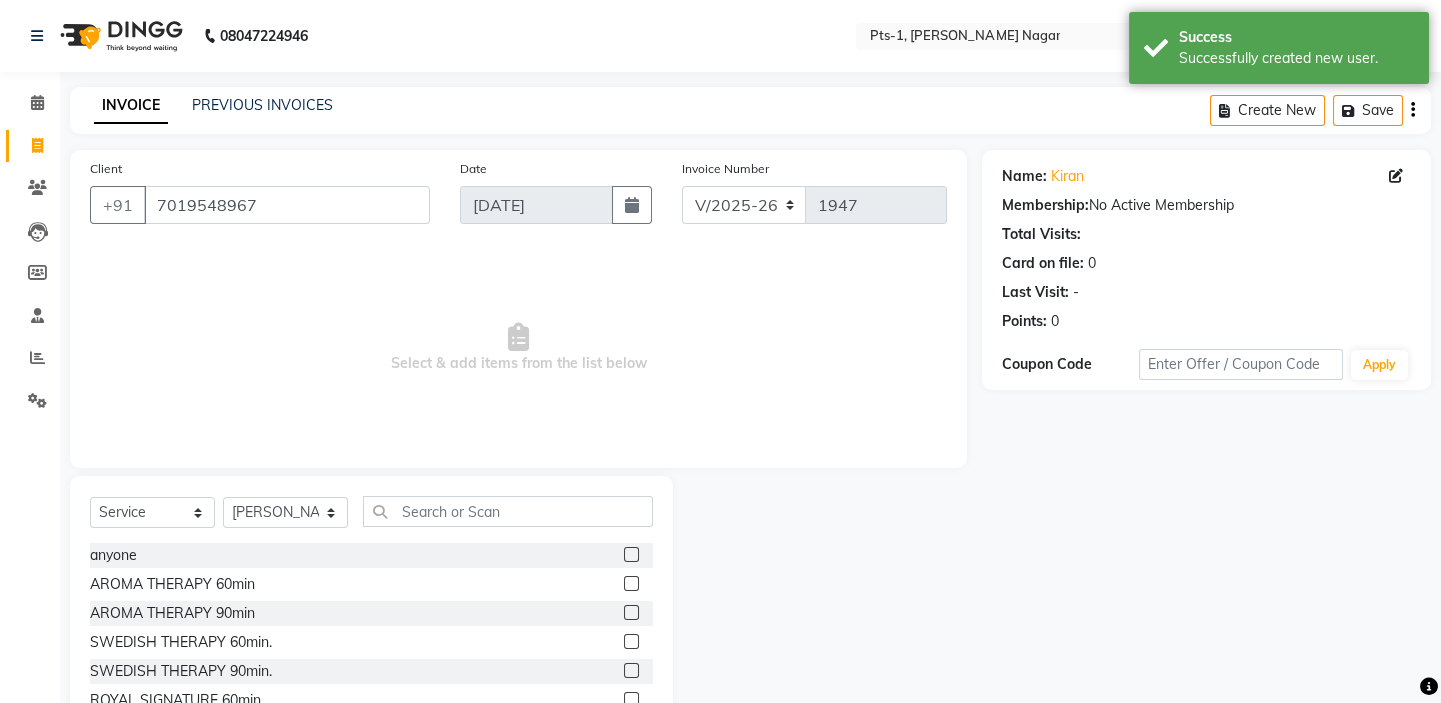 click on "SWEDISH THERAPY 60min." 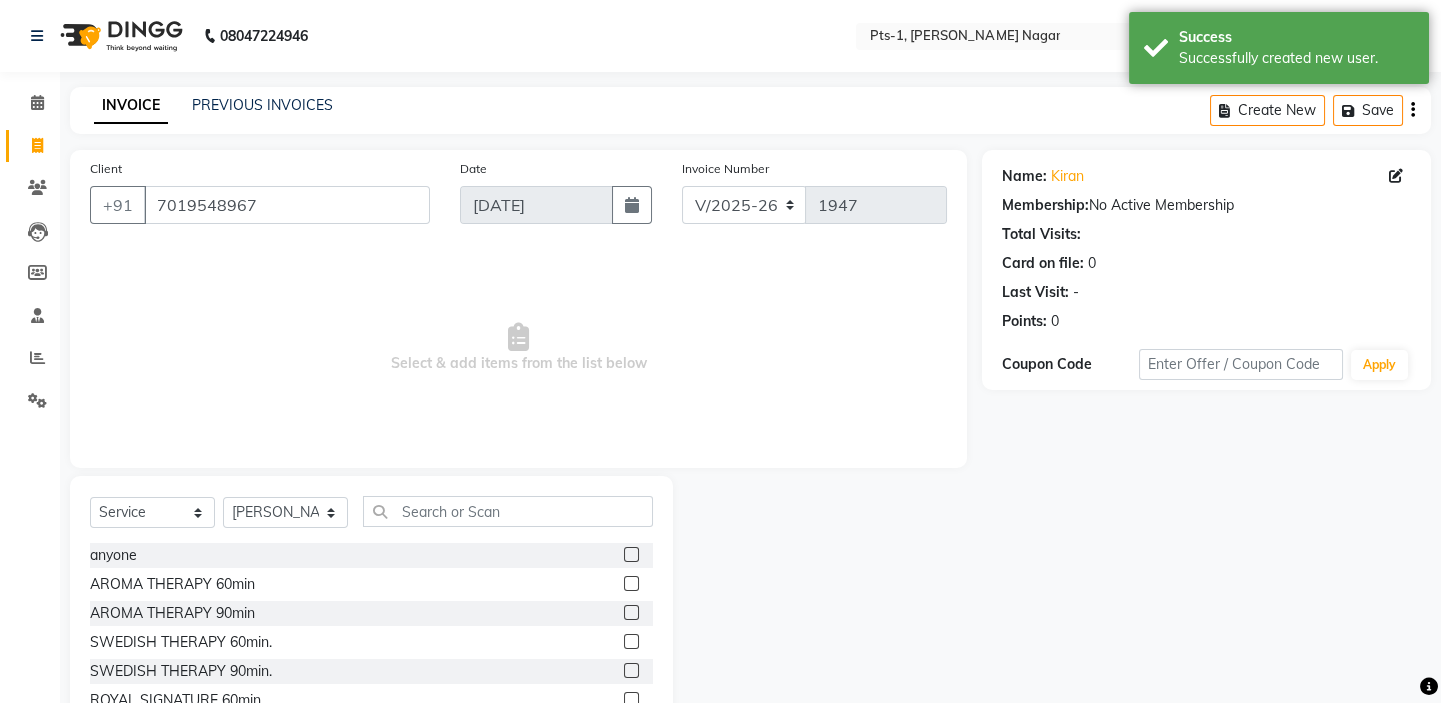 click at bounding box center [630, 642] 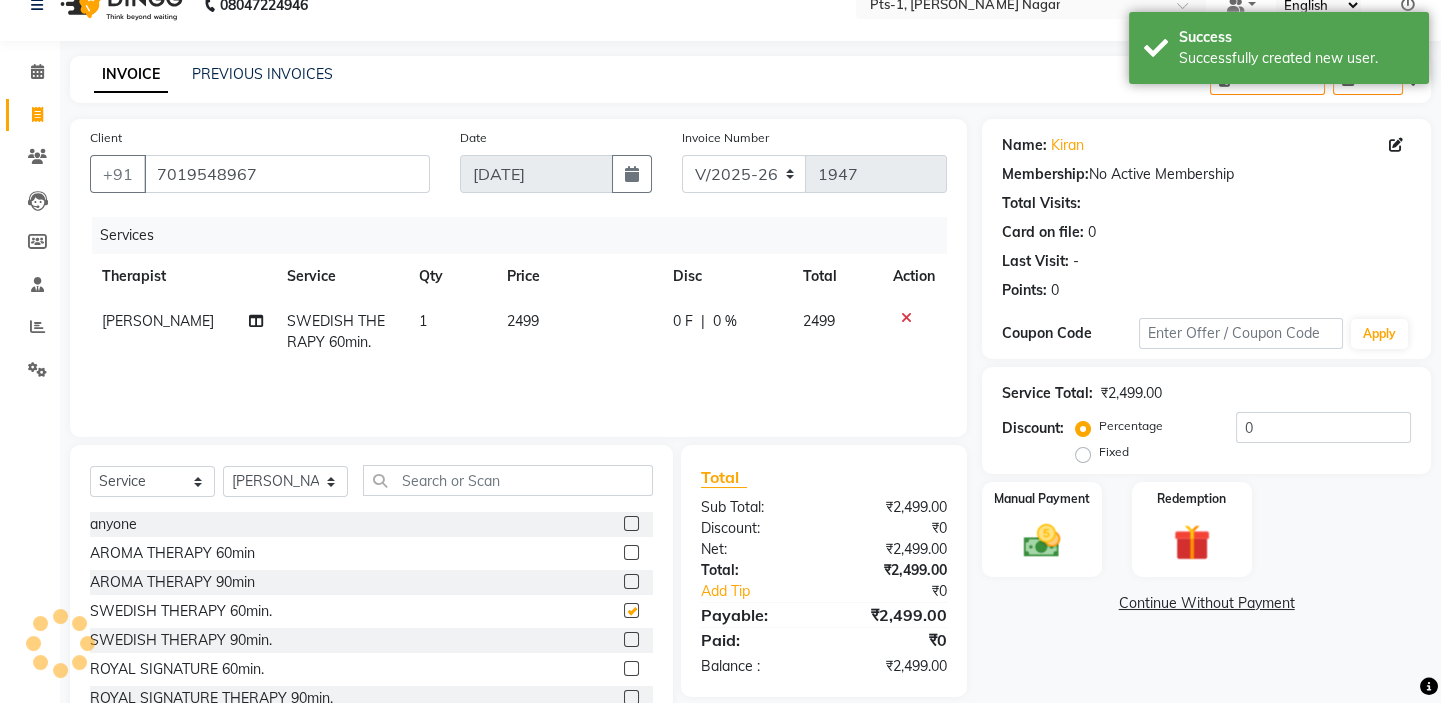 checkbox on "false" 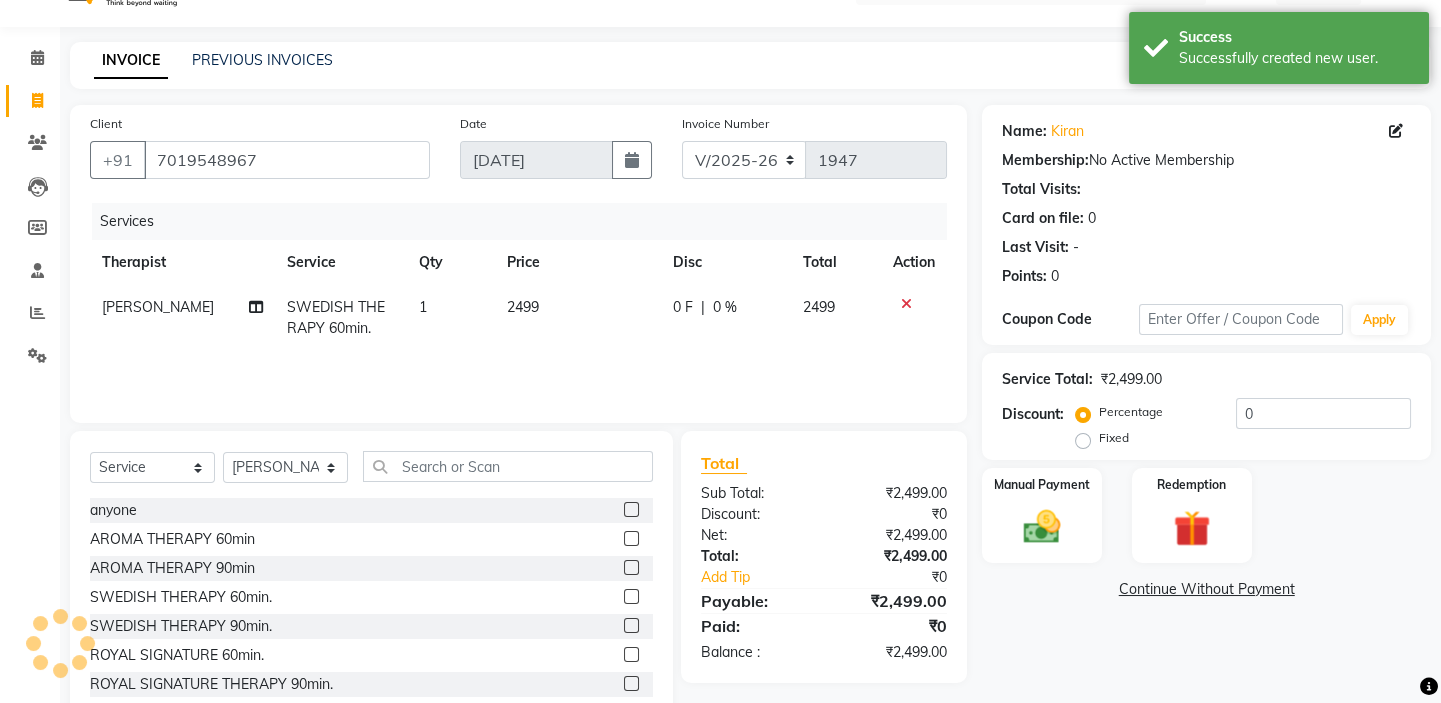 scroll, scrollTop: 99, scrollLeft: 0, axis: vertical 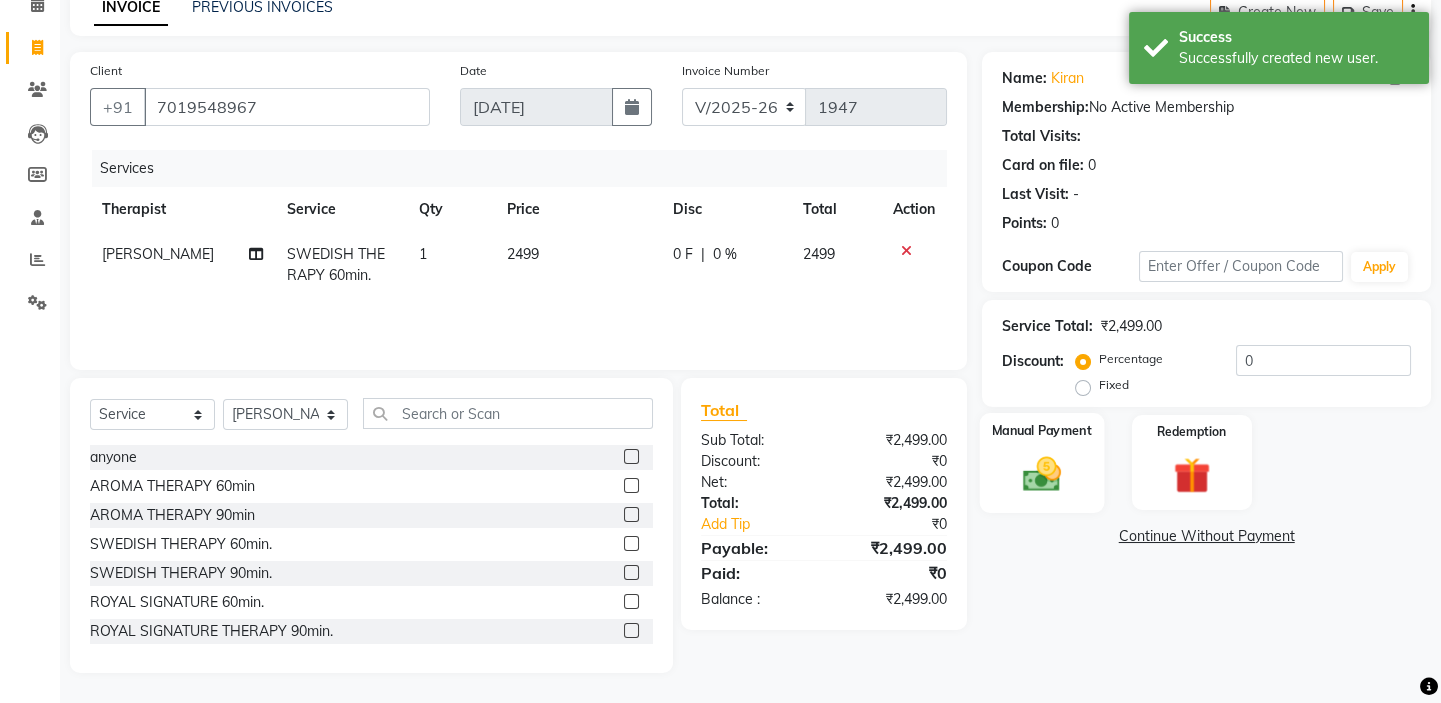 click on "Manual Payment" 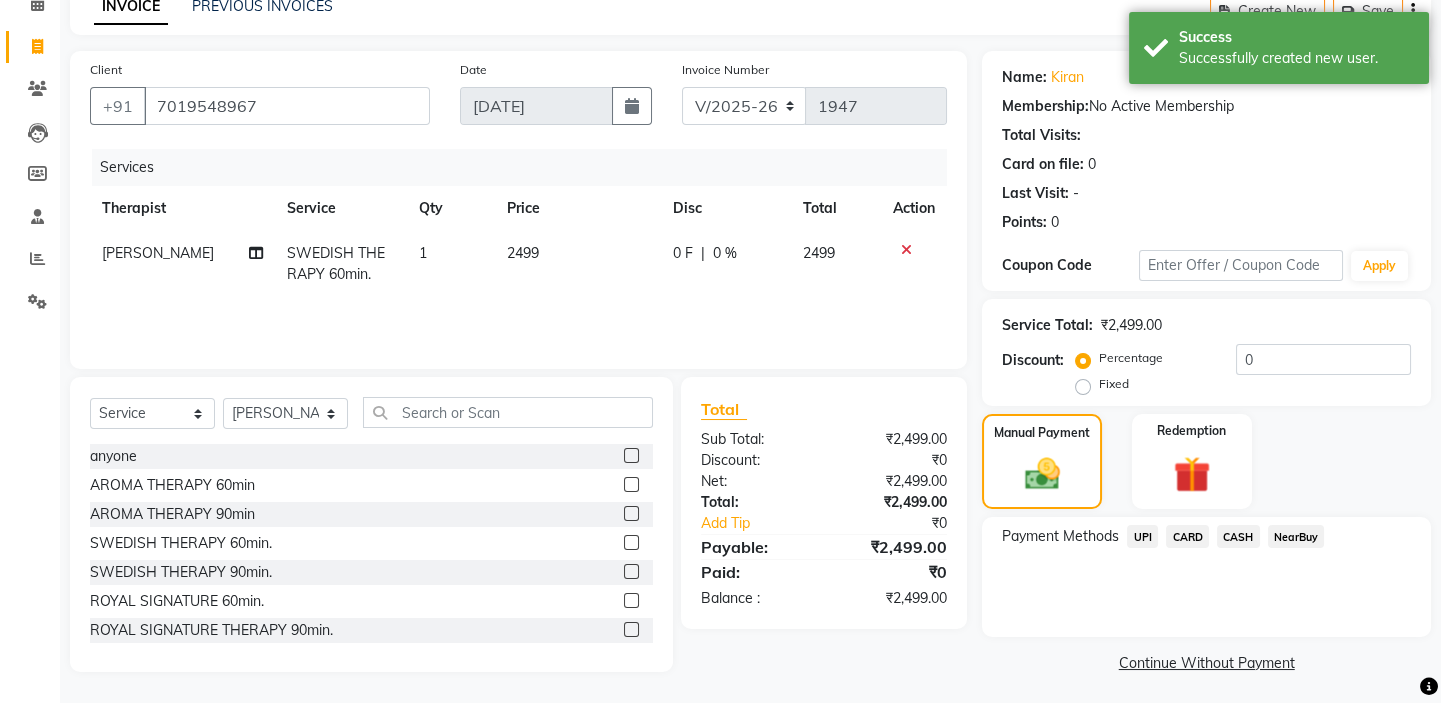 click on "CASH" 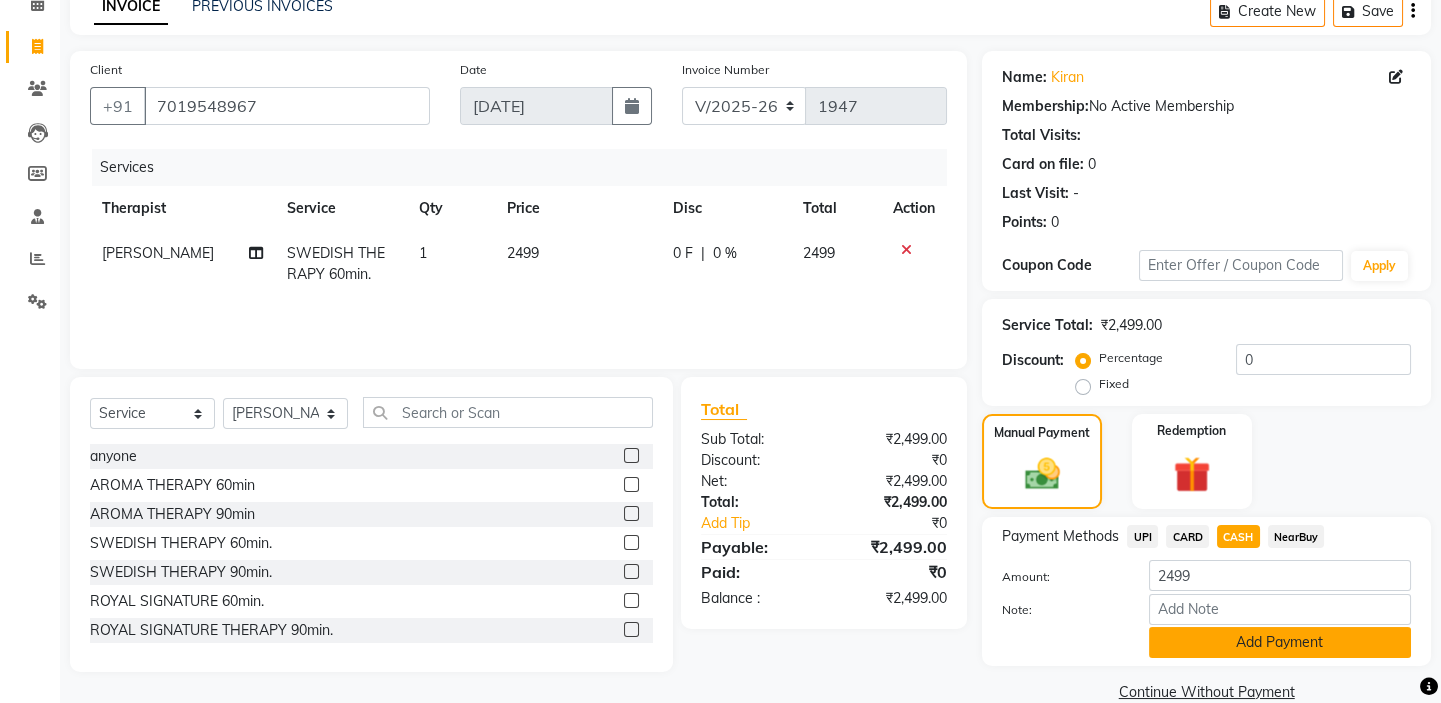 click on "Add Payment" 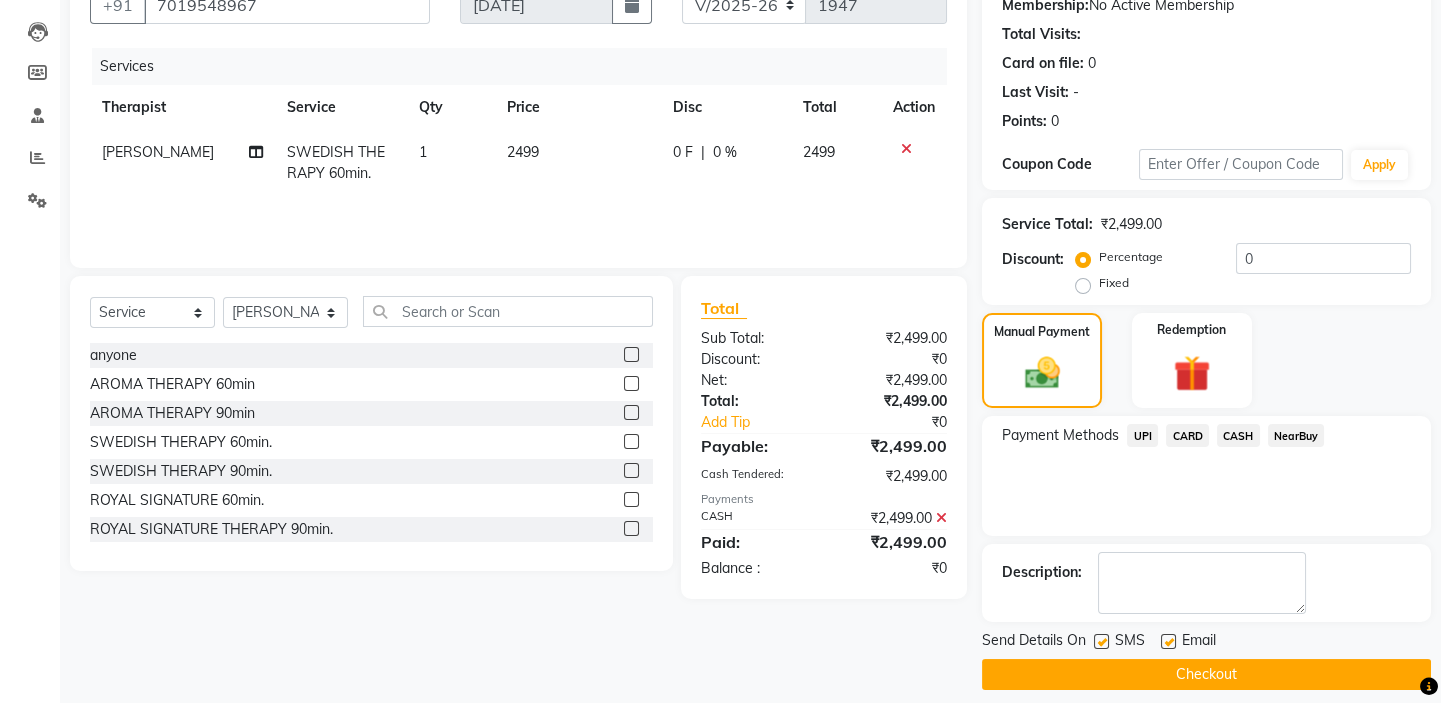 scroll, scrollTop: 216, scrollLeft: 0, axis: vertical 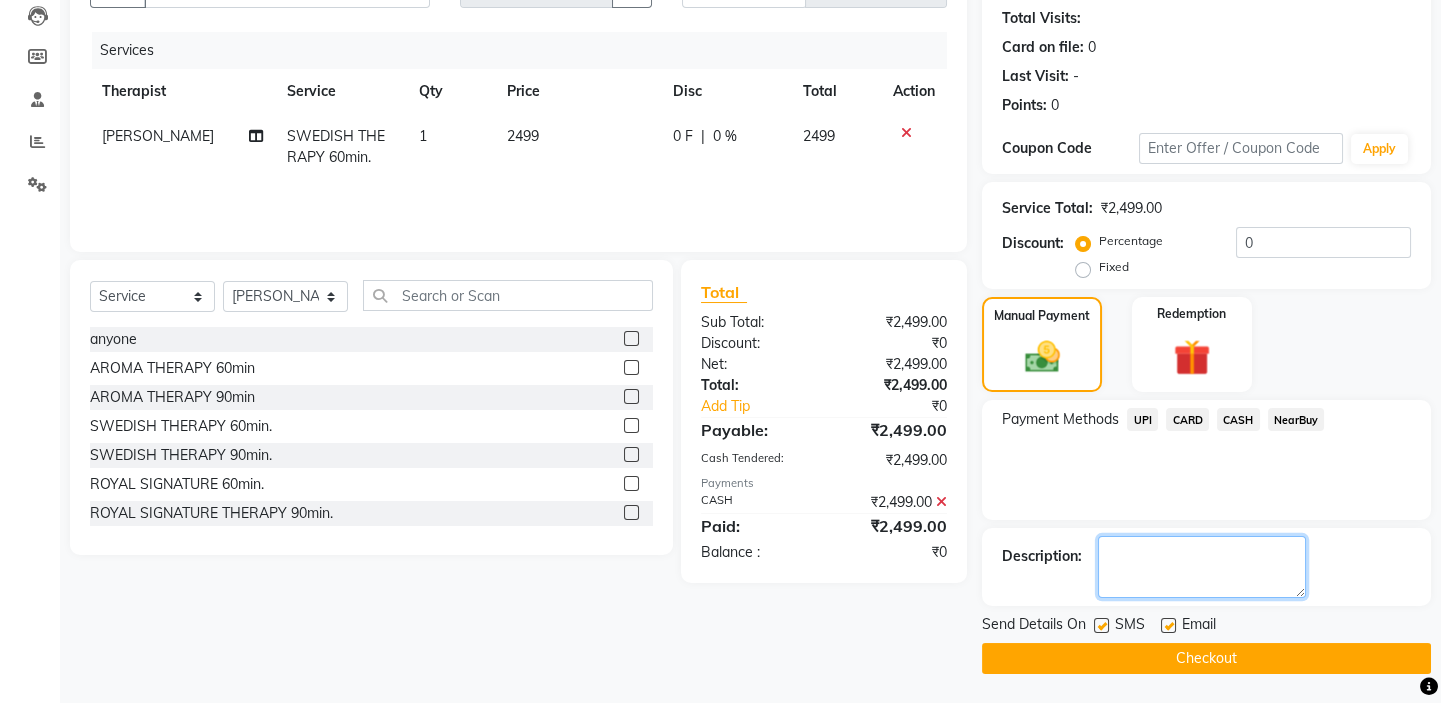 click 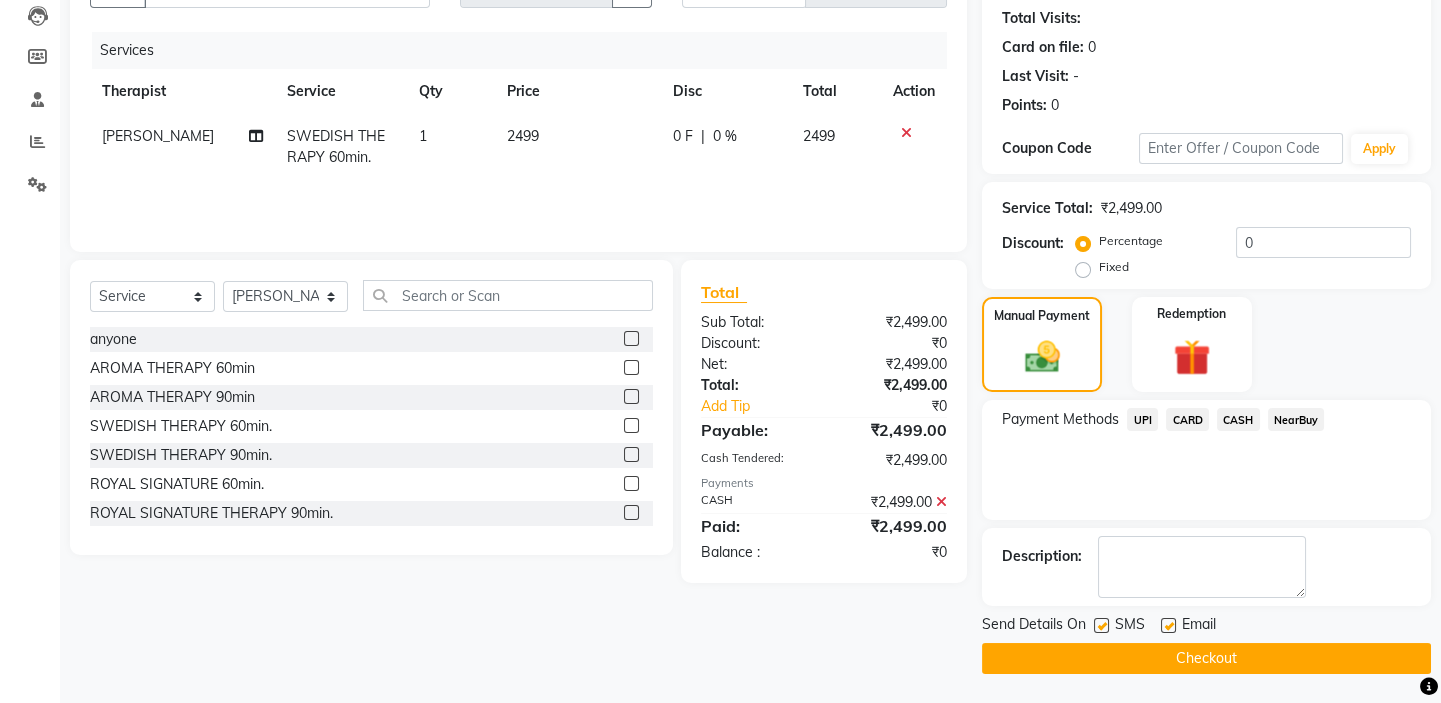 click 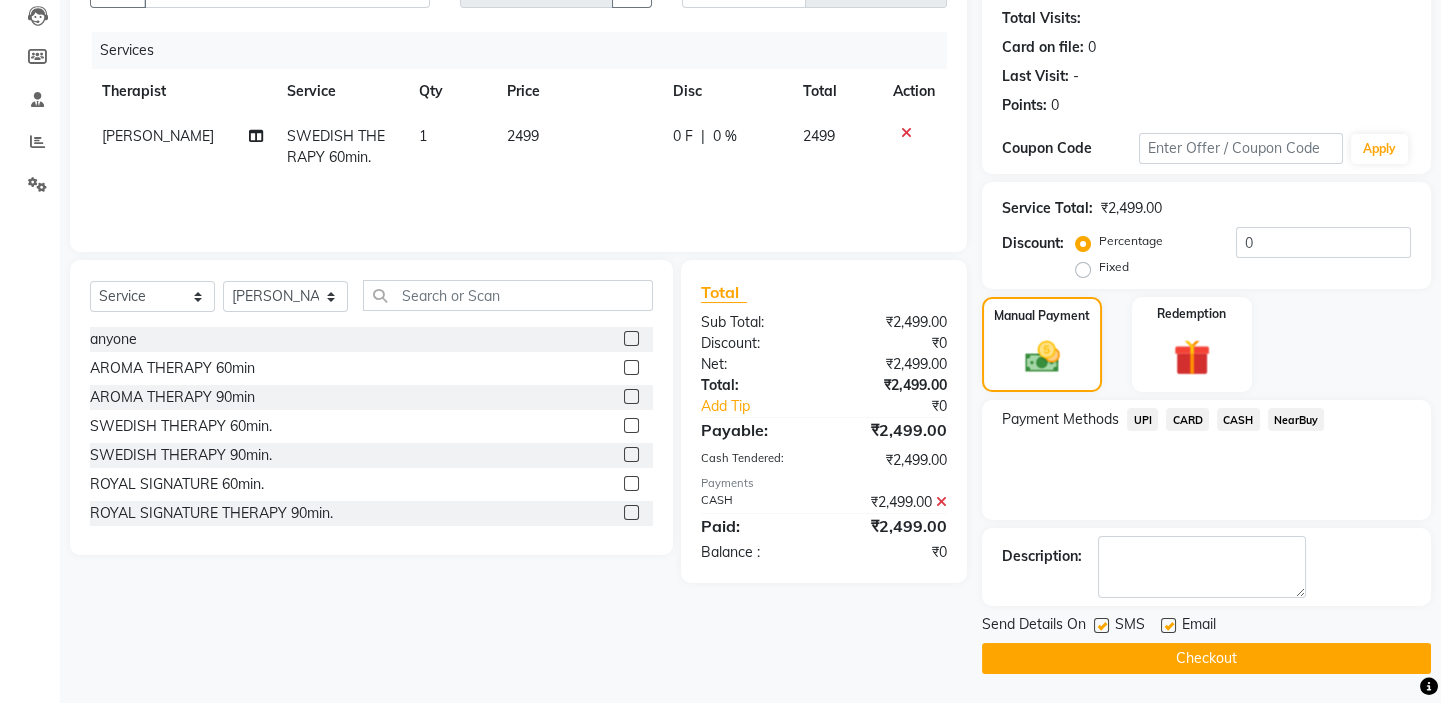 click at bounding box center [1167, 626] 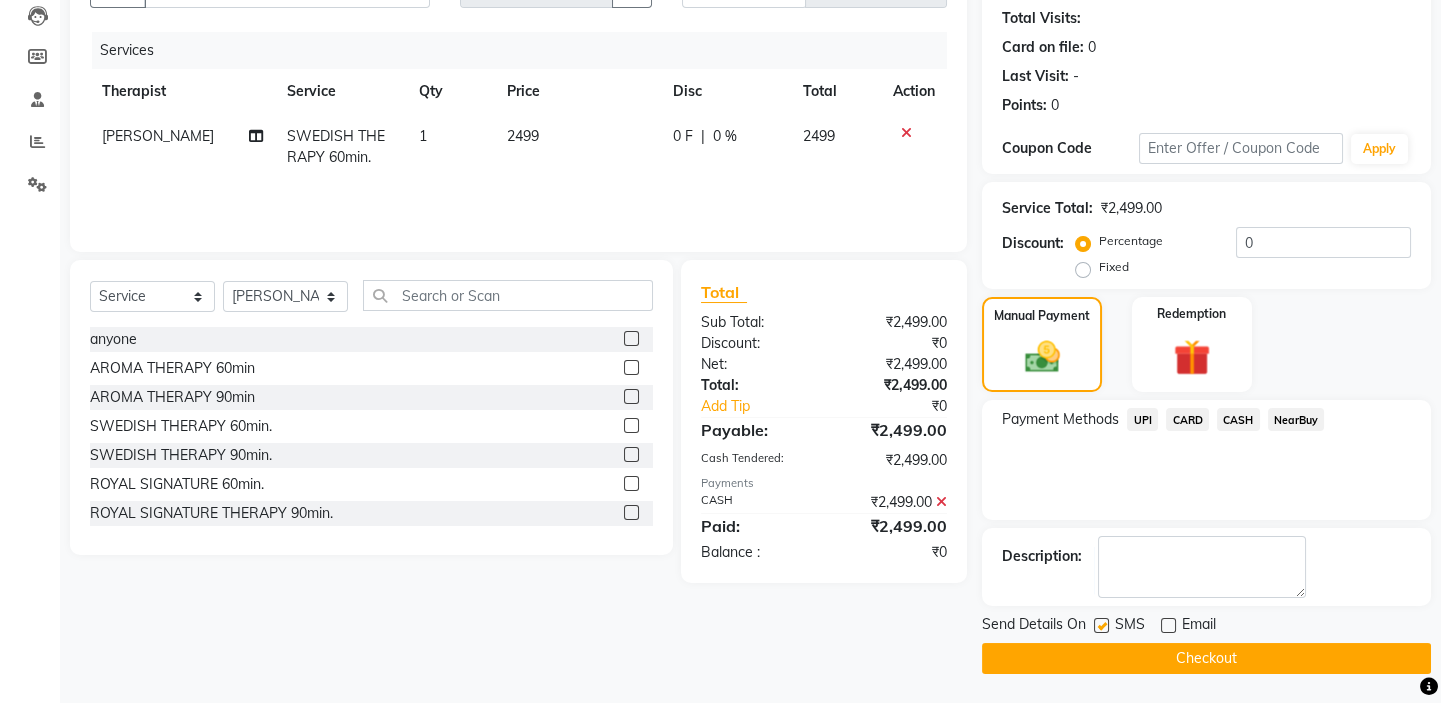 click 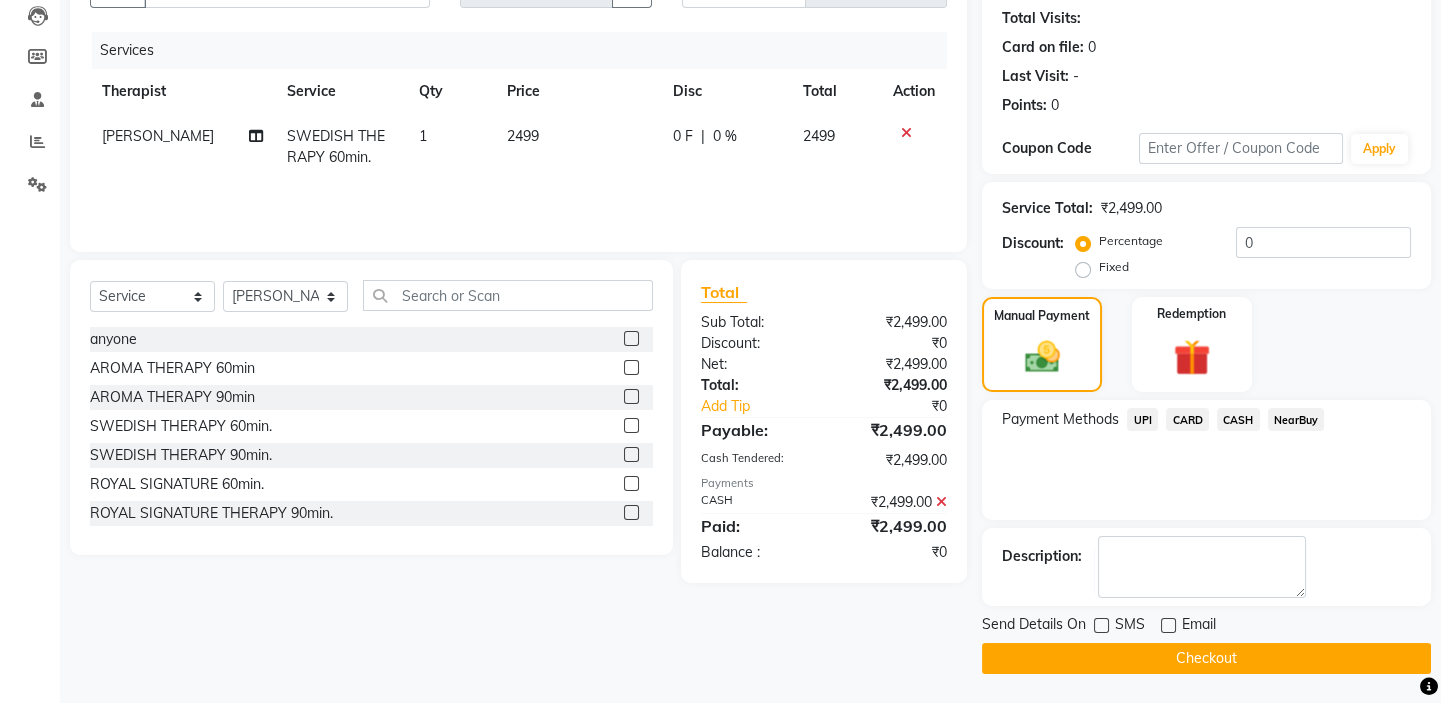 click on "Checkout" 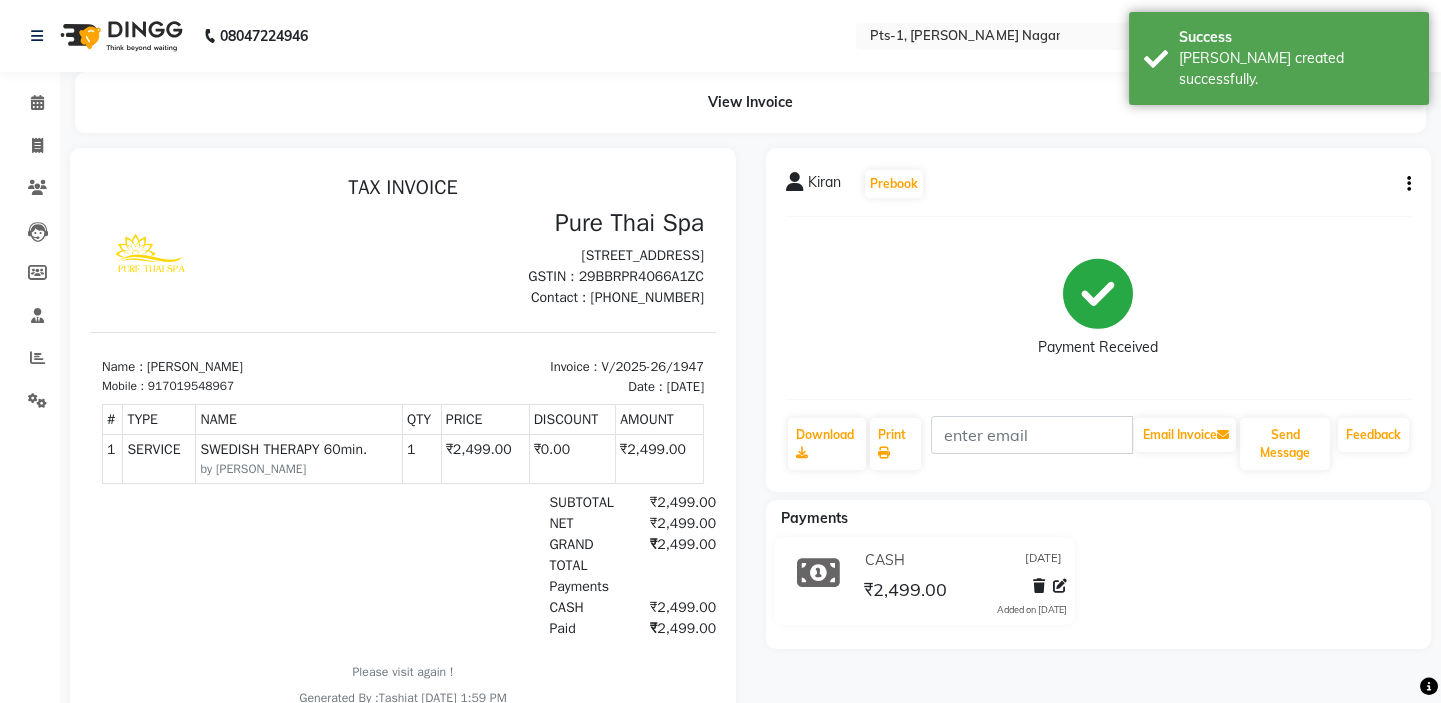 scroll, scrollTop: 0, scrollLeft: 0, axis: both 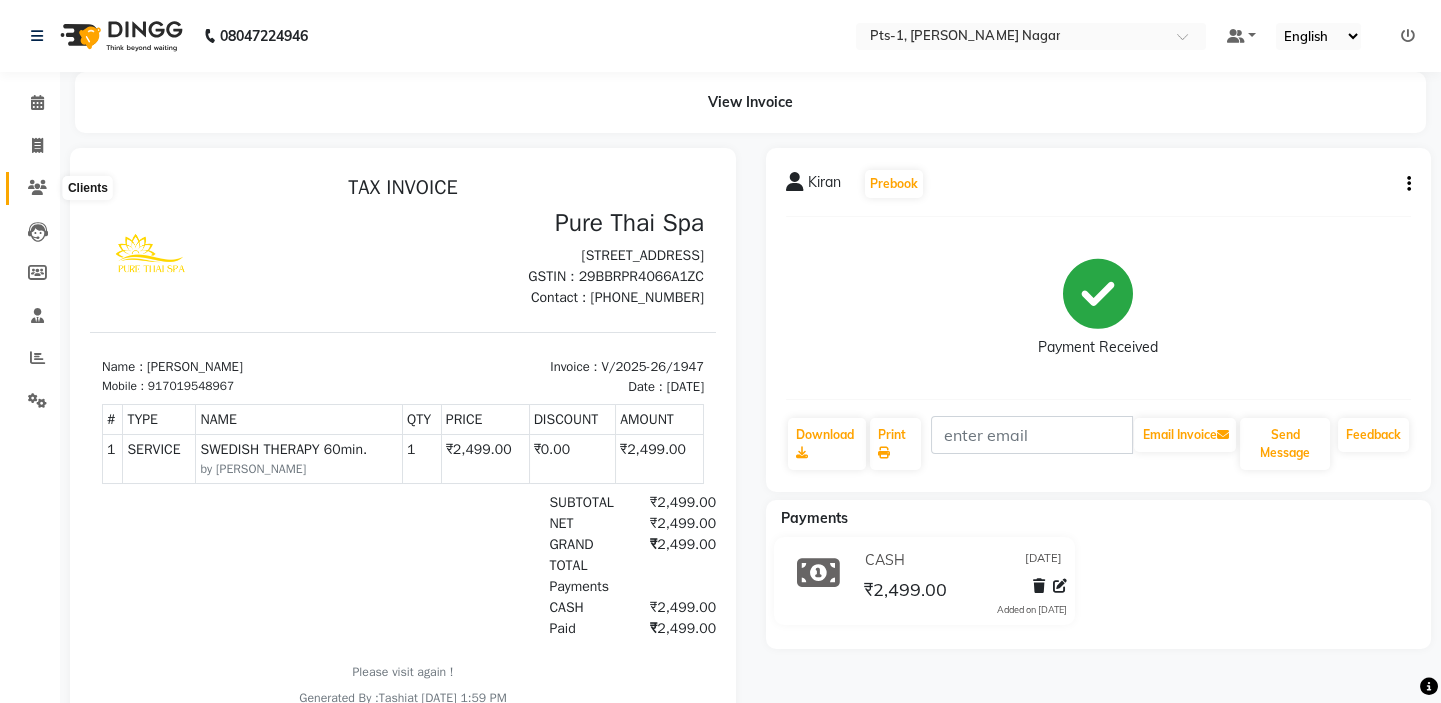 click 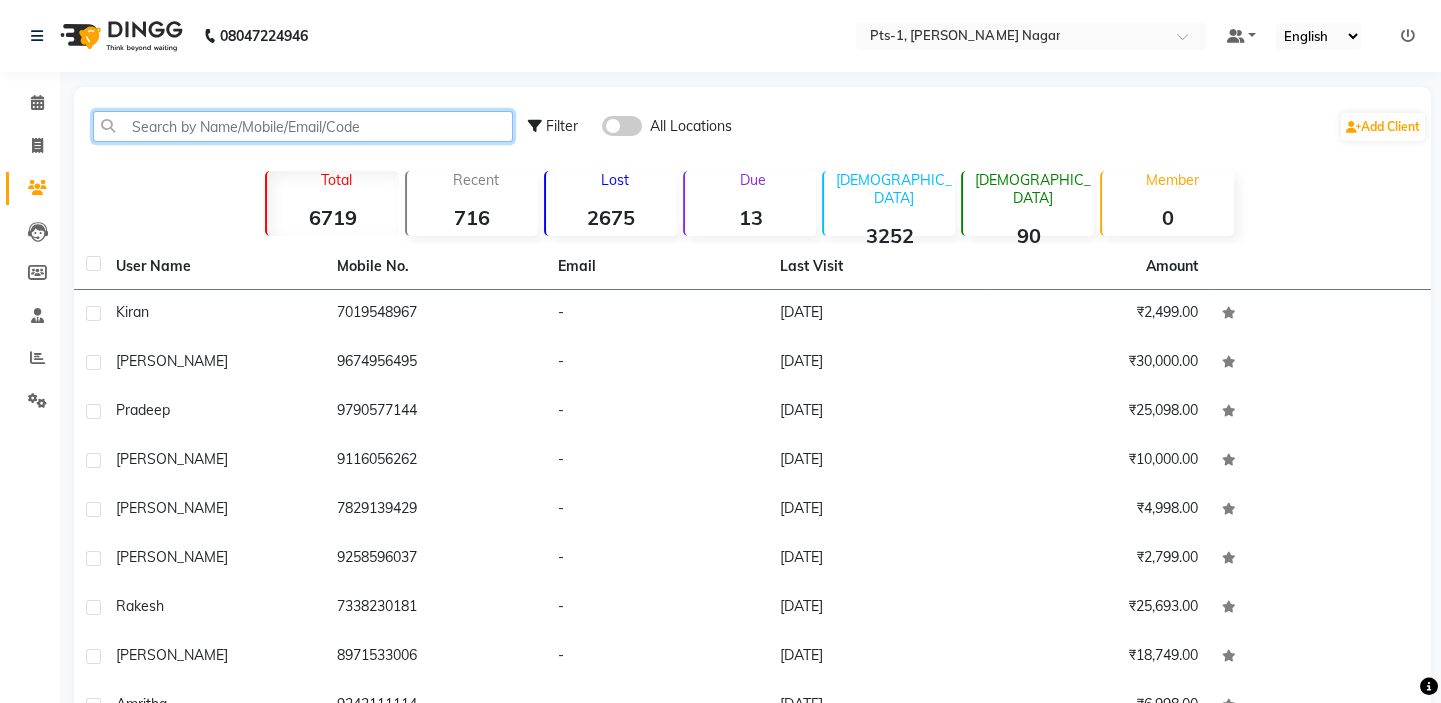 click 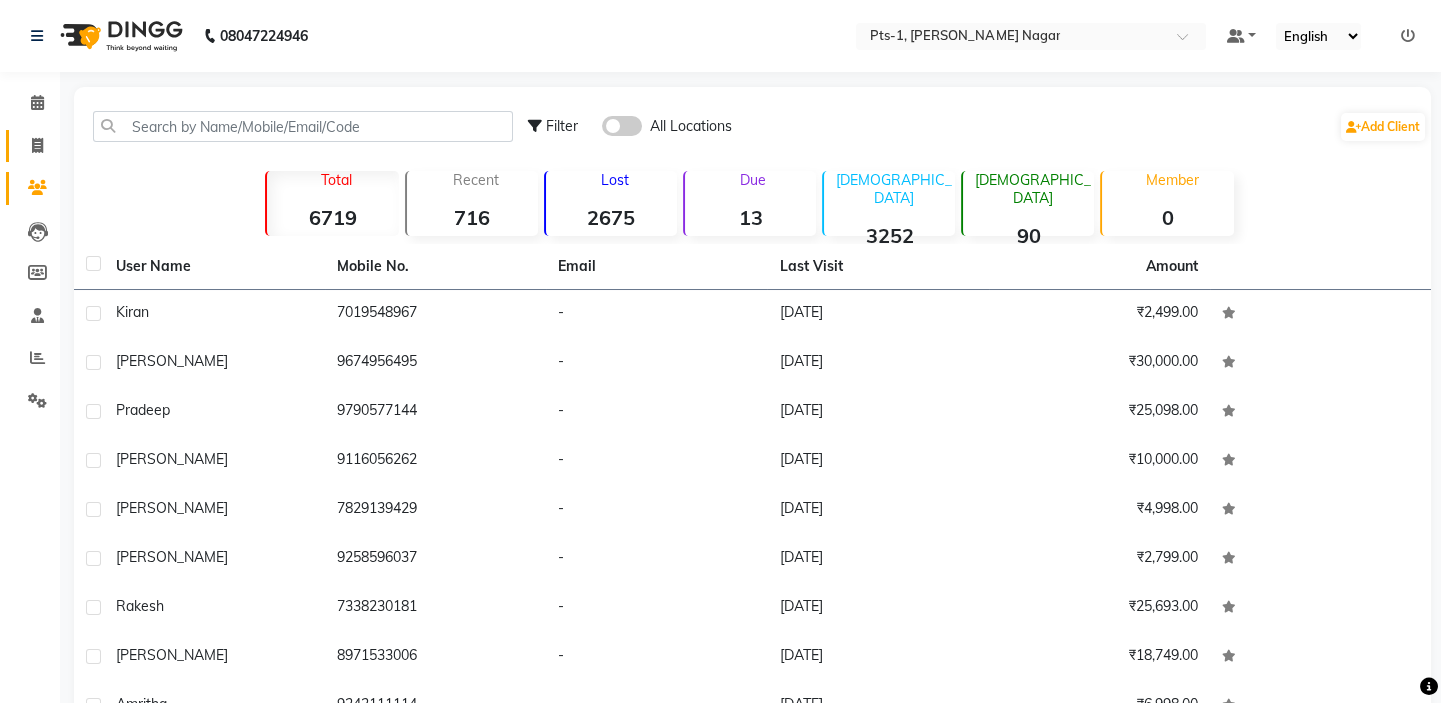 click 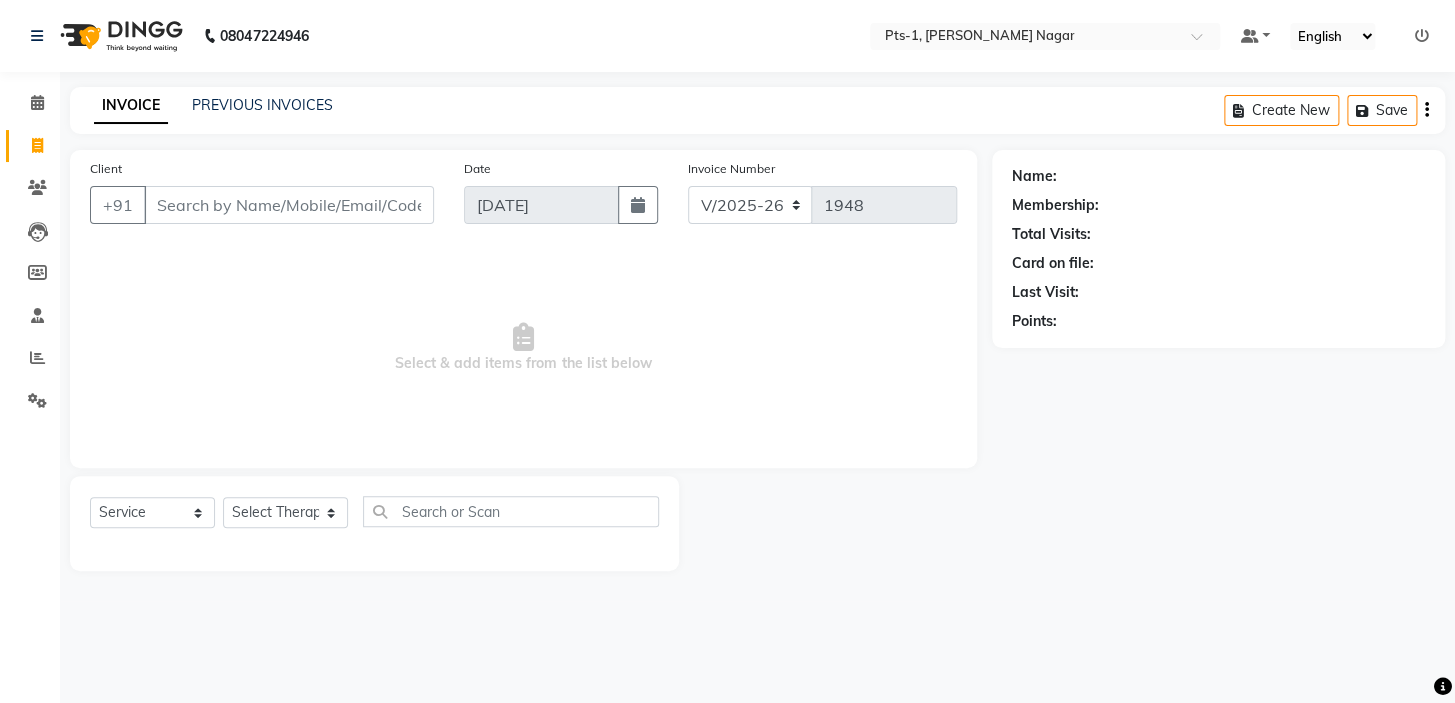 click on "Client" at bounding box center [289, 205] 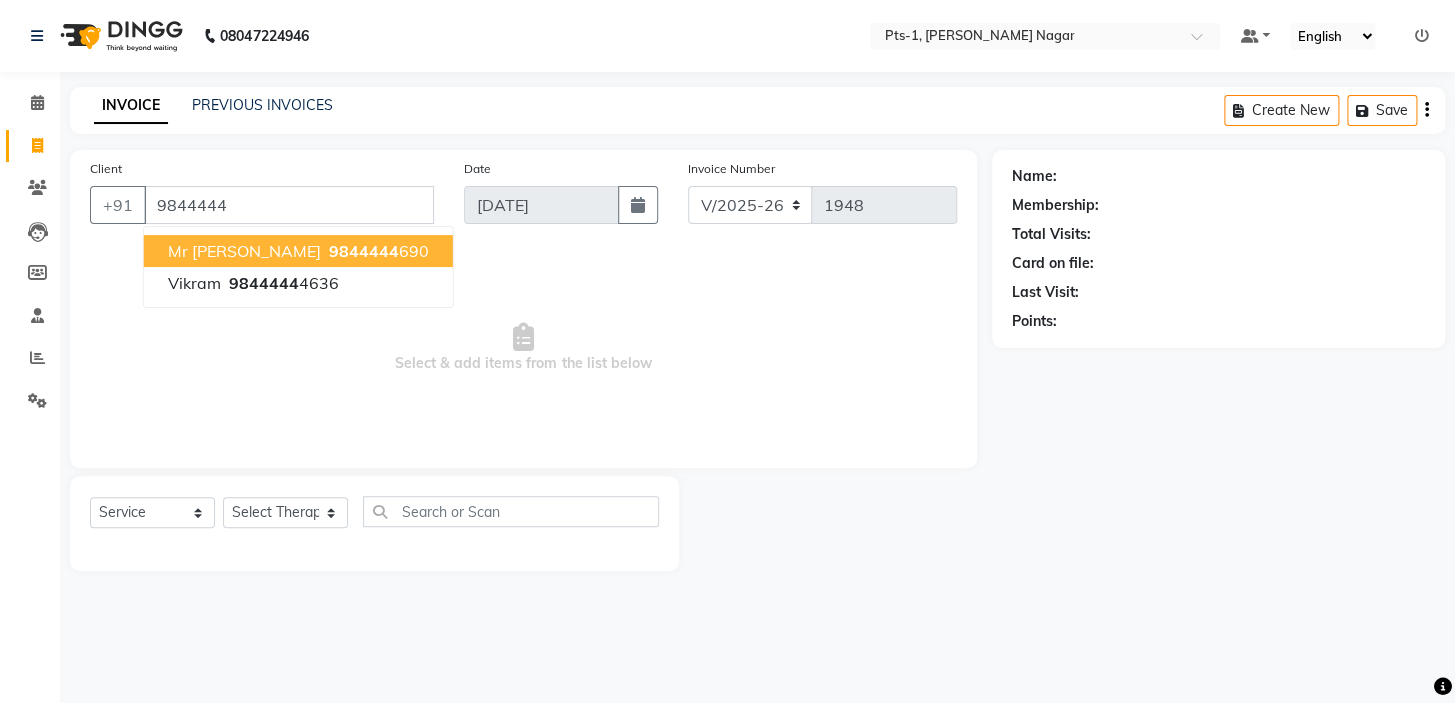 click on "9844444" at bounding box center (364, 251) 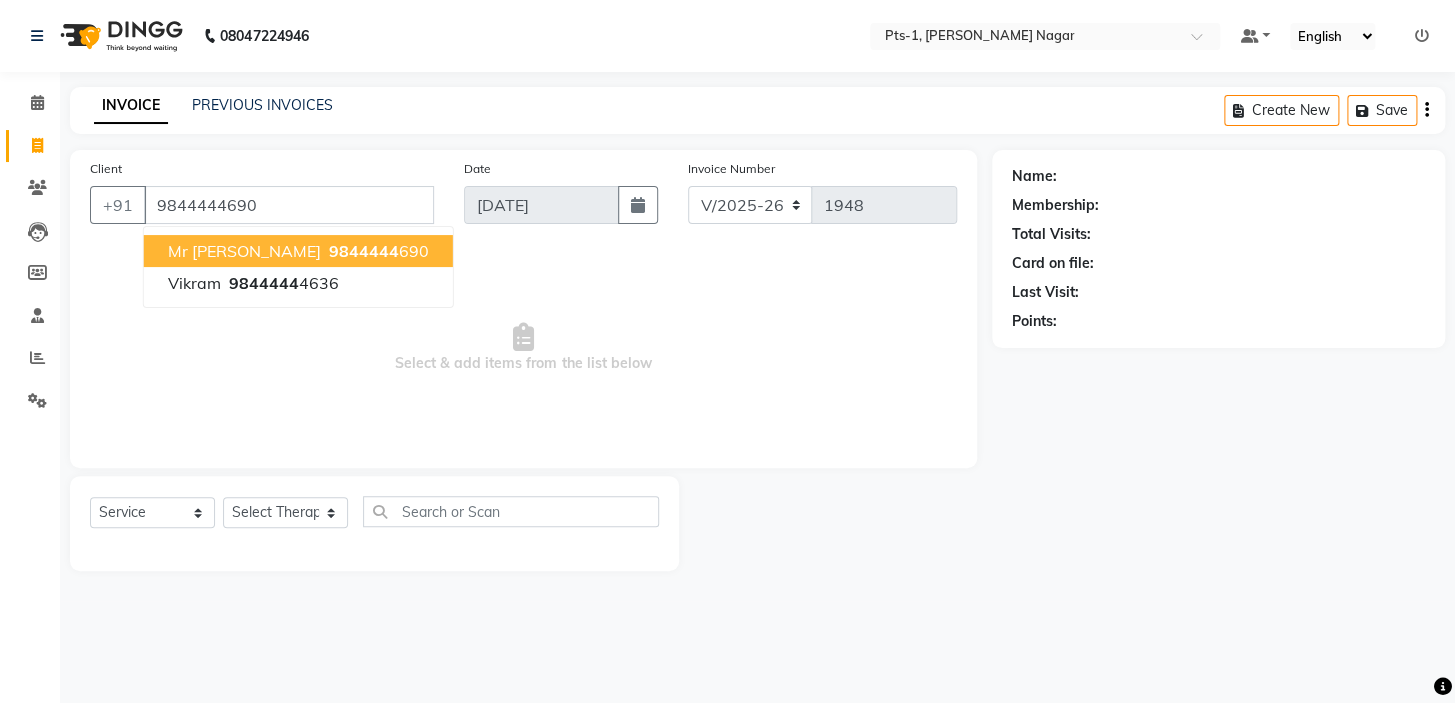 type on "9844444690" 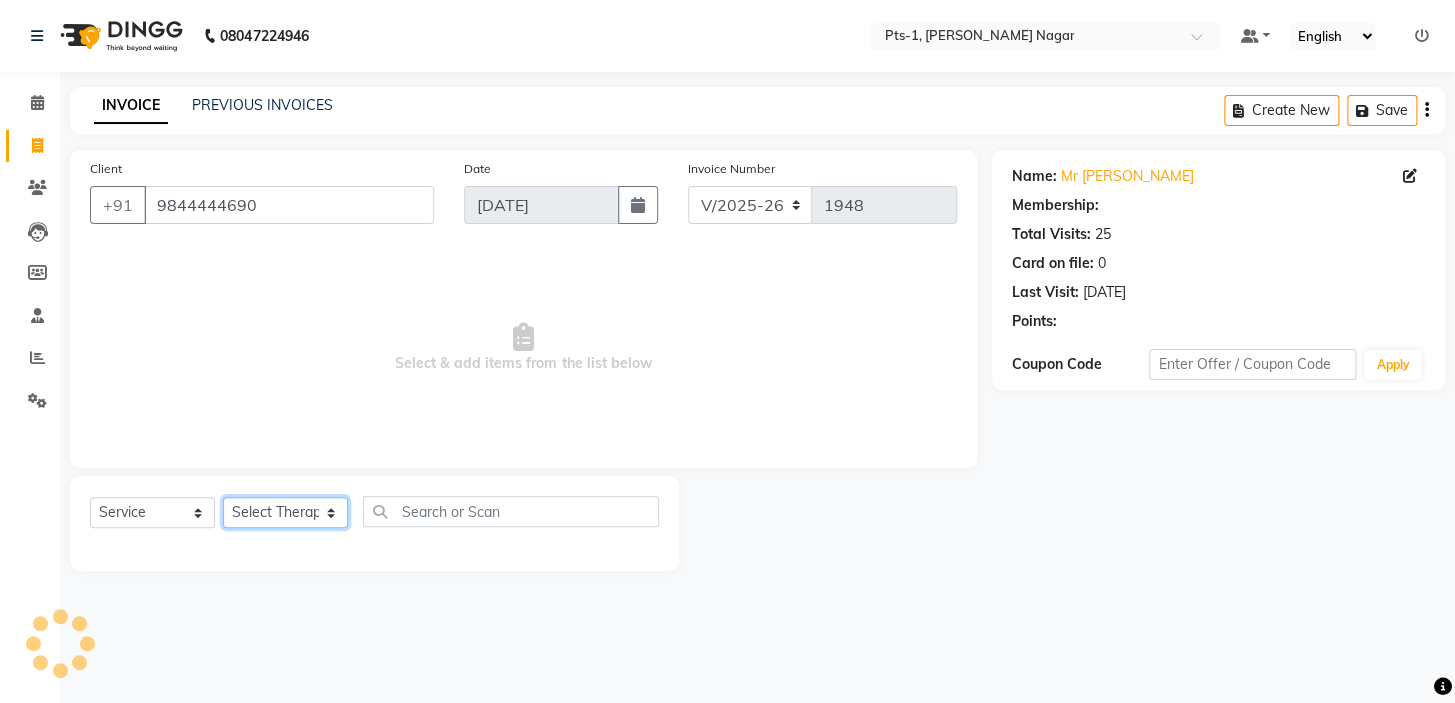 click on "Select Therapist [PERSON_NAME] anyone Babu Bela [PERSON_NAME] [PERSON_NAME] [PERSON_NAME] Sun [PERSON_NAME] [PERSON_NAME]" 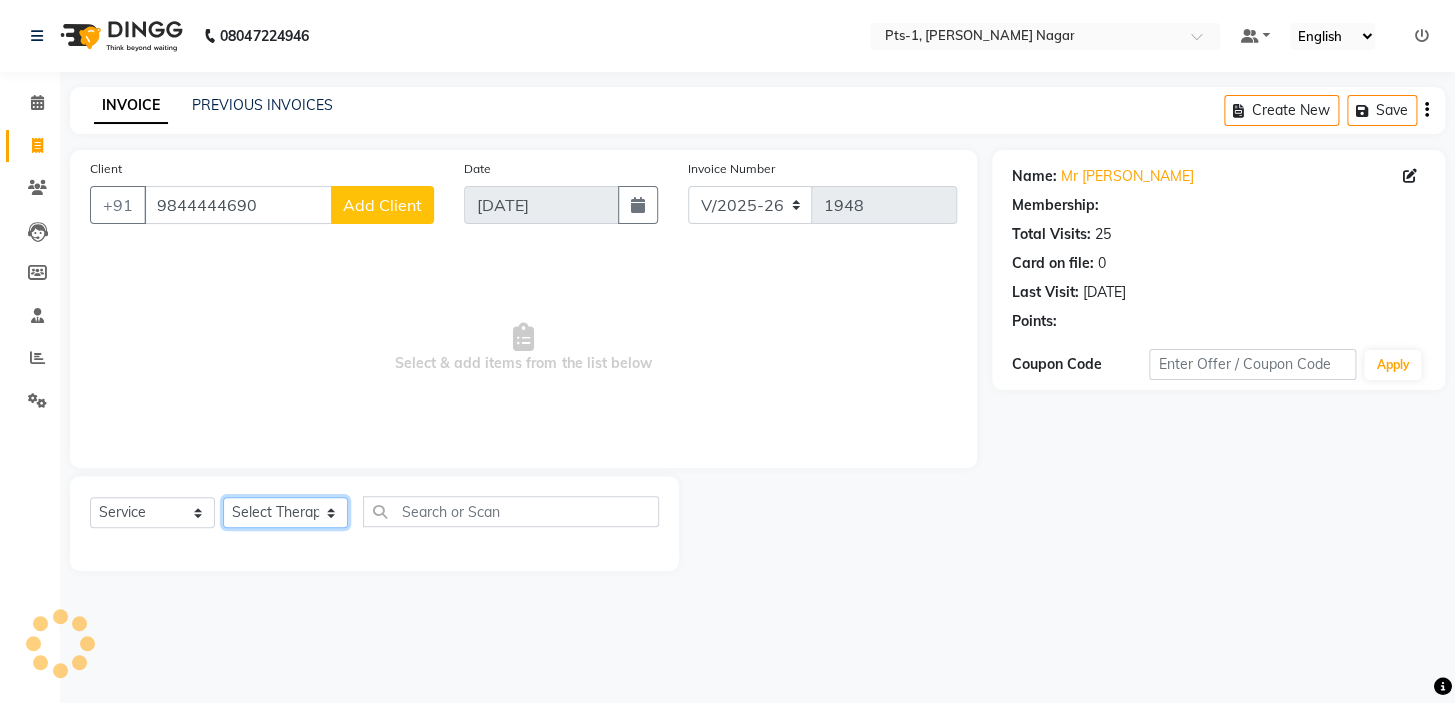 select on "80827" 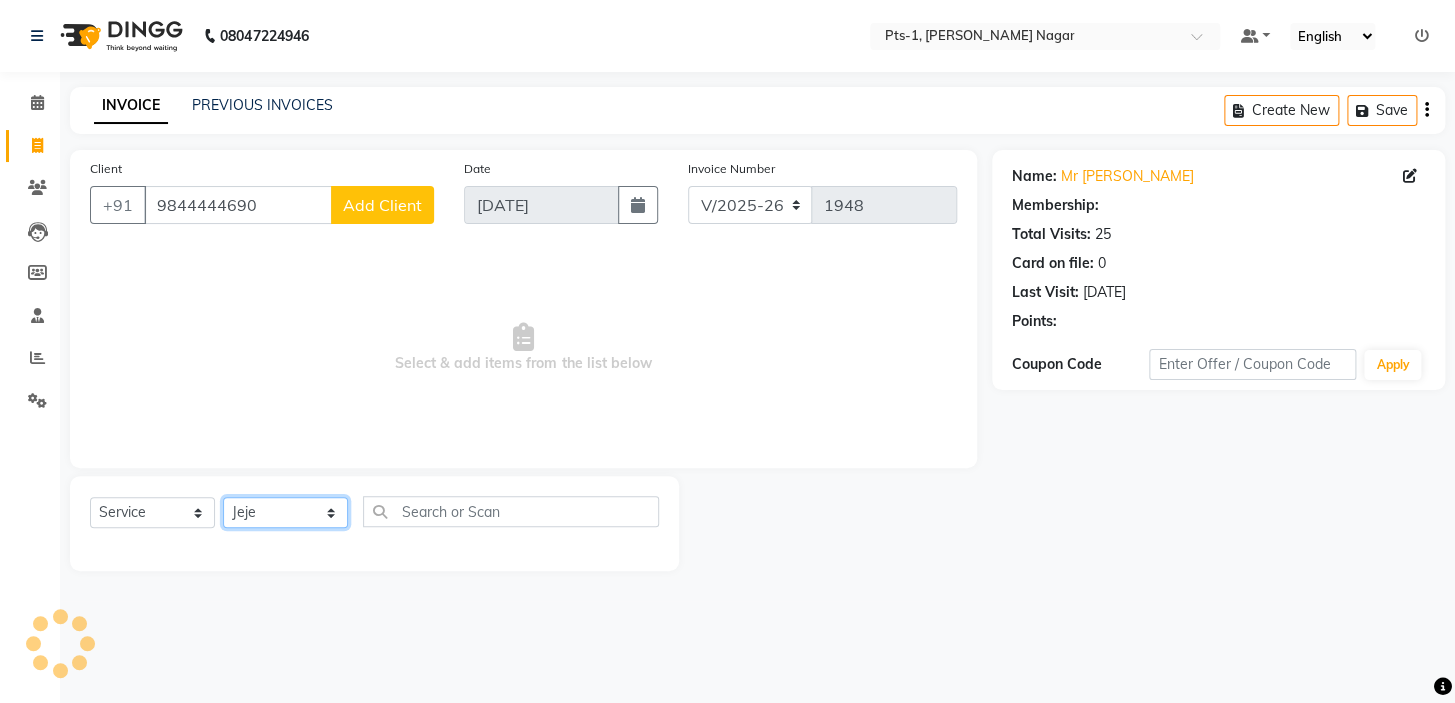click on "Select Therapist [PERSON_NAME] anyone Babu Bela [PERSON_NAME] [PERSON_NAME] [PERSON_NAME] Sun [PERSON_NAME] [PERSON_NAME]" 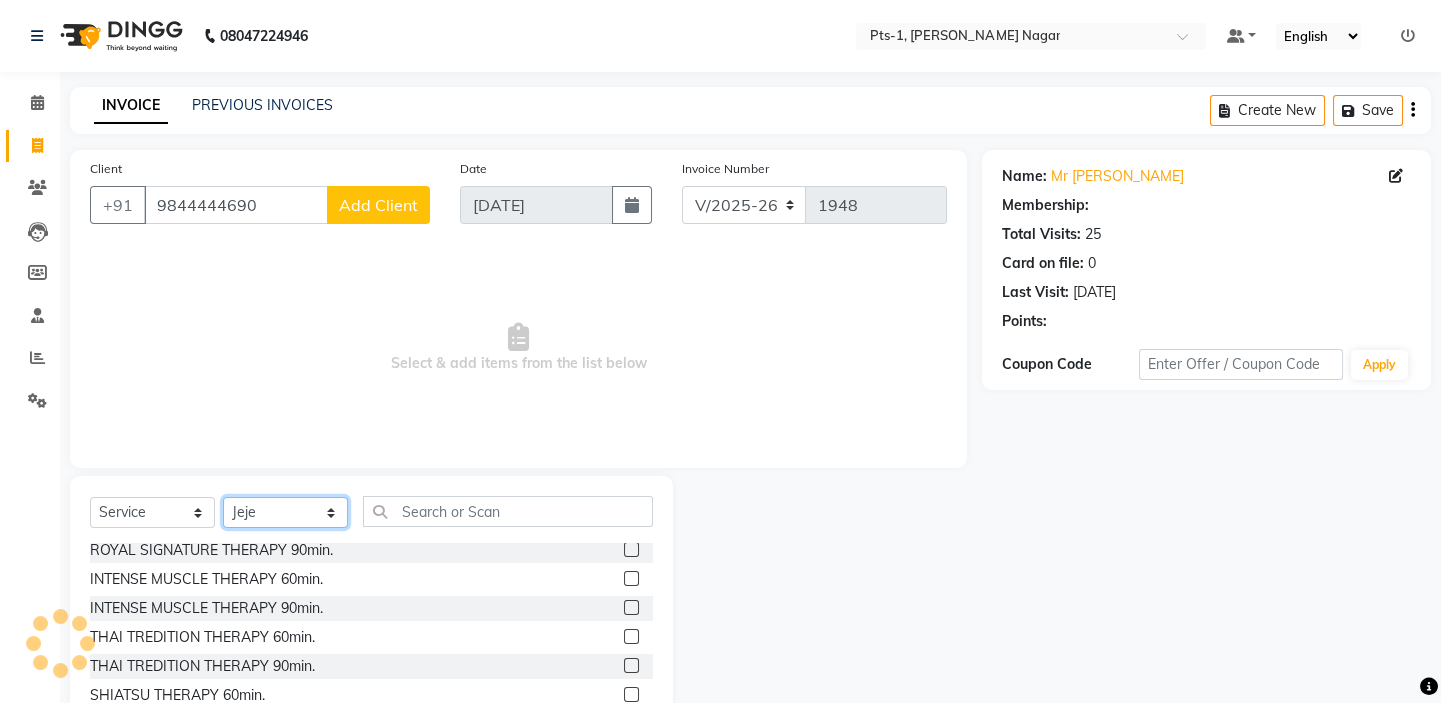scroll, scrollTop: 181, scrollLeft: 0, axis: vertical 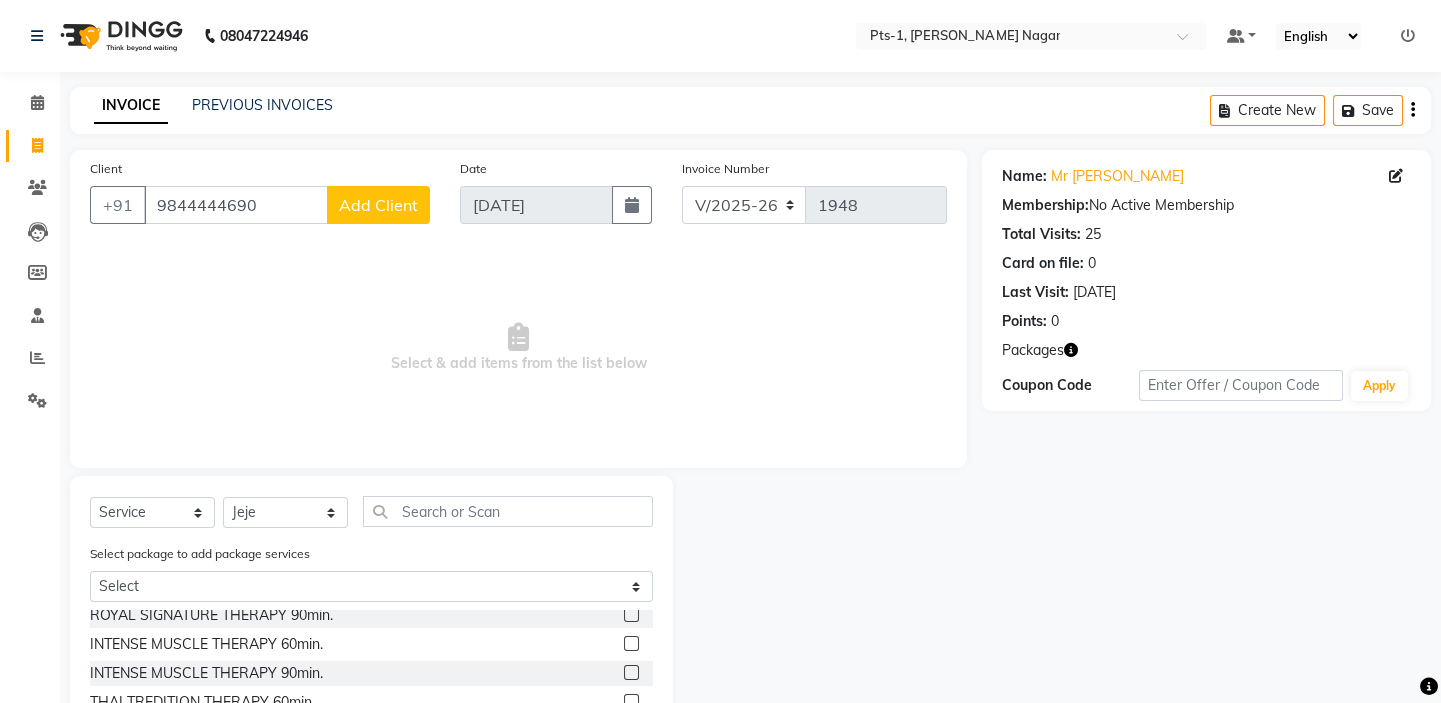 click on "Select package to add package services Select PTS PACKAGE (10K) 10 SERVICES" 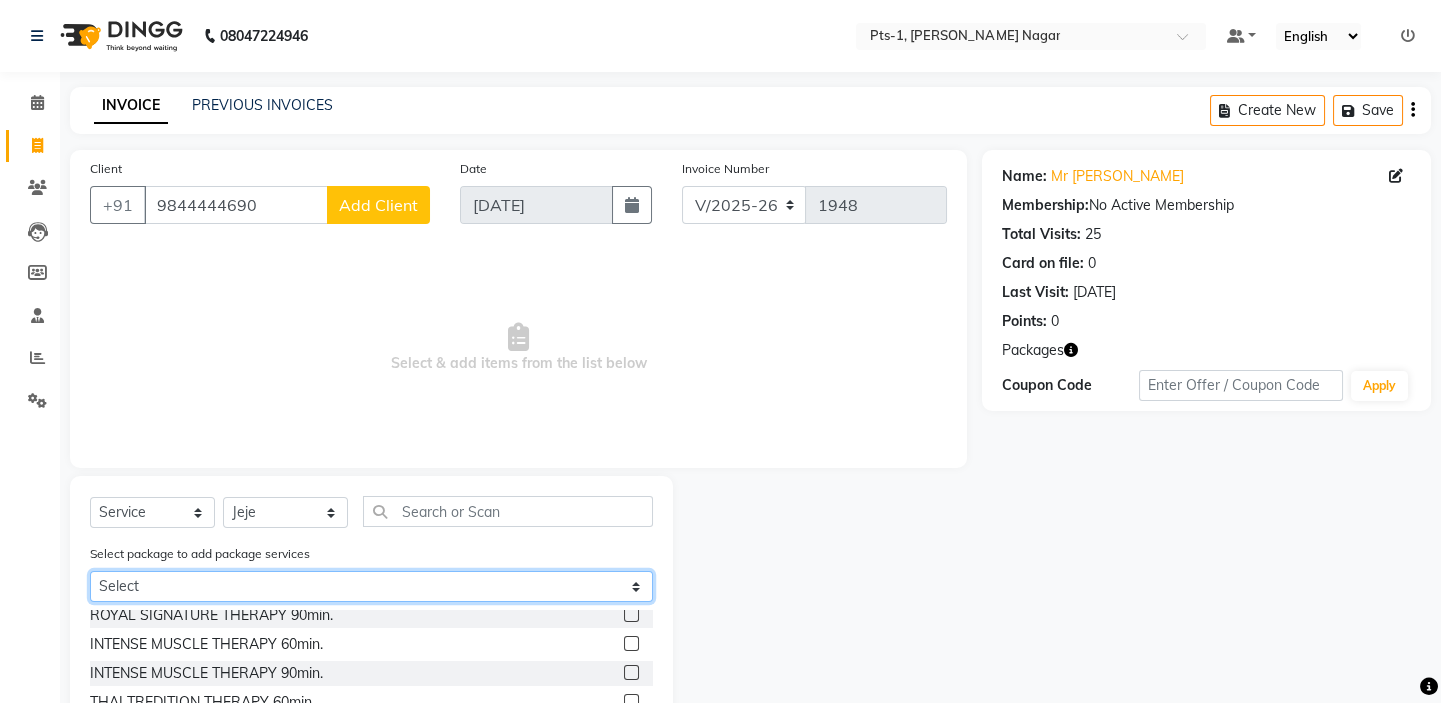 click on "Select PTS PACKAGE (10K) 10 SERVICES" 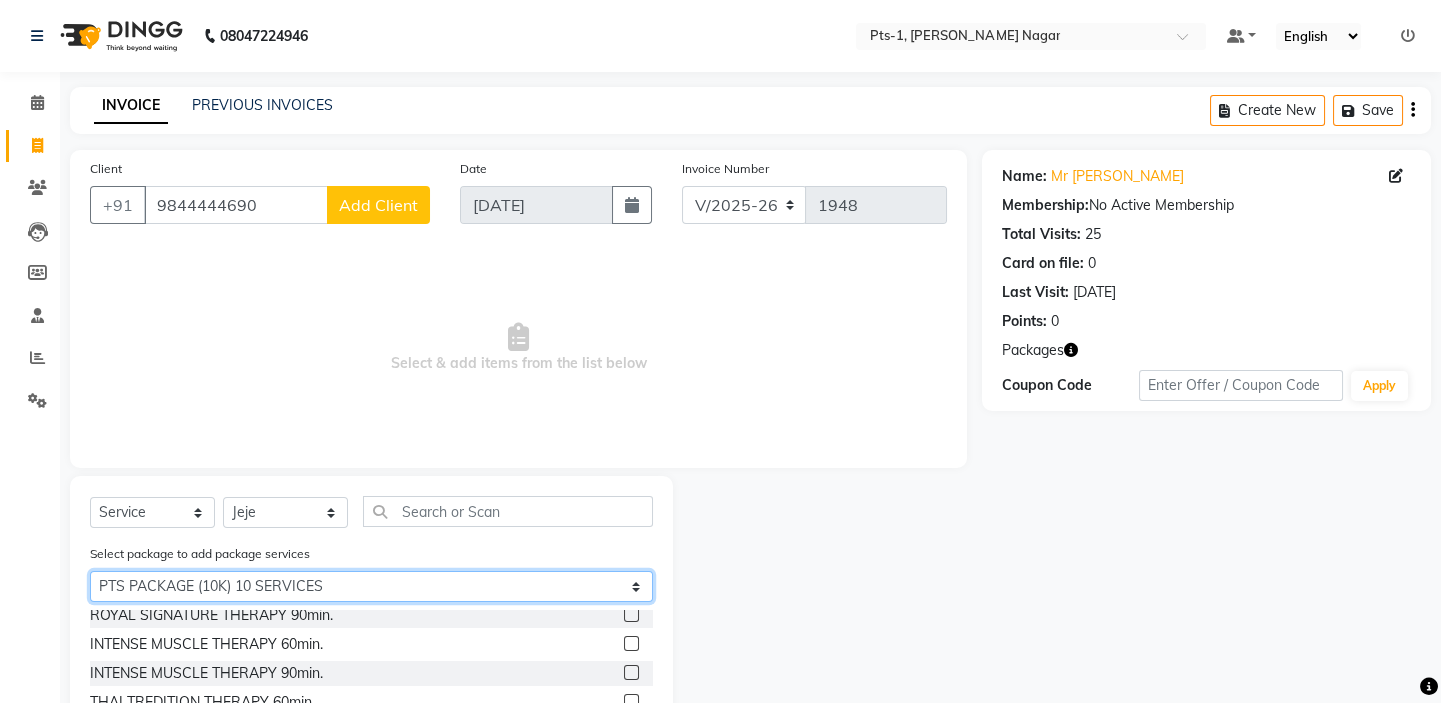 click on "Select PTS PACKAGE (10K) 10 SERVICES" 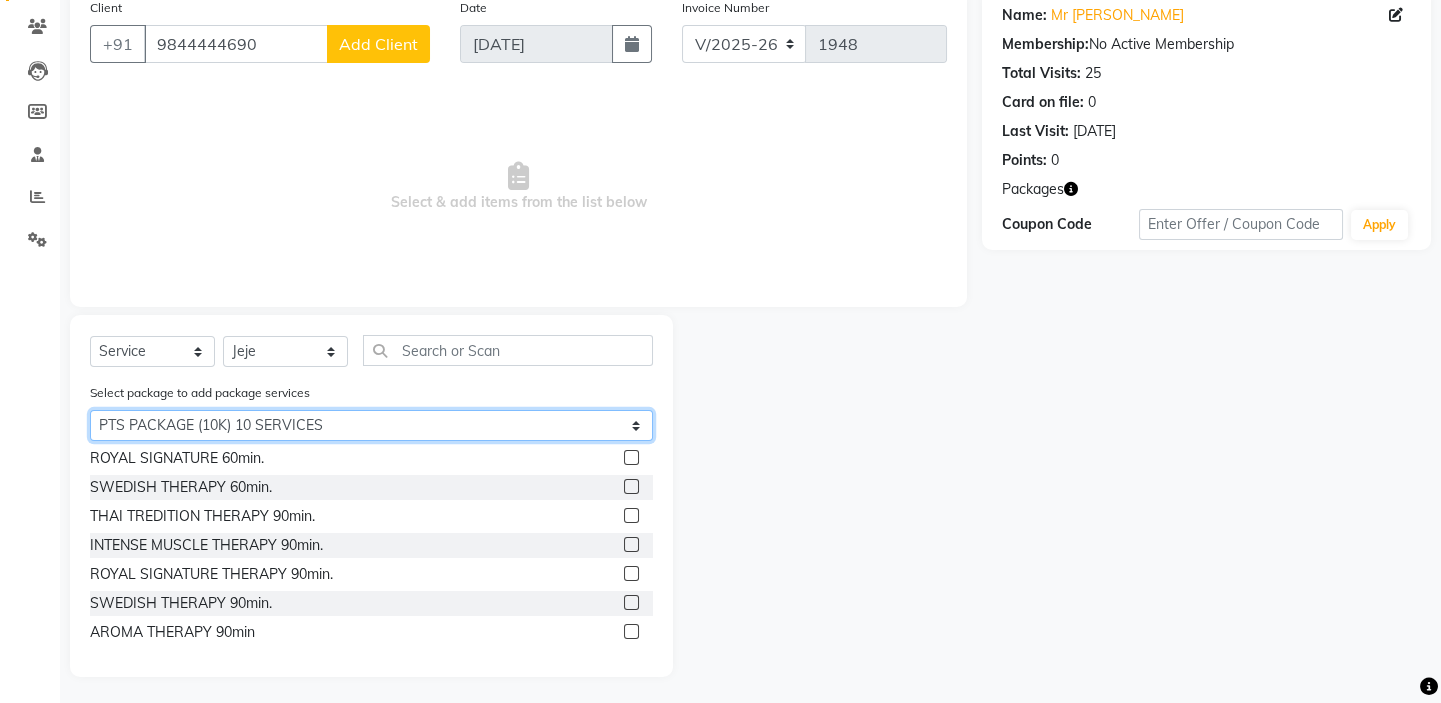 scroll, scrollTop: 166, scrollLeft: 0, axis: vertical 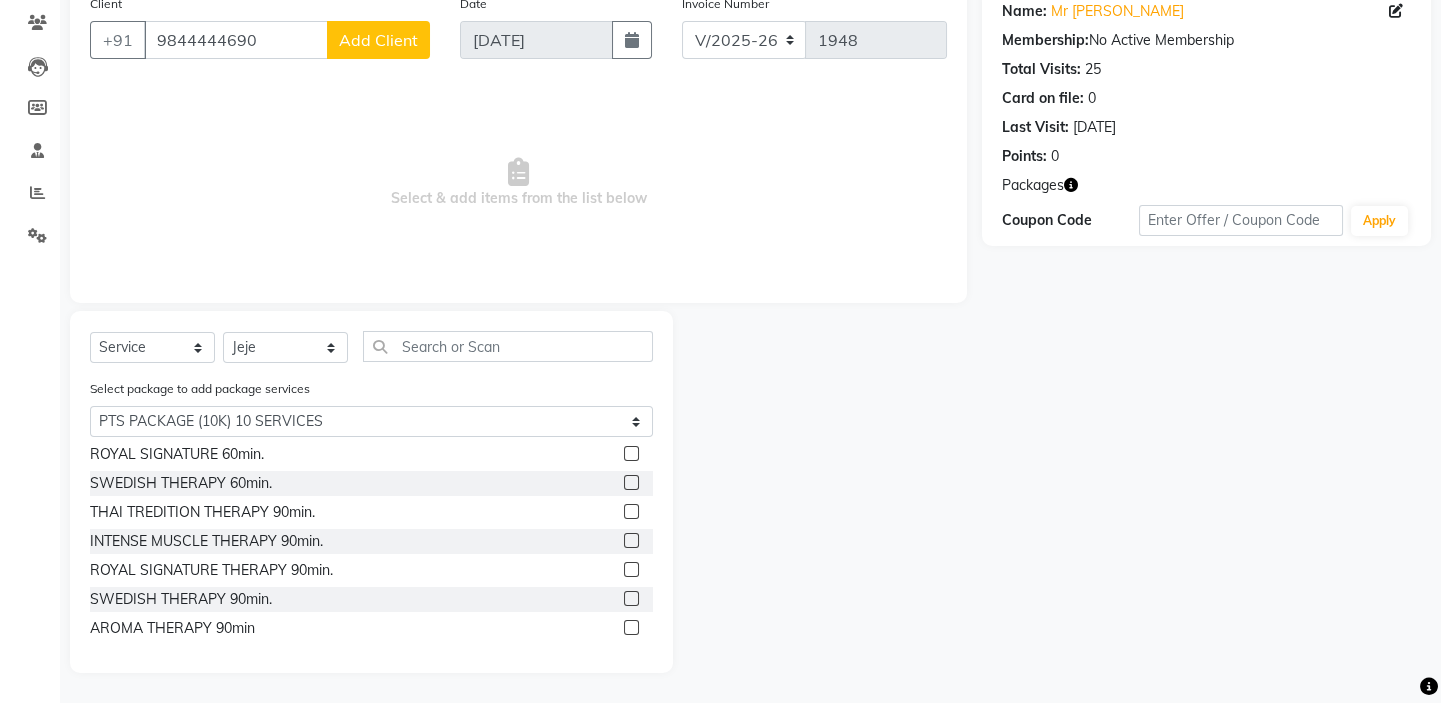 click 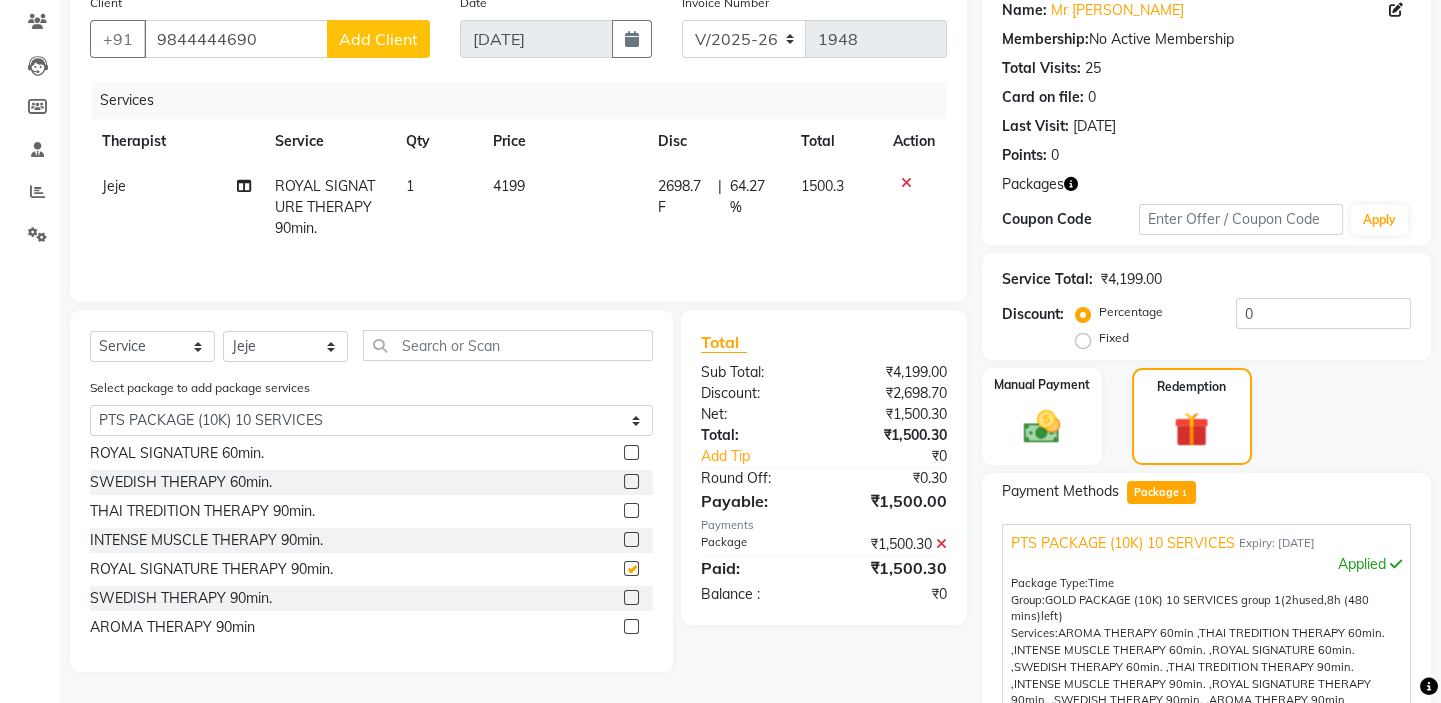 checkbox on "false" 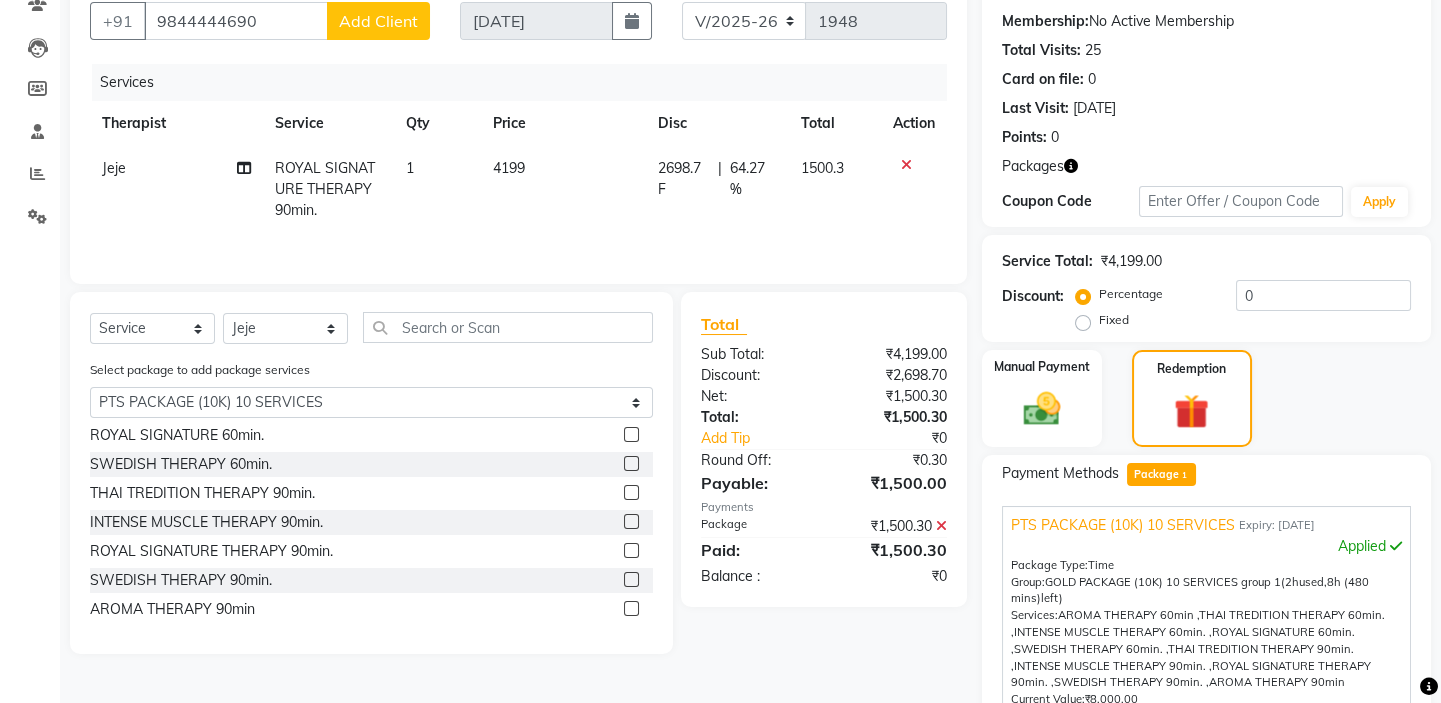scroll, scrollTop: 389, scrollLeft: 0, axis: vertical 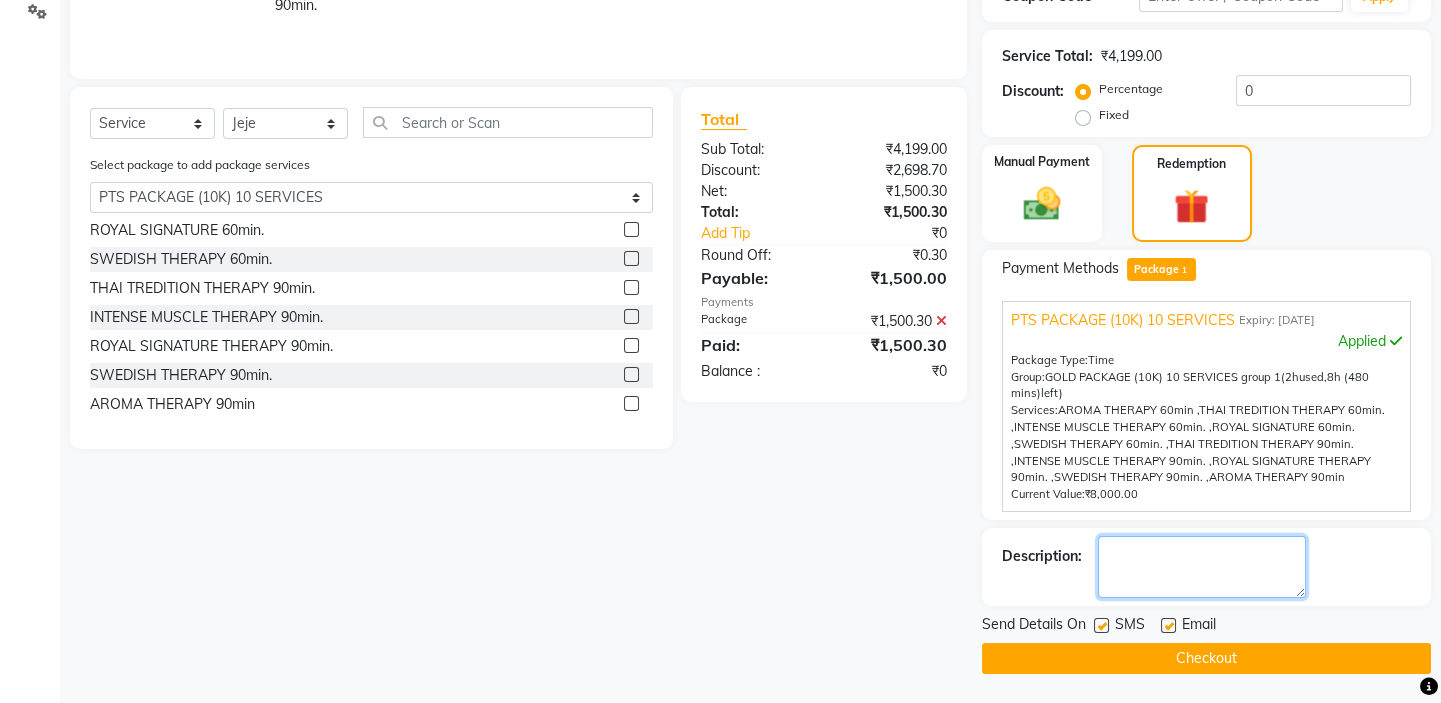 click 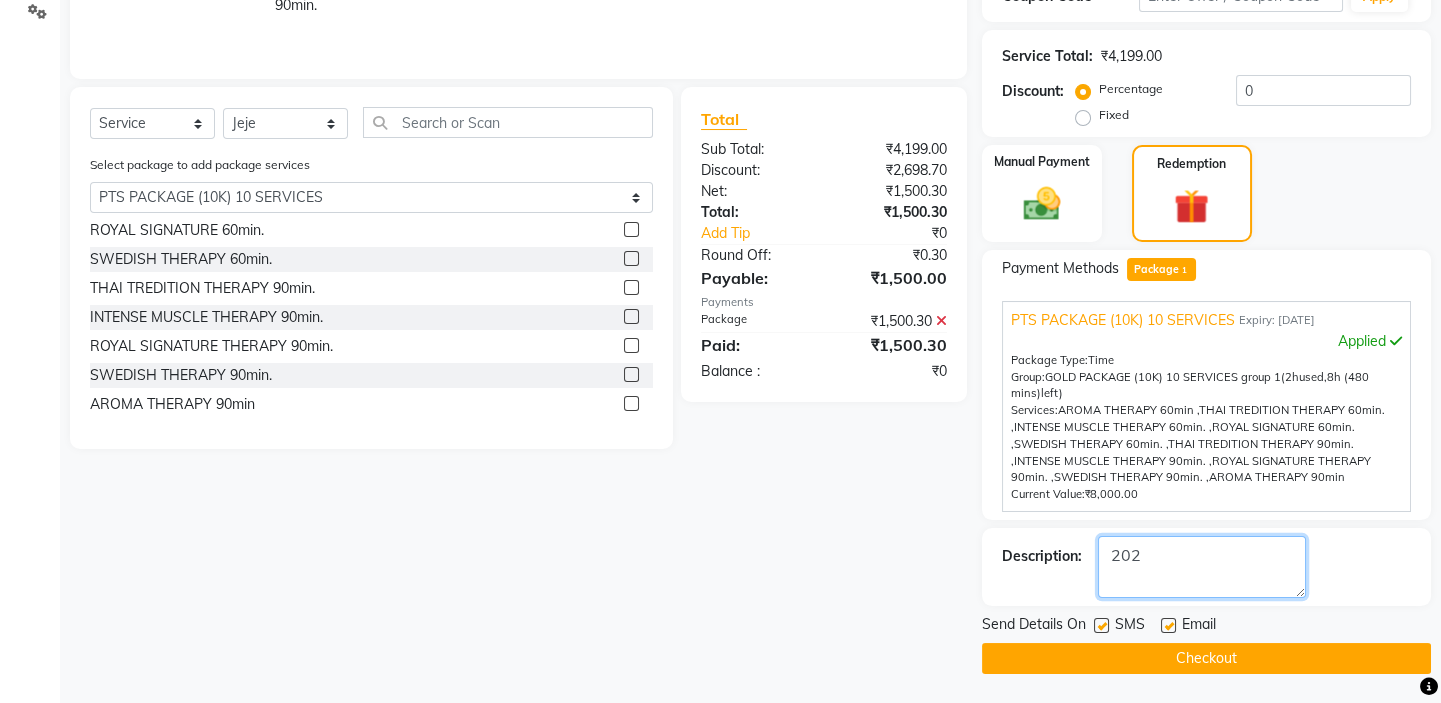 type on "202" 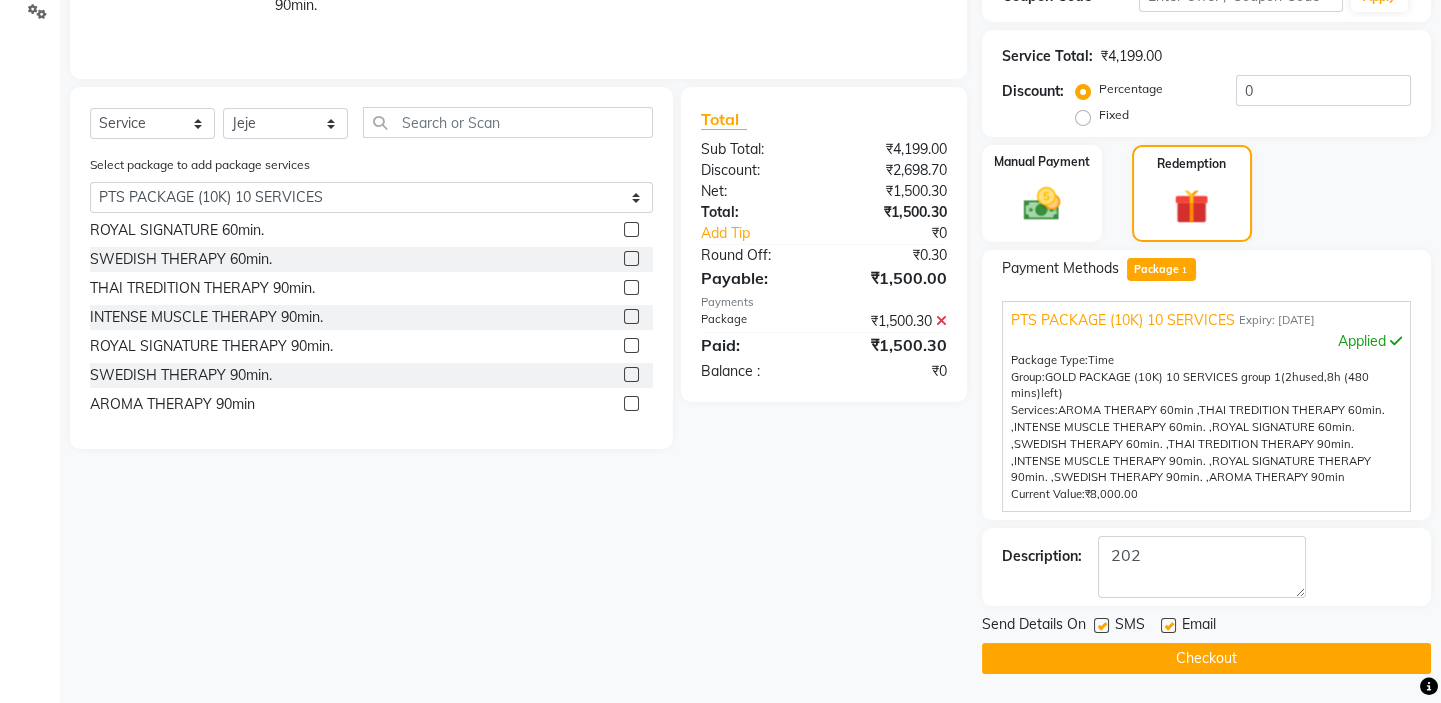 click 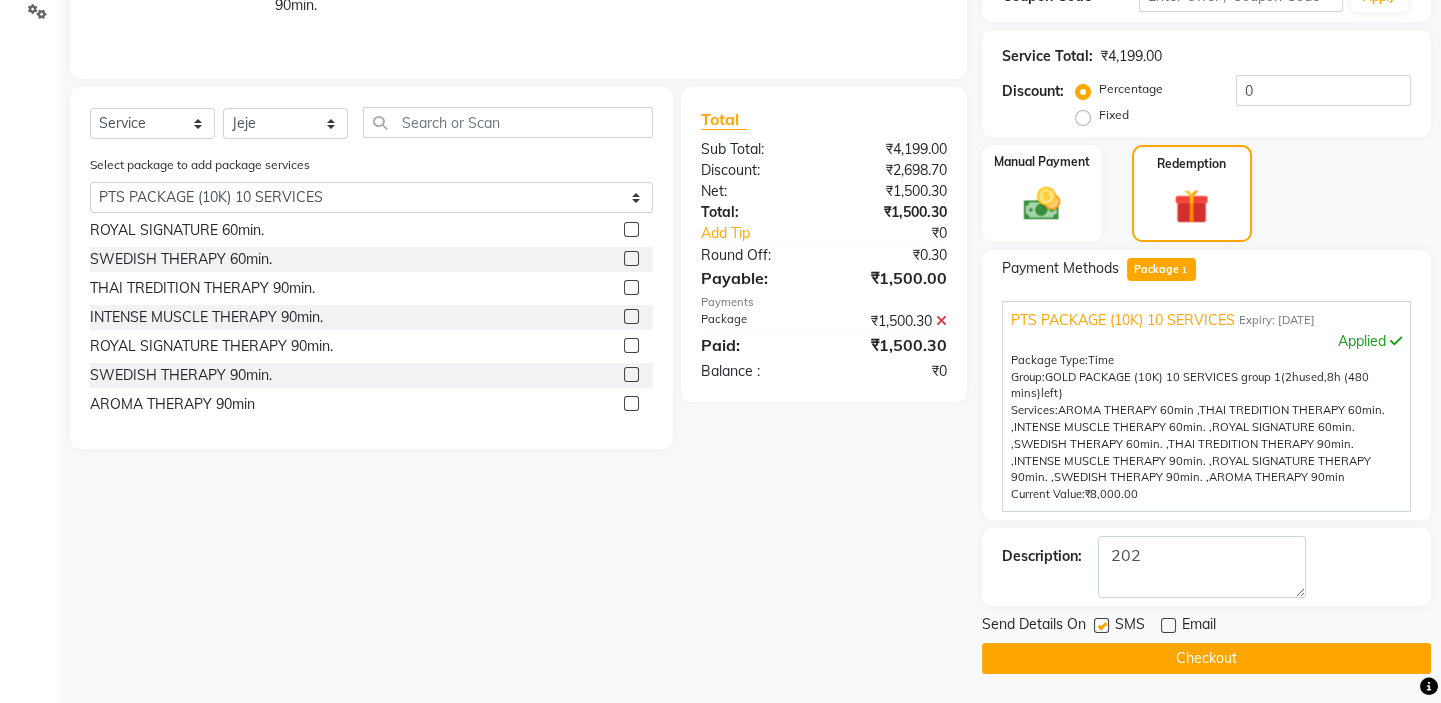 click 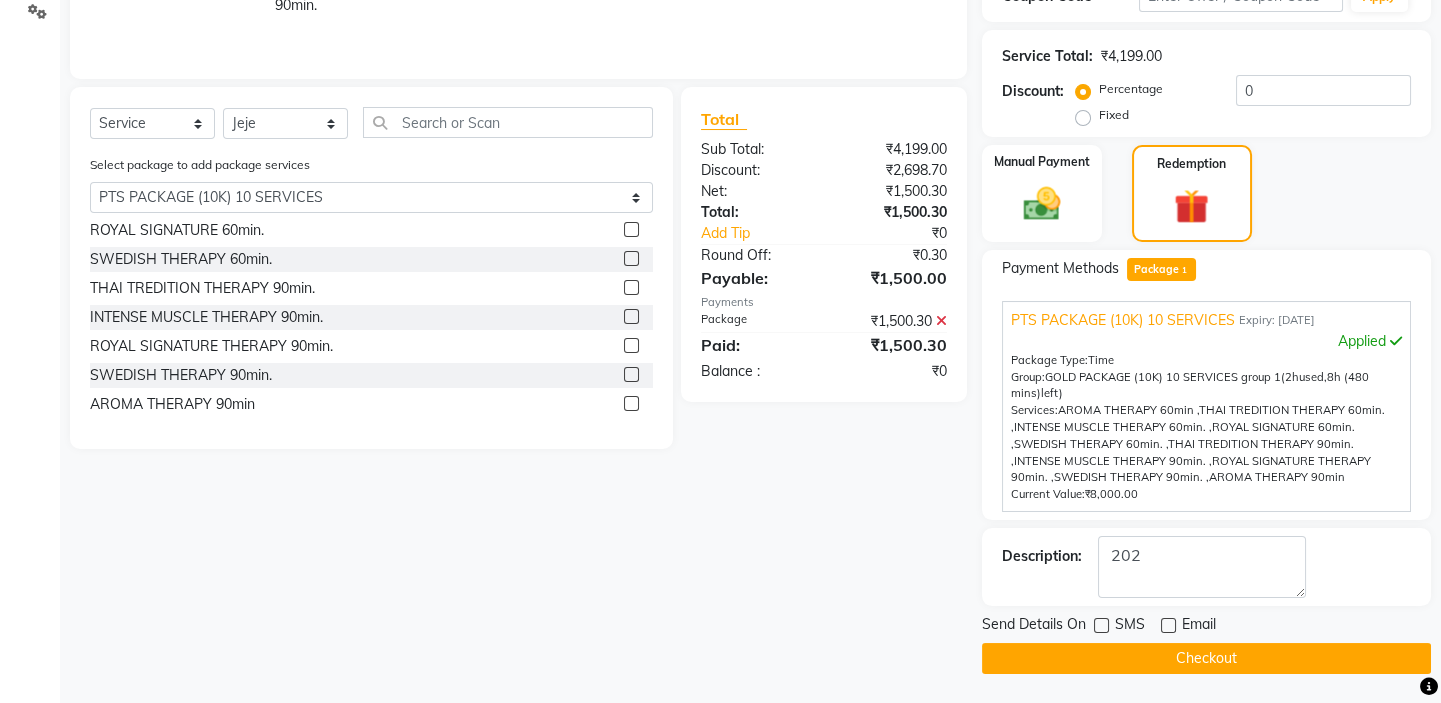 click on "Checkout" 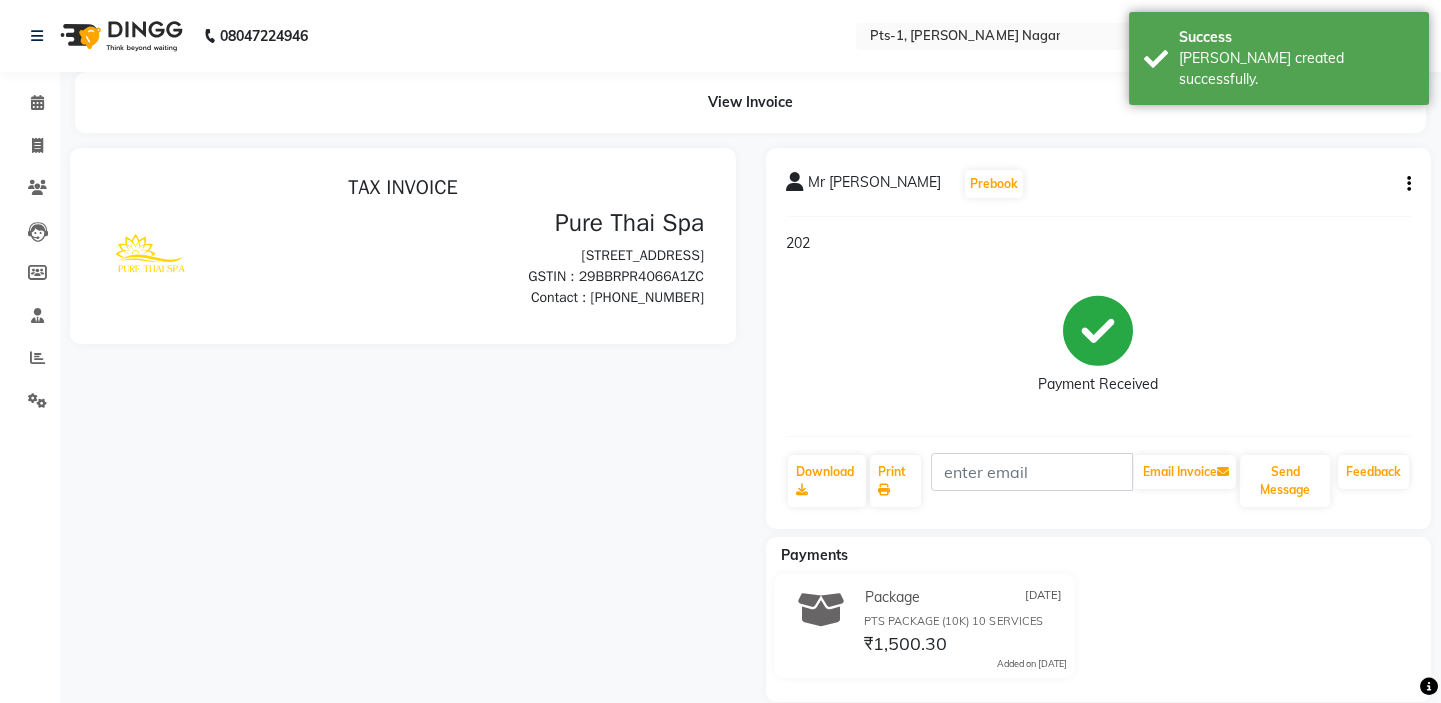 scroll, scrollTop: 0, scrollLeft: 0, axis: both 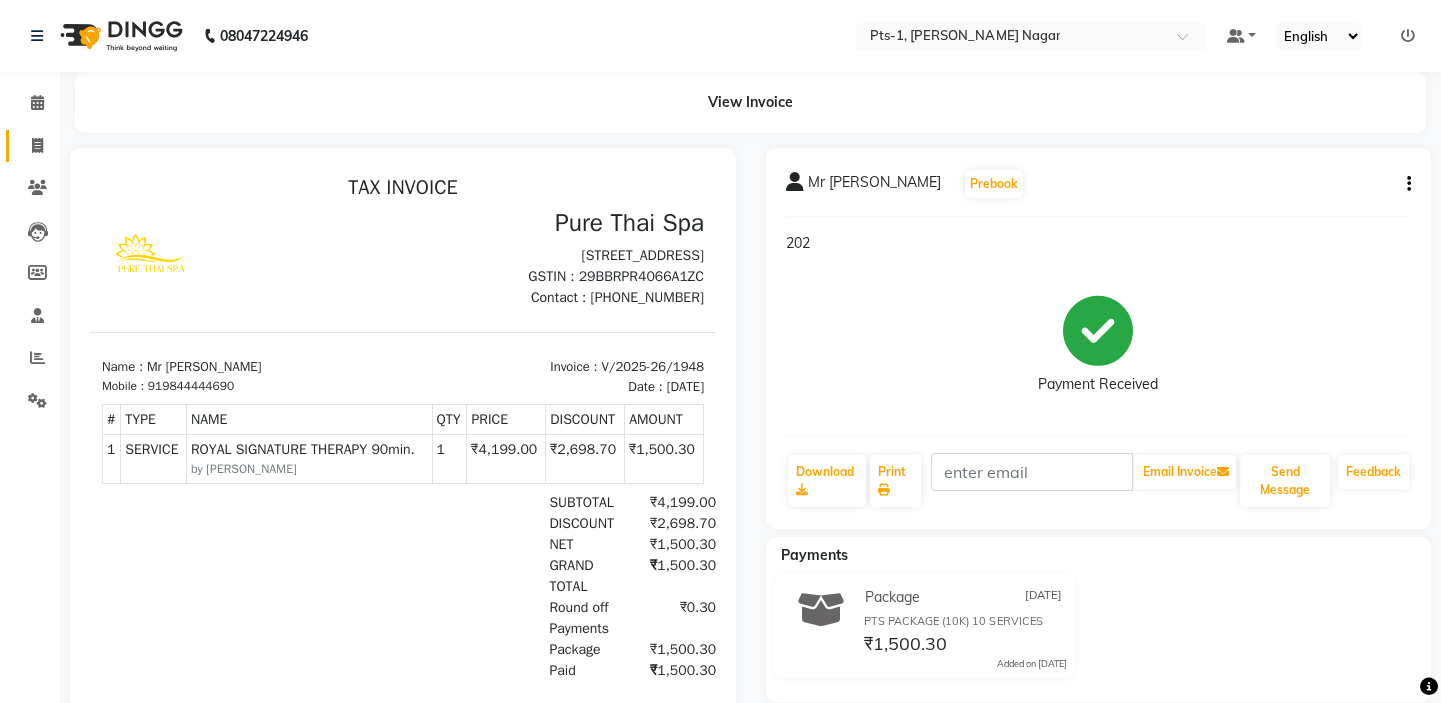 click 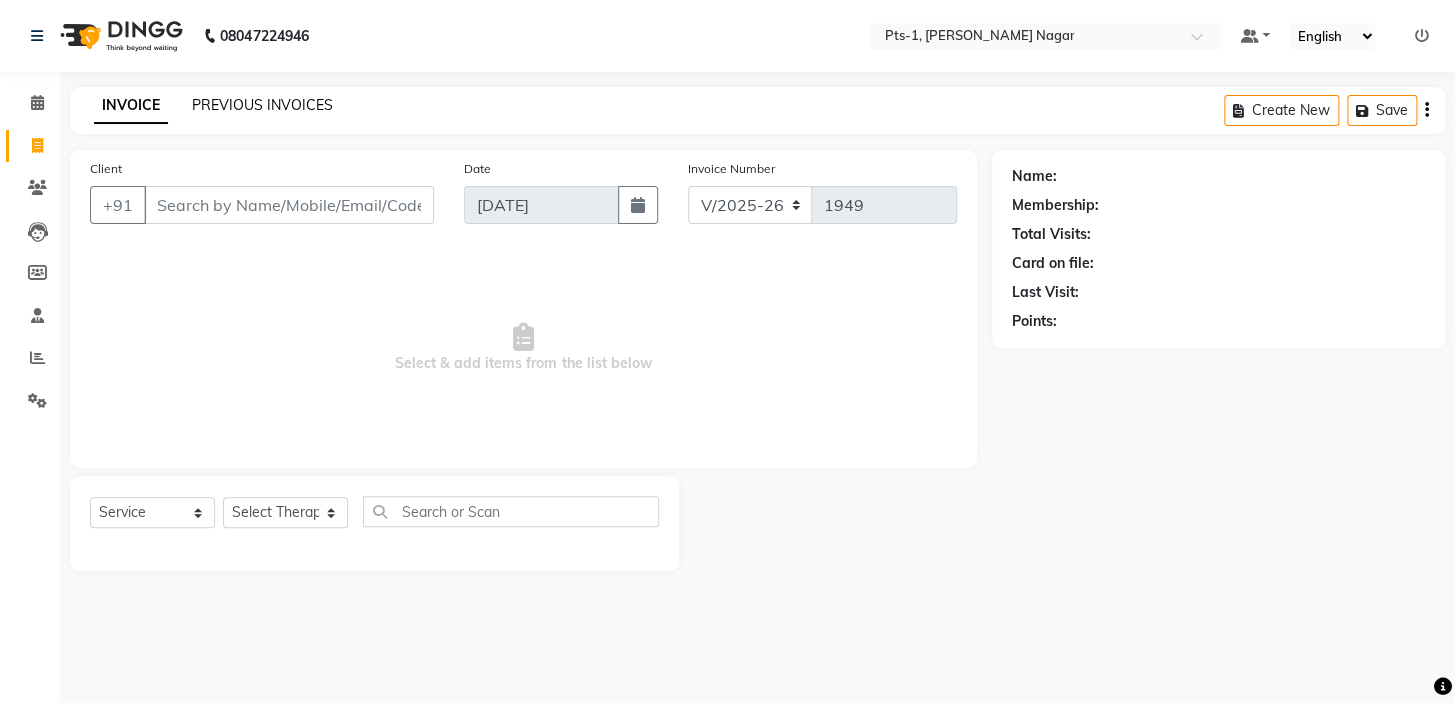 click on "PREVIOUS INVOICES" 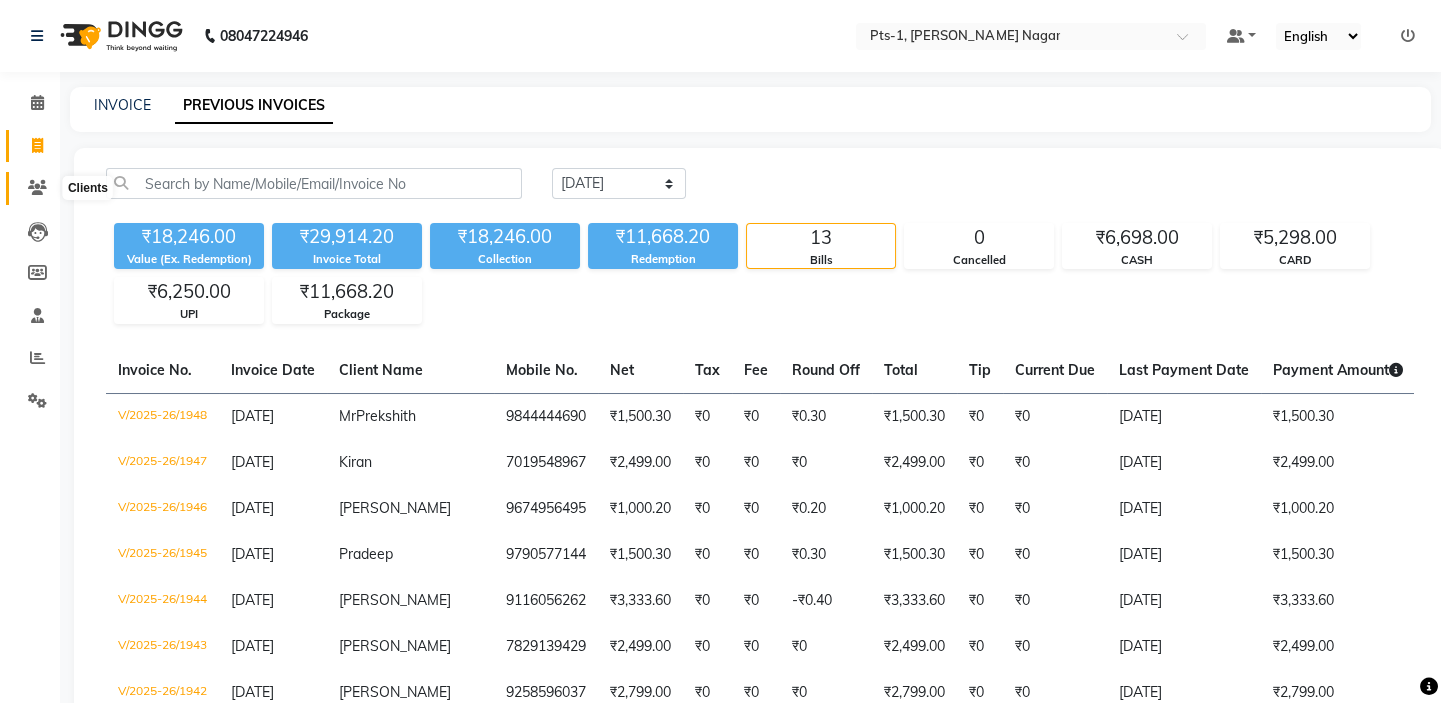 click 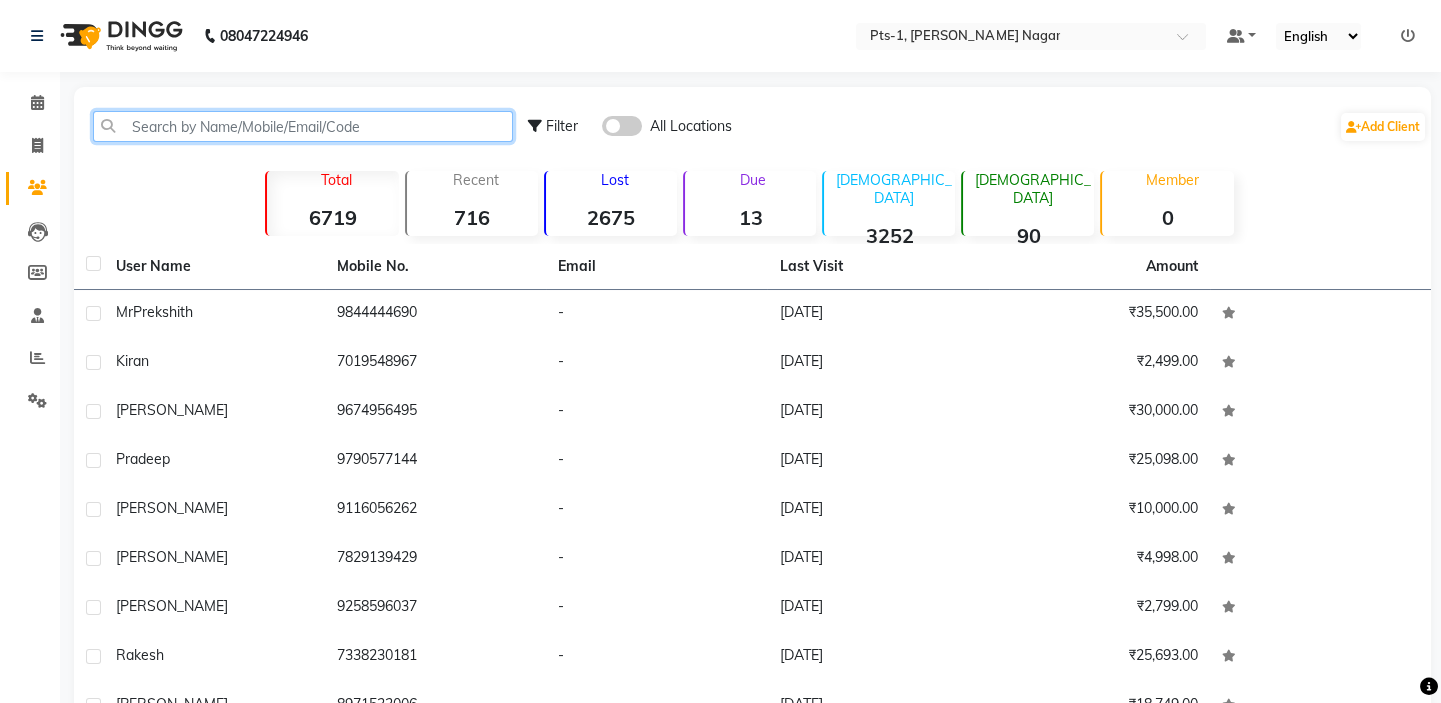 click 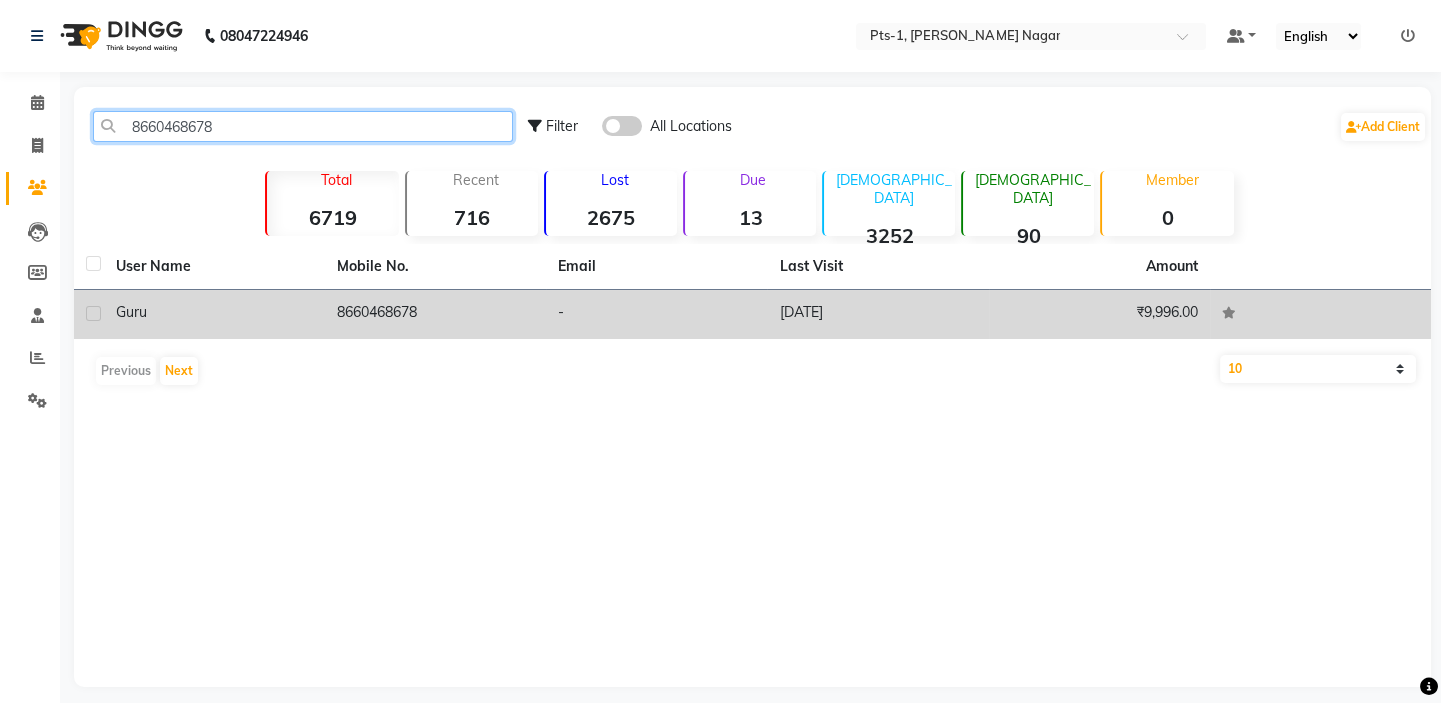 type on "8660468678" 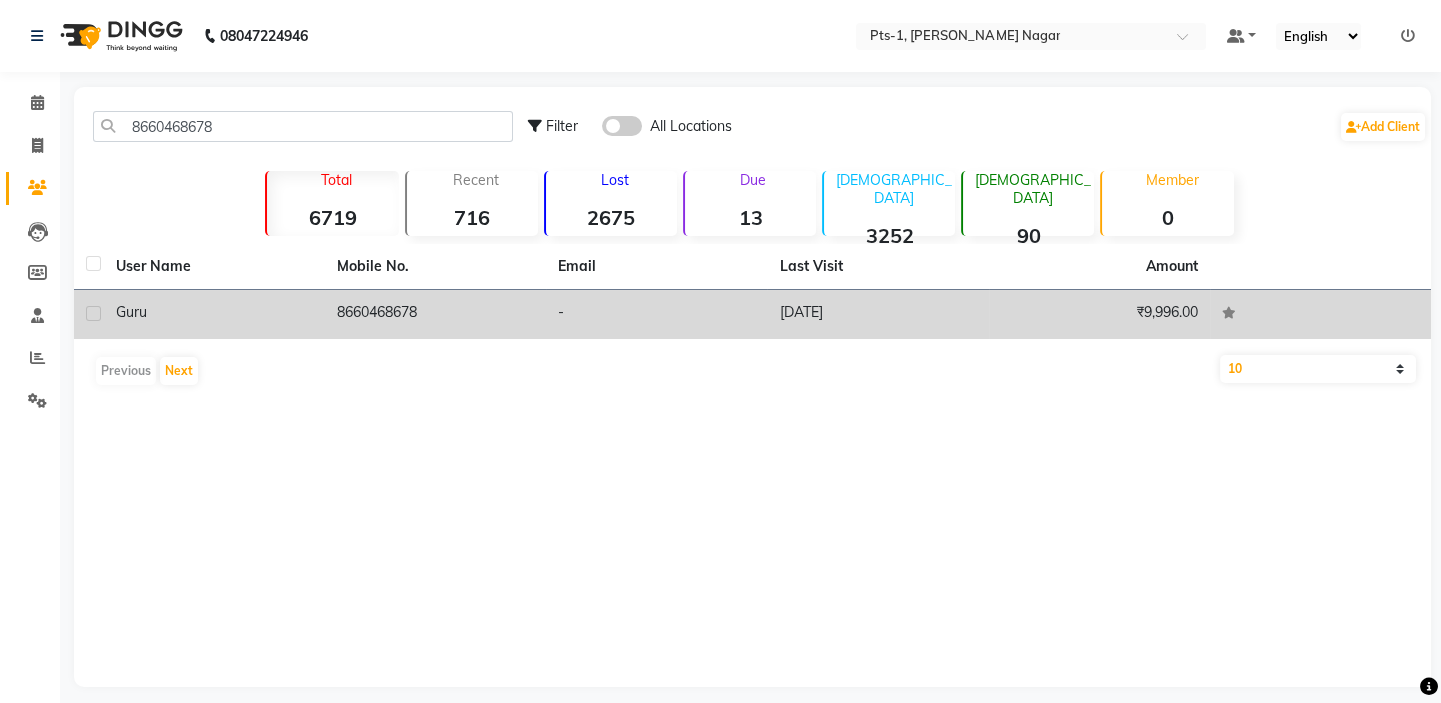 click on "8660468678" 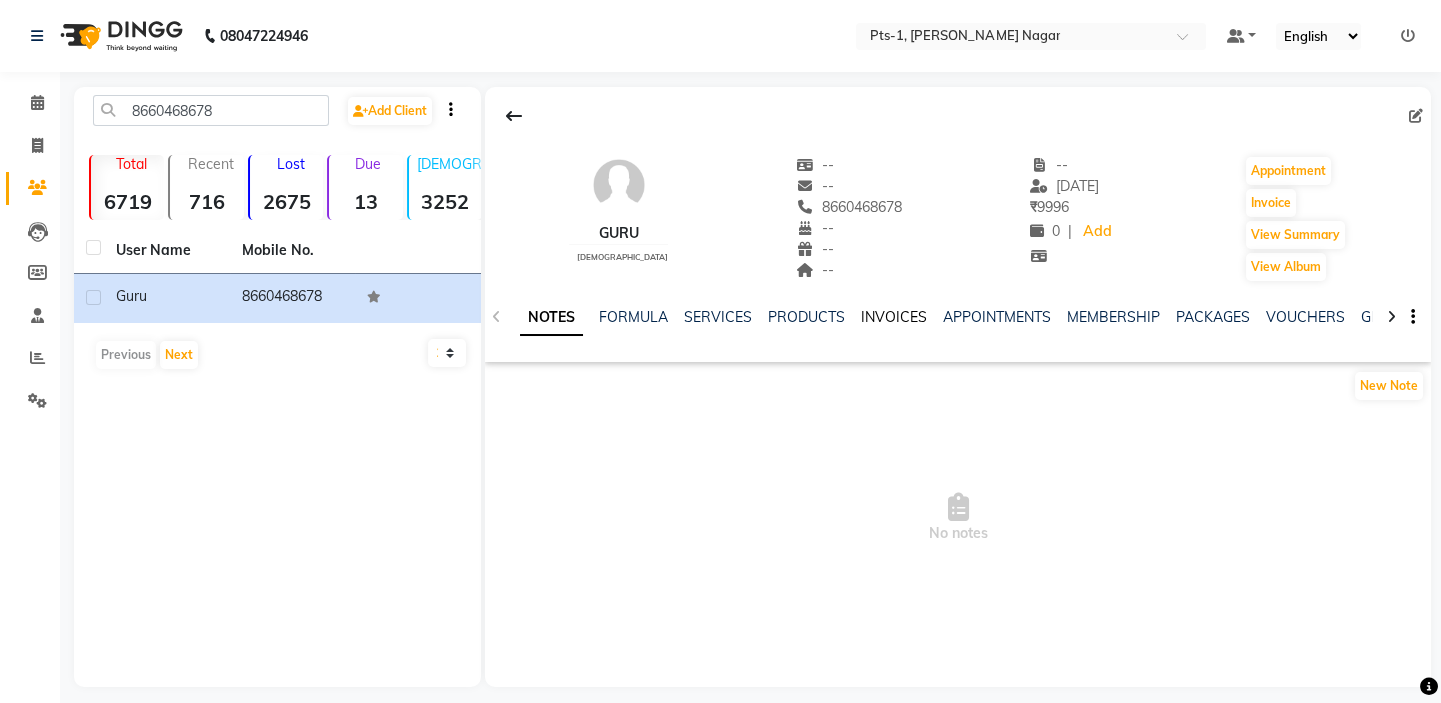 click on "INVOICES" 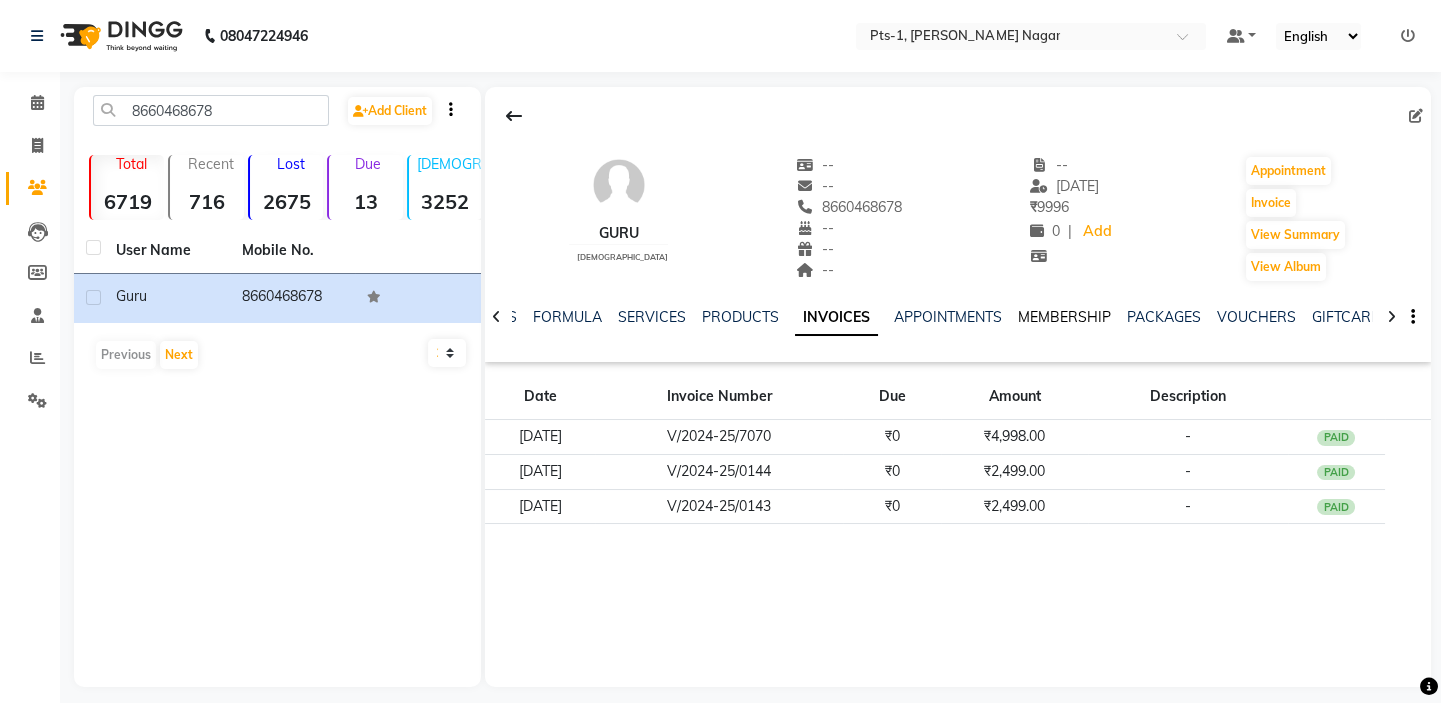 click on "MEMBERSHIP" 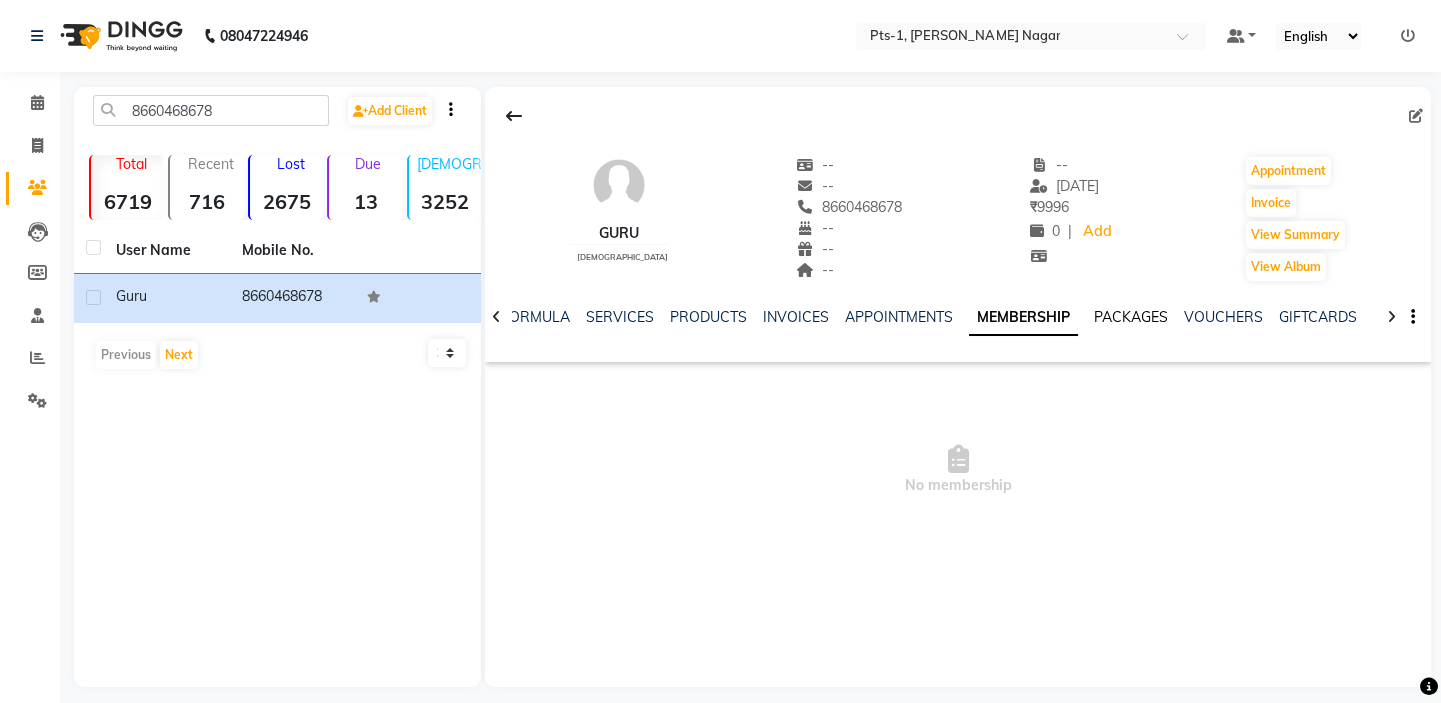 click on "PACKAGES" 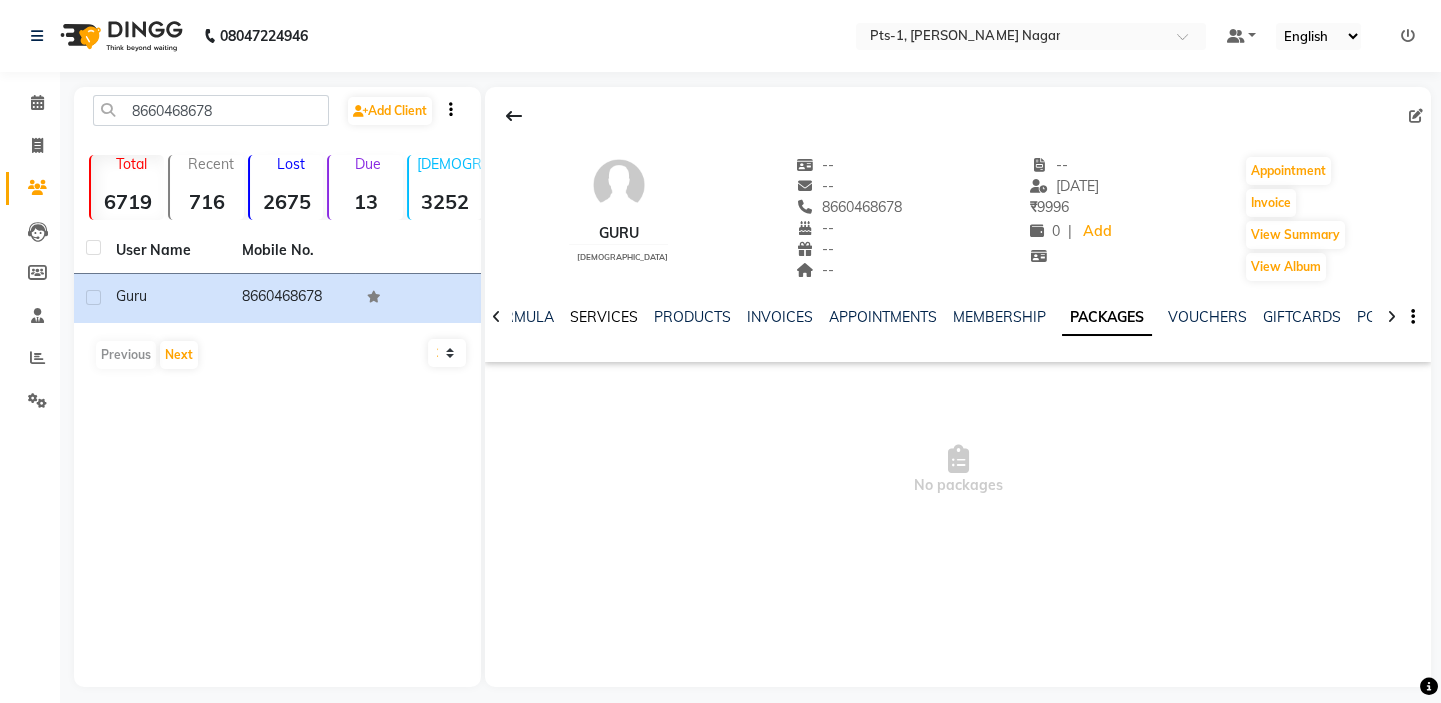 click on "SERVICES" 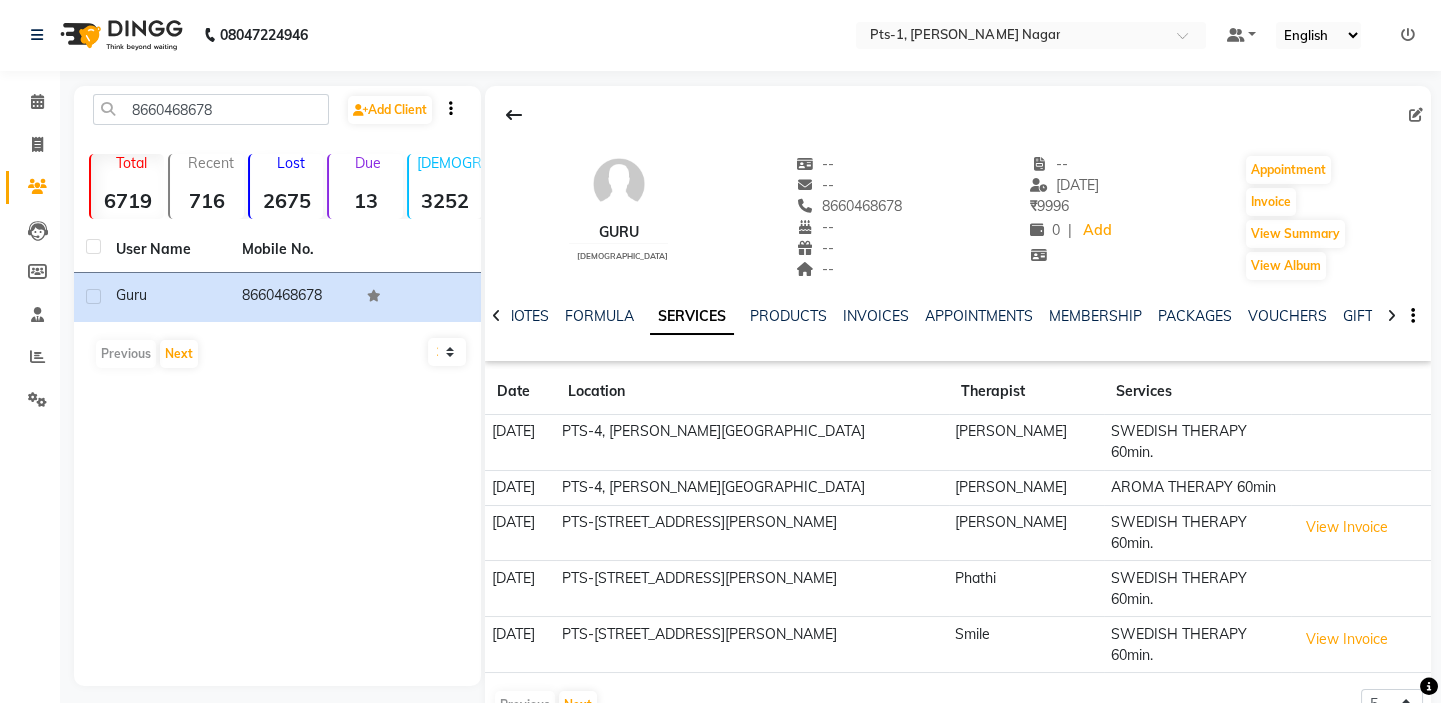scroll, scrollTop: 14, scrollLeft: 0, axis: vertical 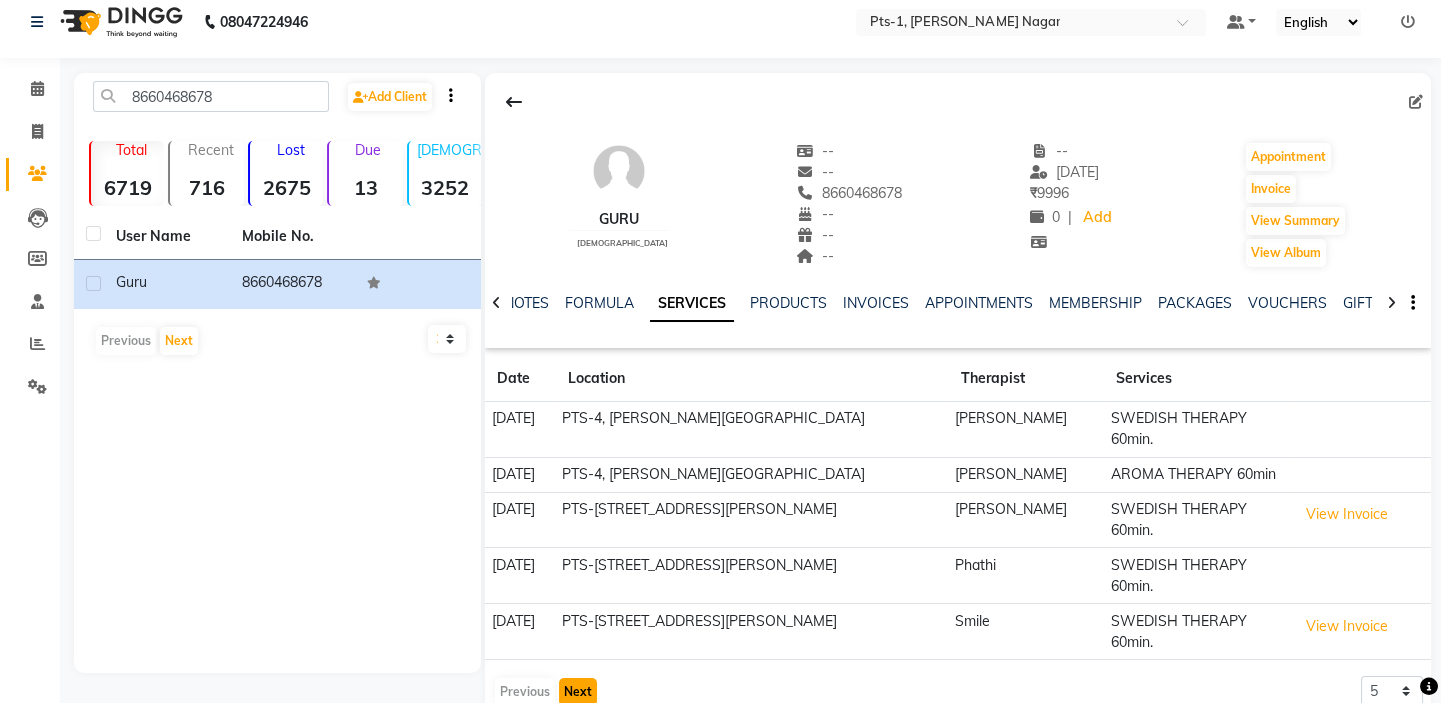 click on "Next" 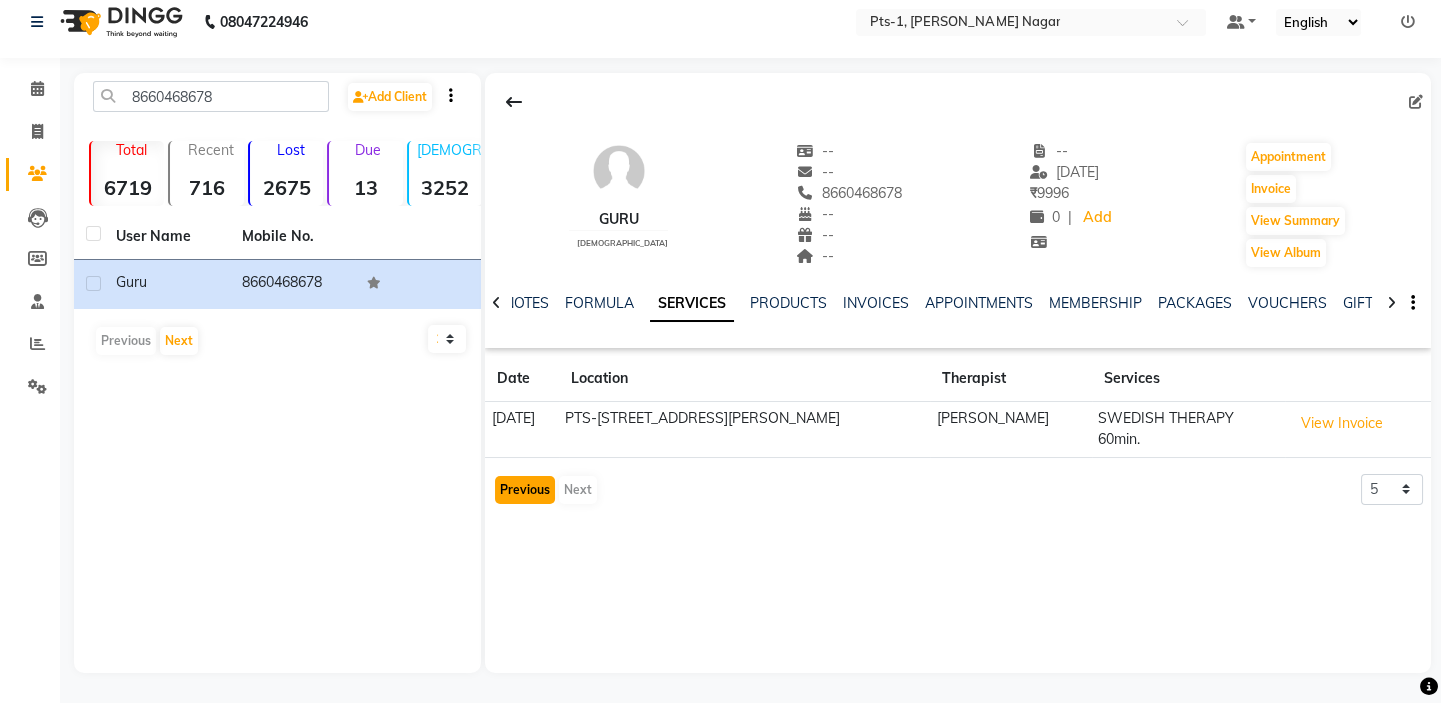 click on "Previous" 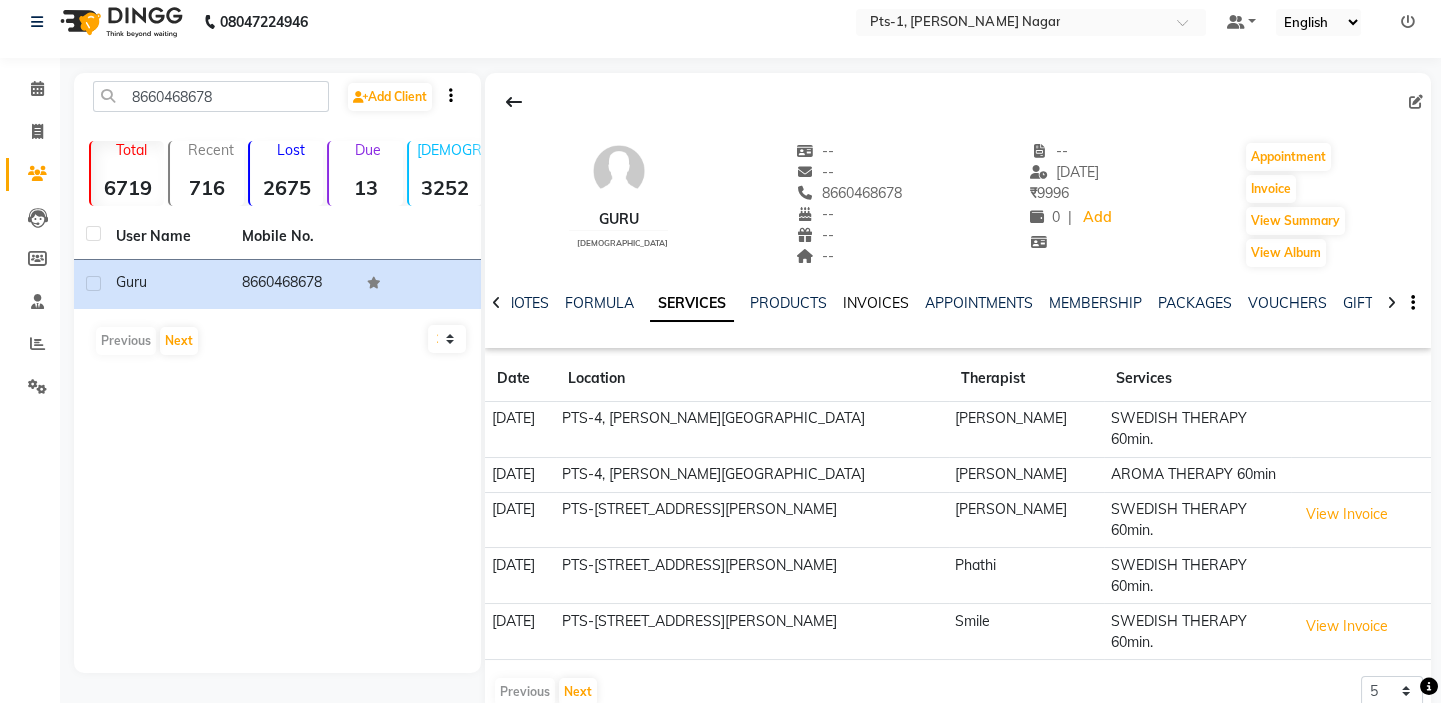 click on "INVOICES" 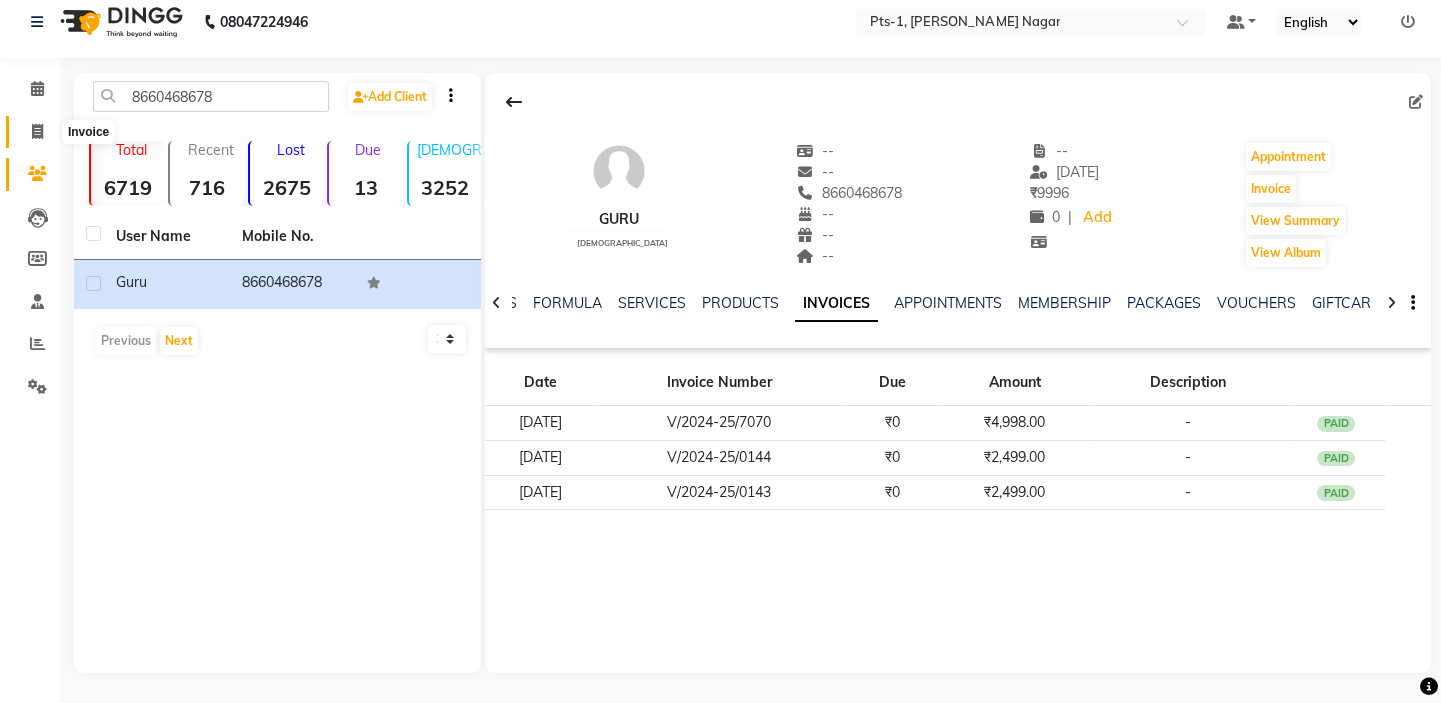 click 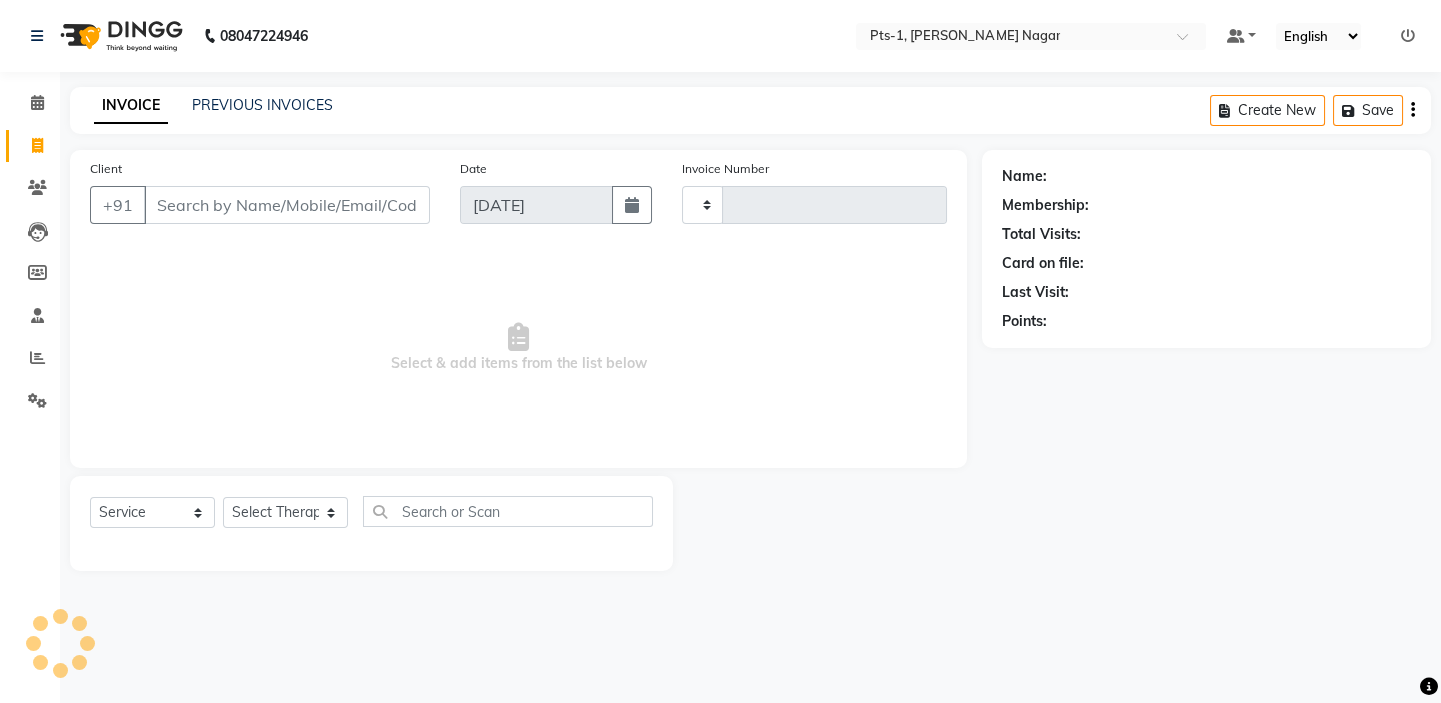 type on "1949" 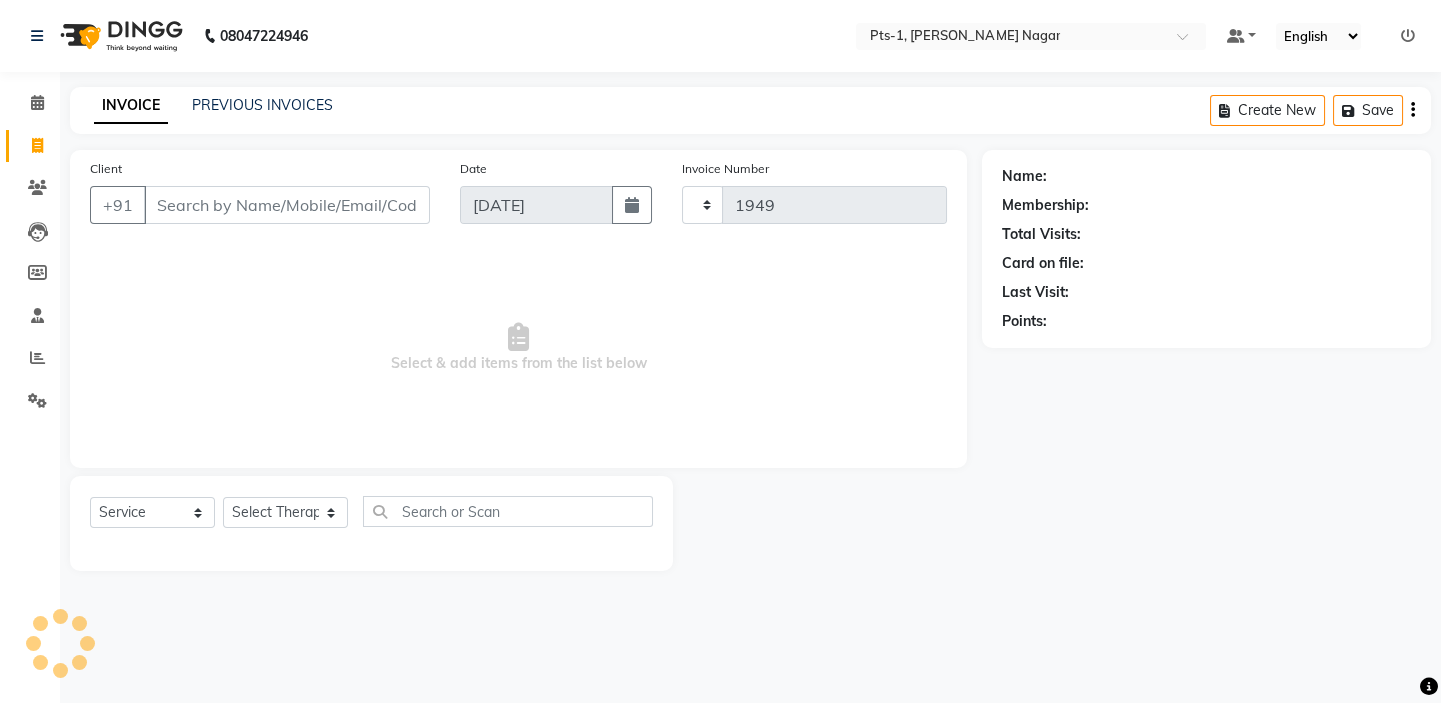 select on "5296" 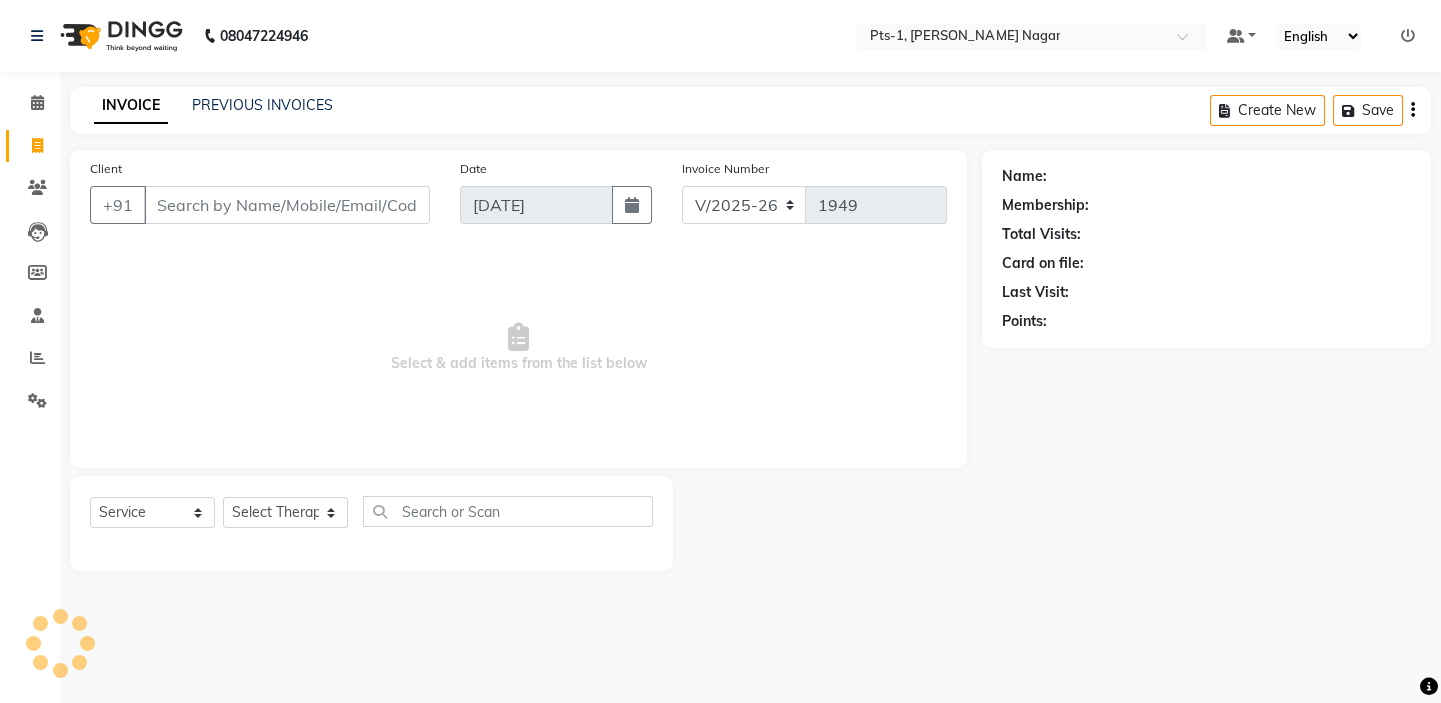 scroll, scrollTop: 0, scrollLeft: 0, axis: both 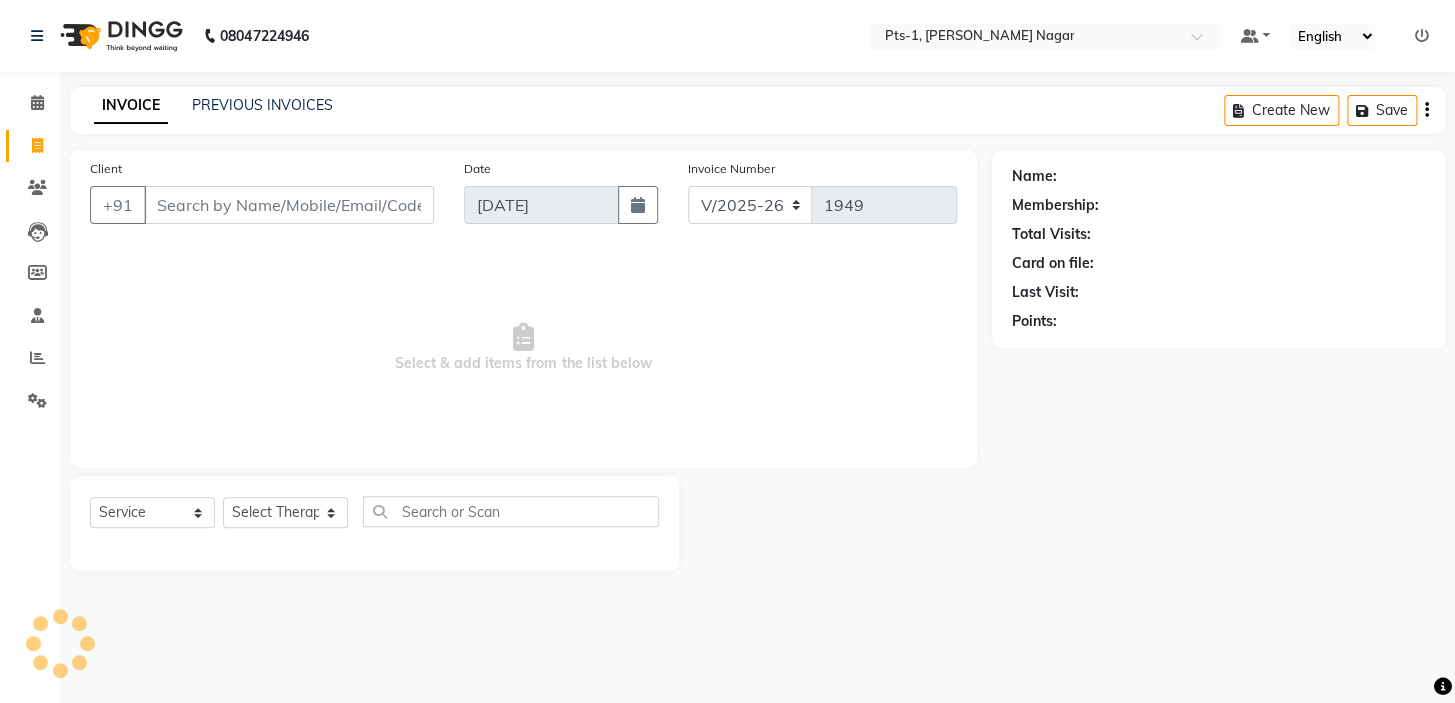 click on "Client" at bounding box center (289, 205) 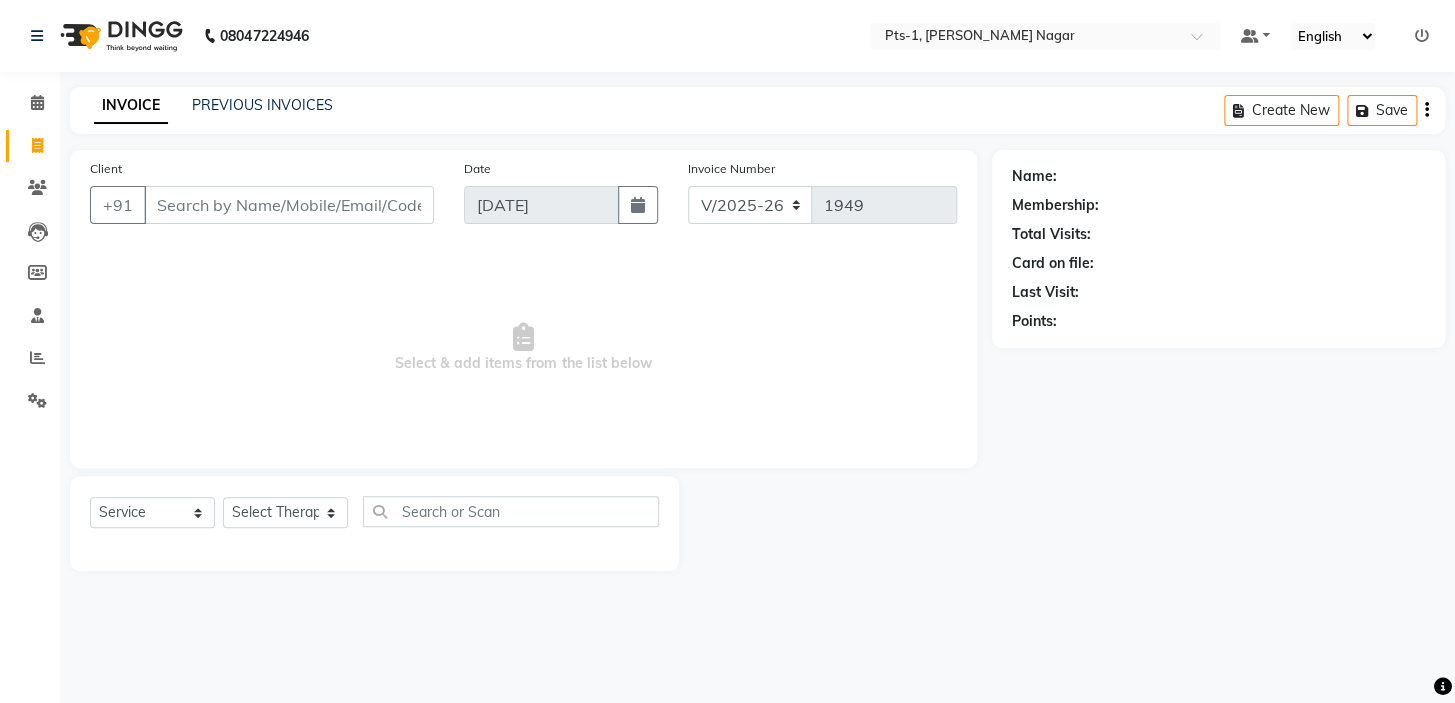 click on "Client" at bounding box center (289, 205) 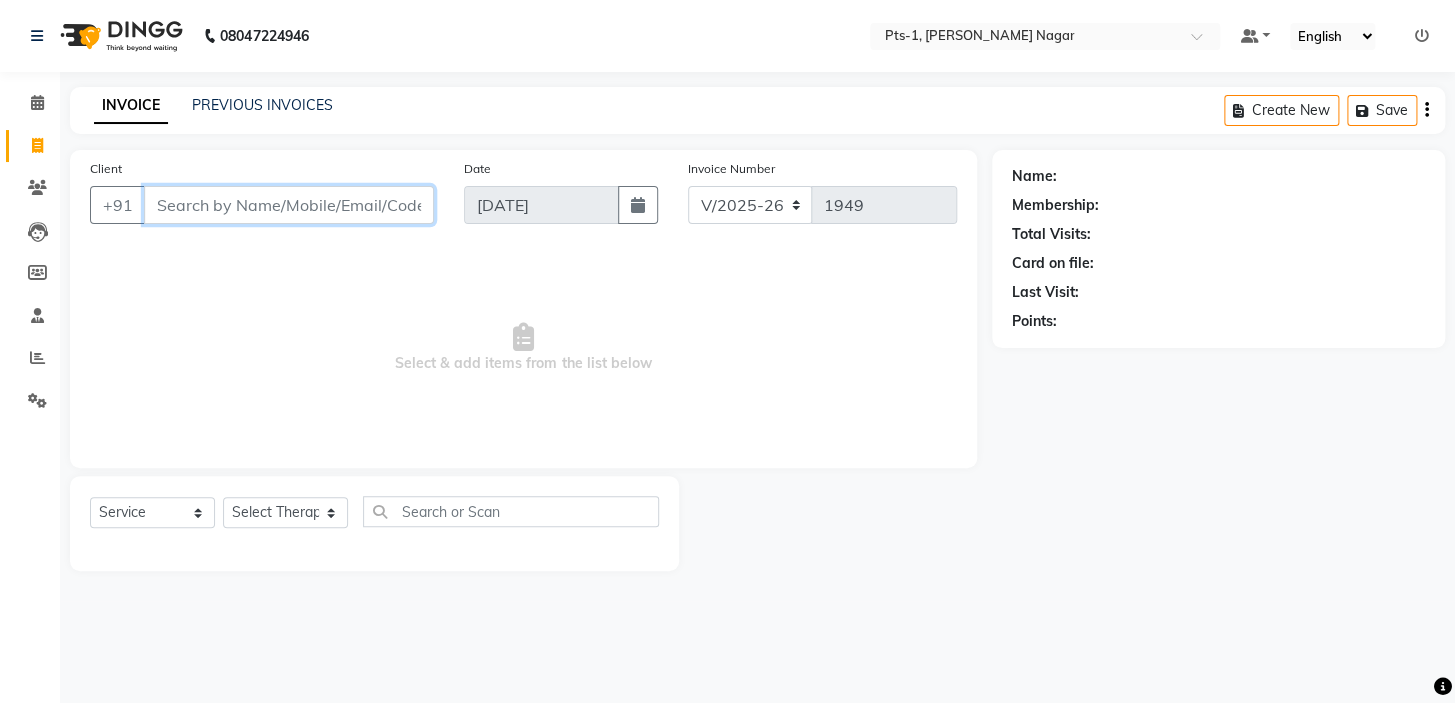 click on "Client" at bounding box center [289, 205] 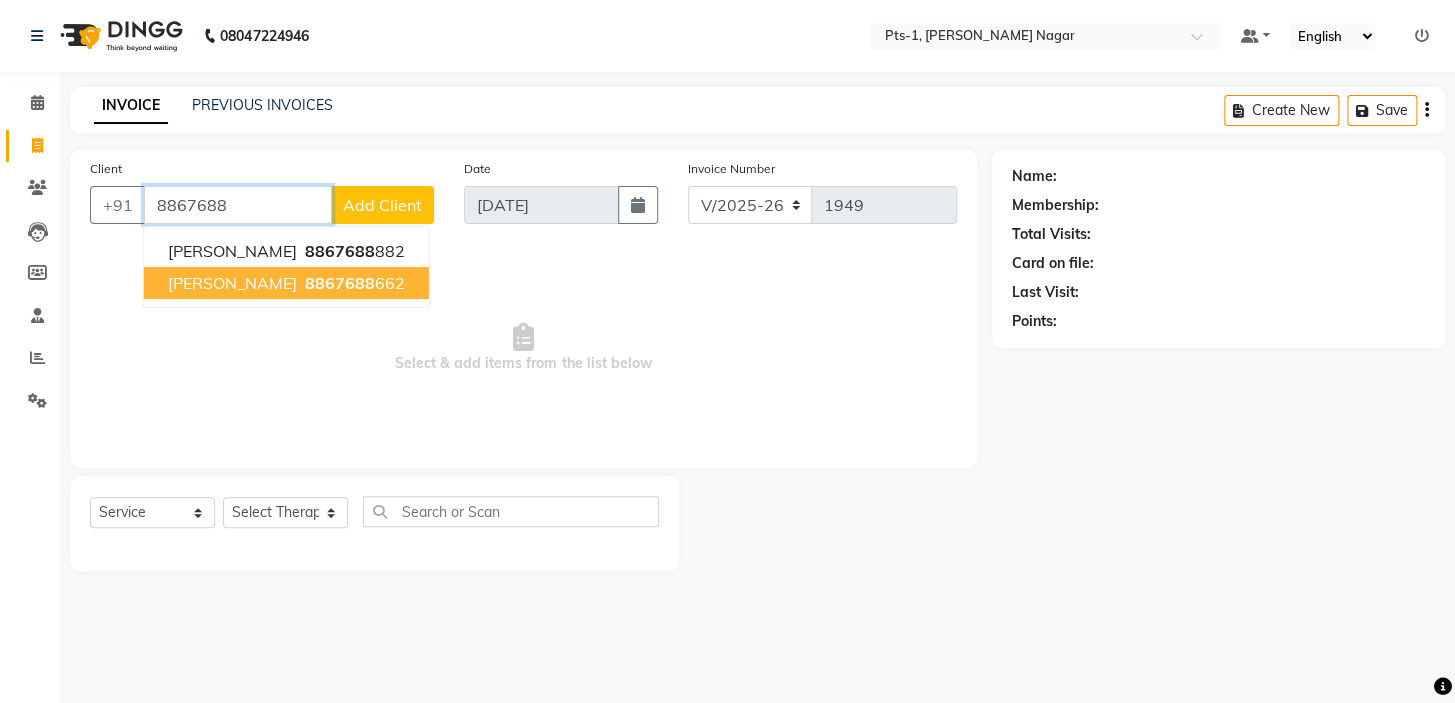 click on "8867688" at bounding box center [340, 283] 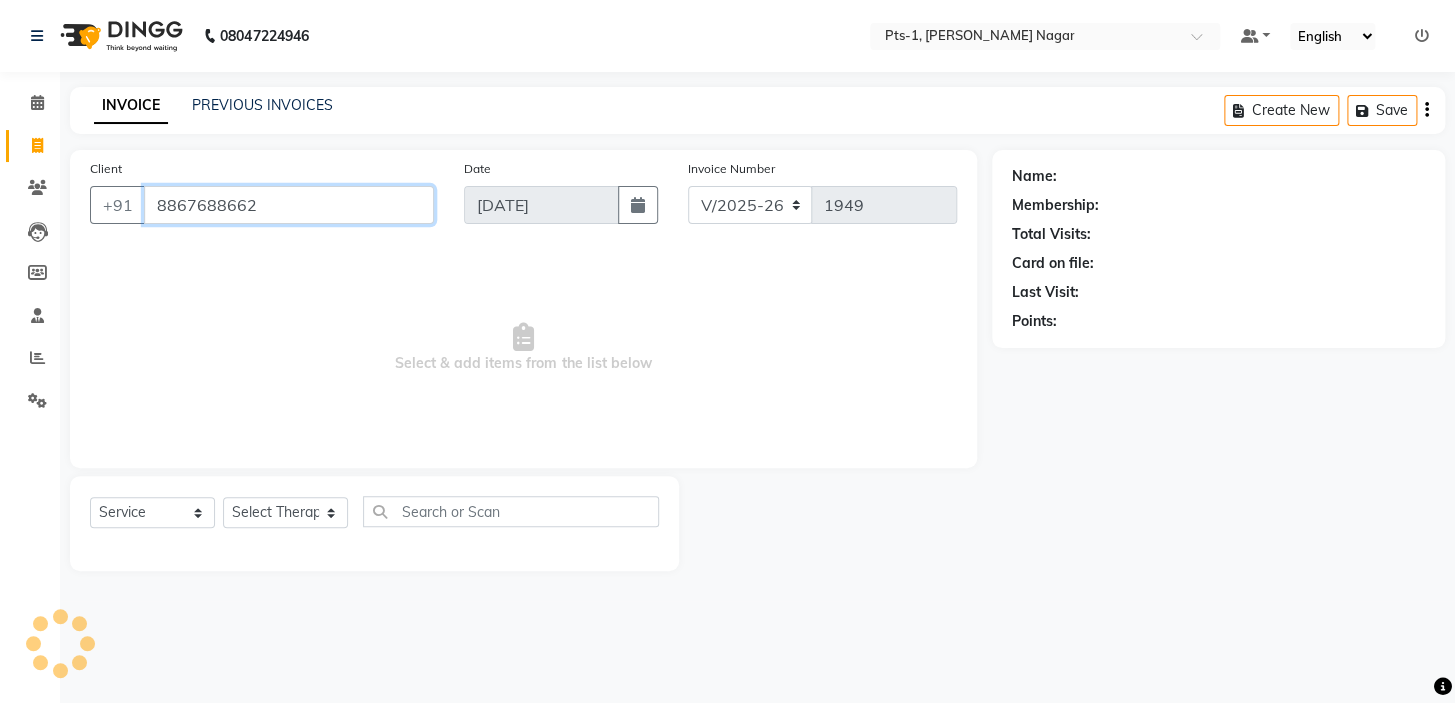 type on "8867688662" 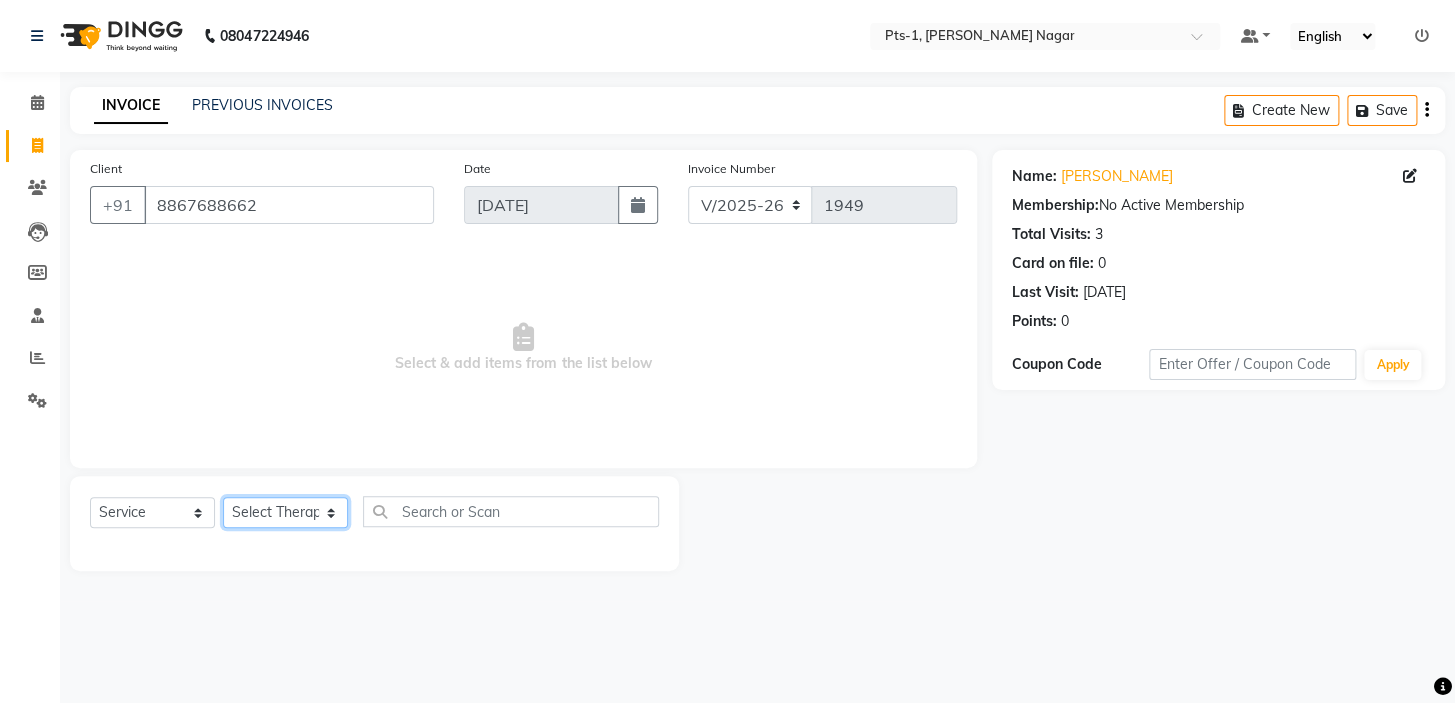 click on "Select Therapist [PERSON_NAME] anyone Babu Bela [PERSON_NAME] [PERSON_NAME] [PERSON_NAME] Sun [PERSON_NAME] [PERSON_NAME]" 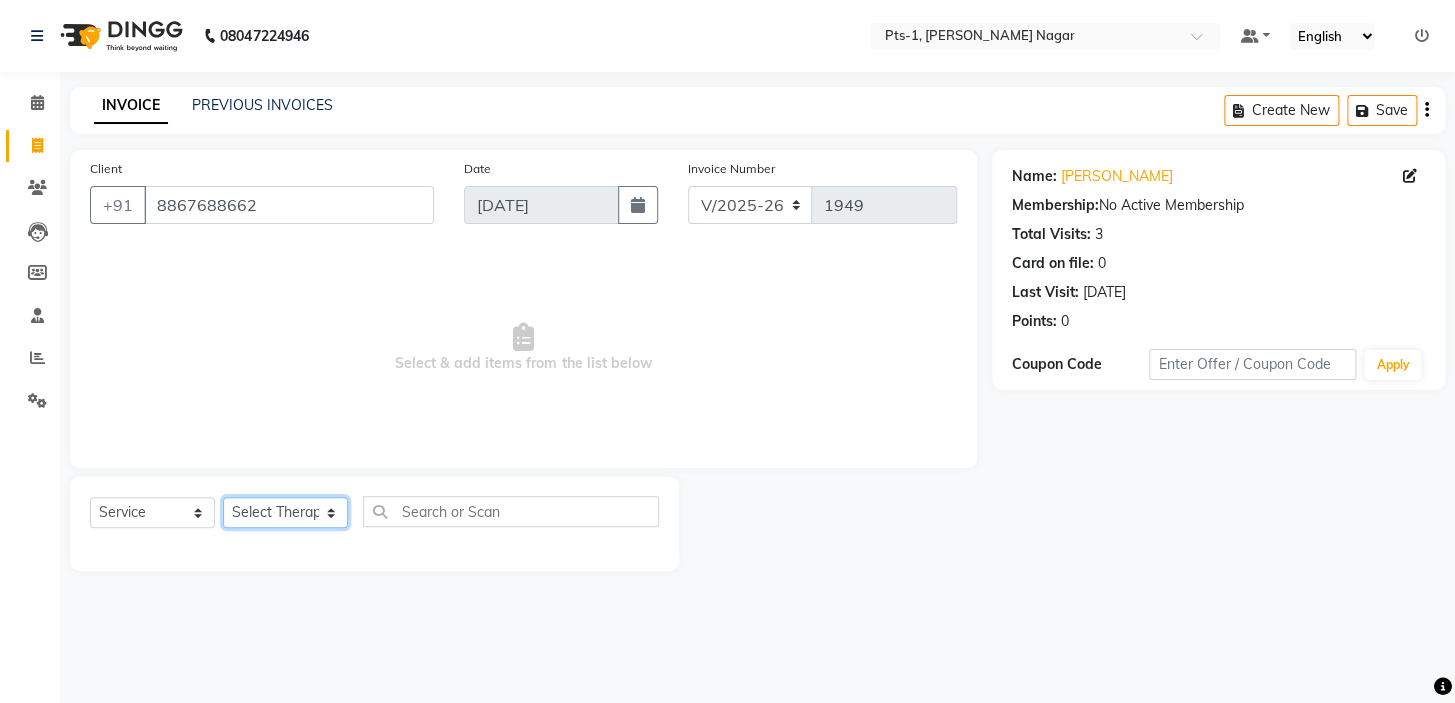 select on "61895" 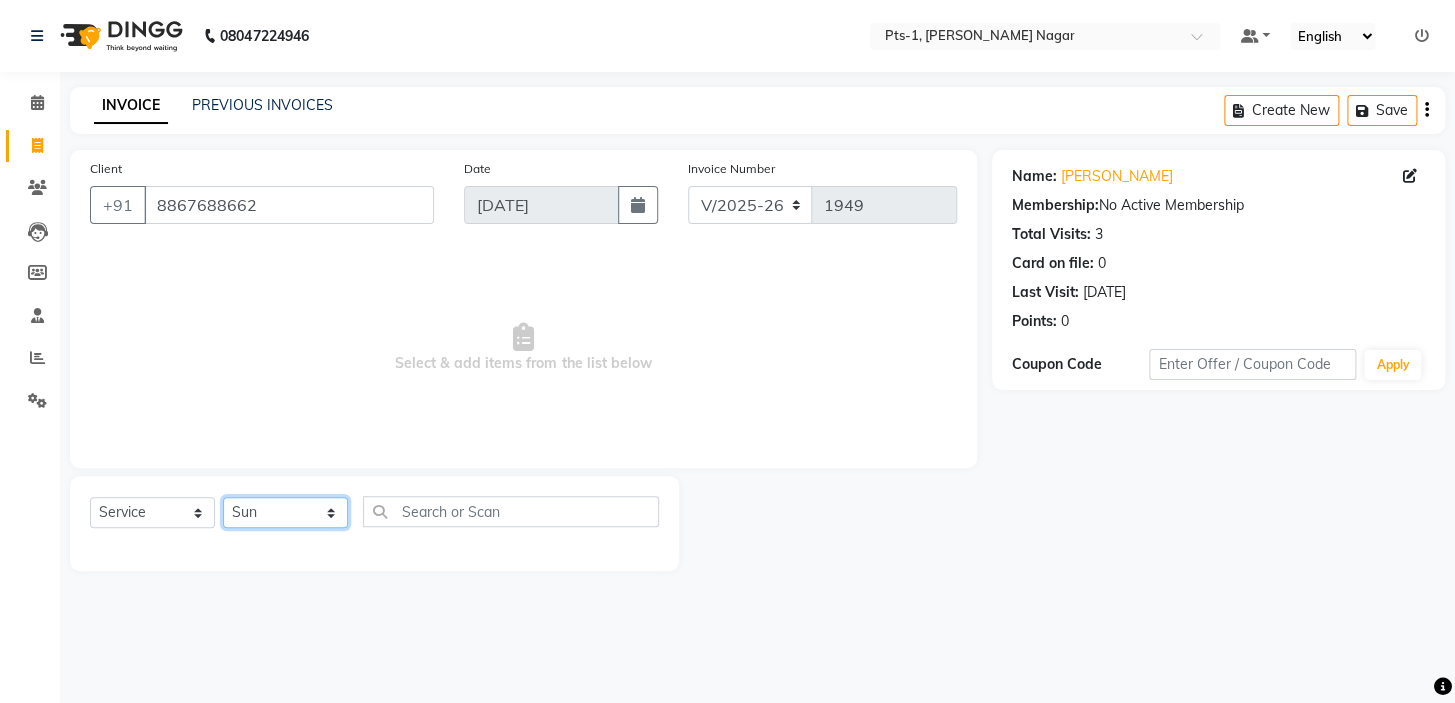 click on "Select Therapist [PERSON_NAME] anyone Babu Bela [PERSON_NAME] [PERSON_NAME] [PERSON_NAME] Sun [PERSON_NAME] [PERSON_NAME]" 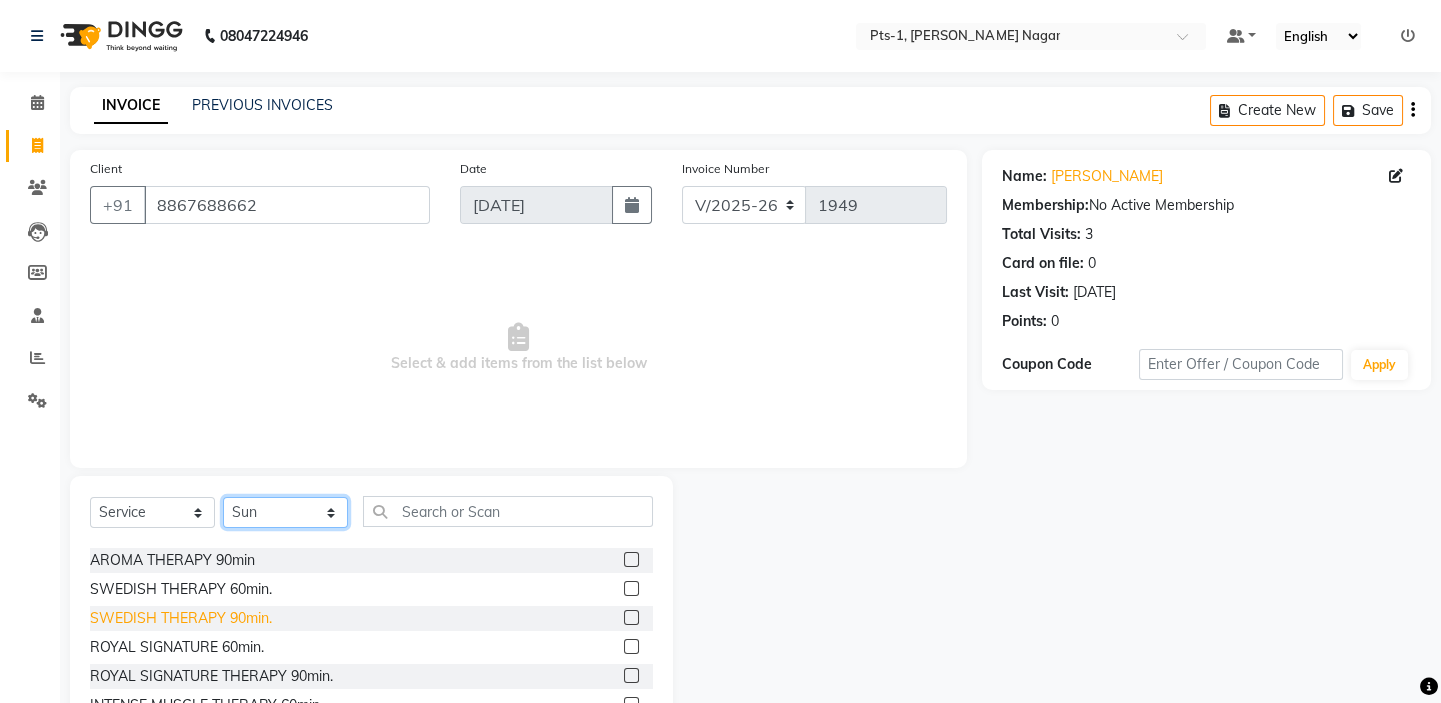 scroll, scrollTop: 90, scrollLeft: 0, axis: vertical 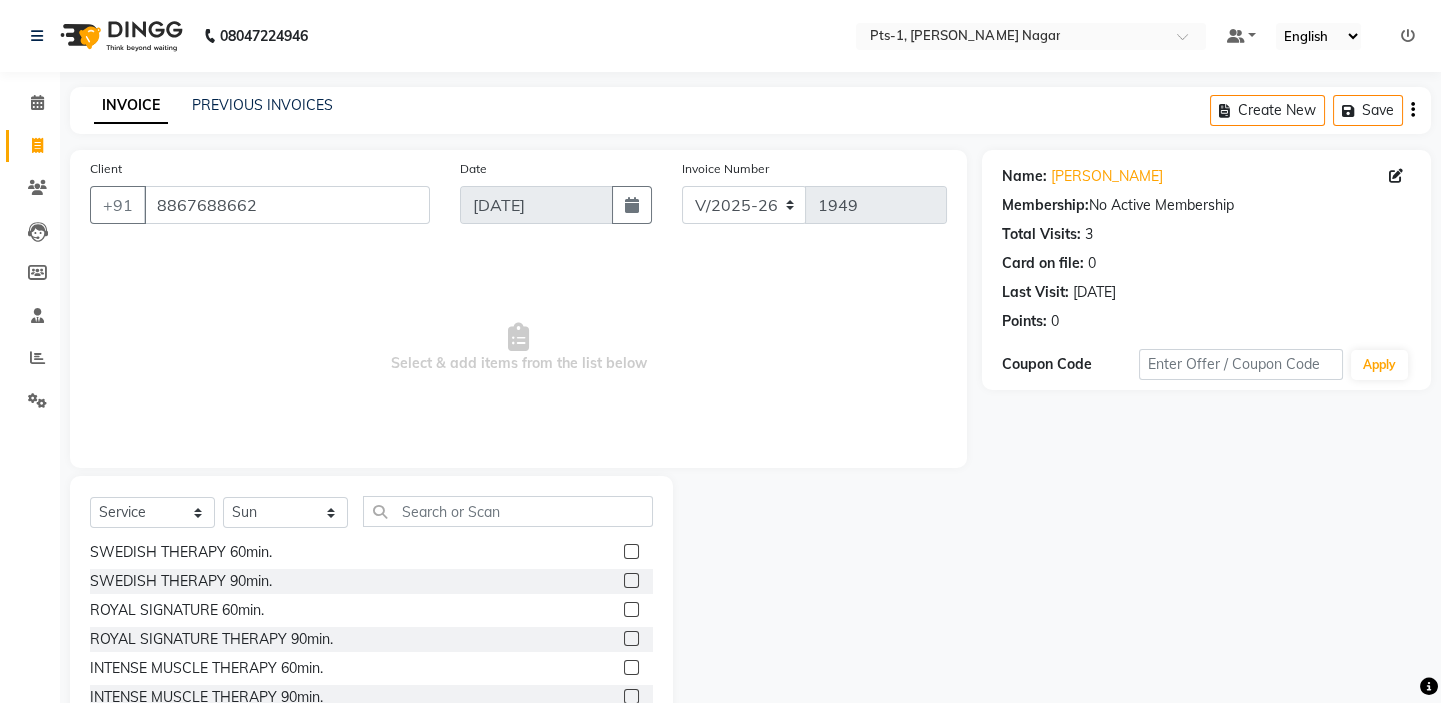click 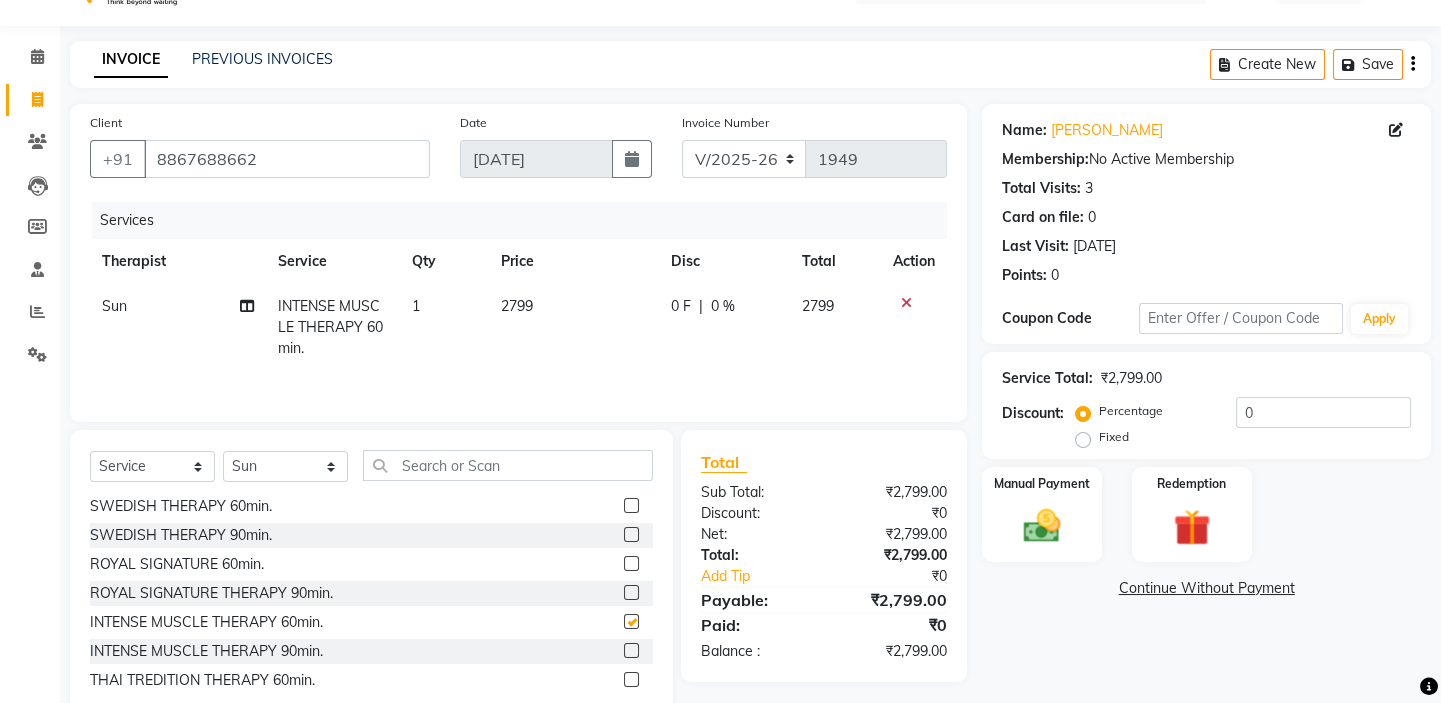checkbox on "false" 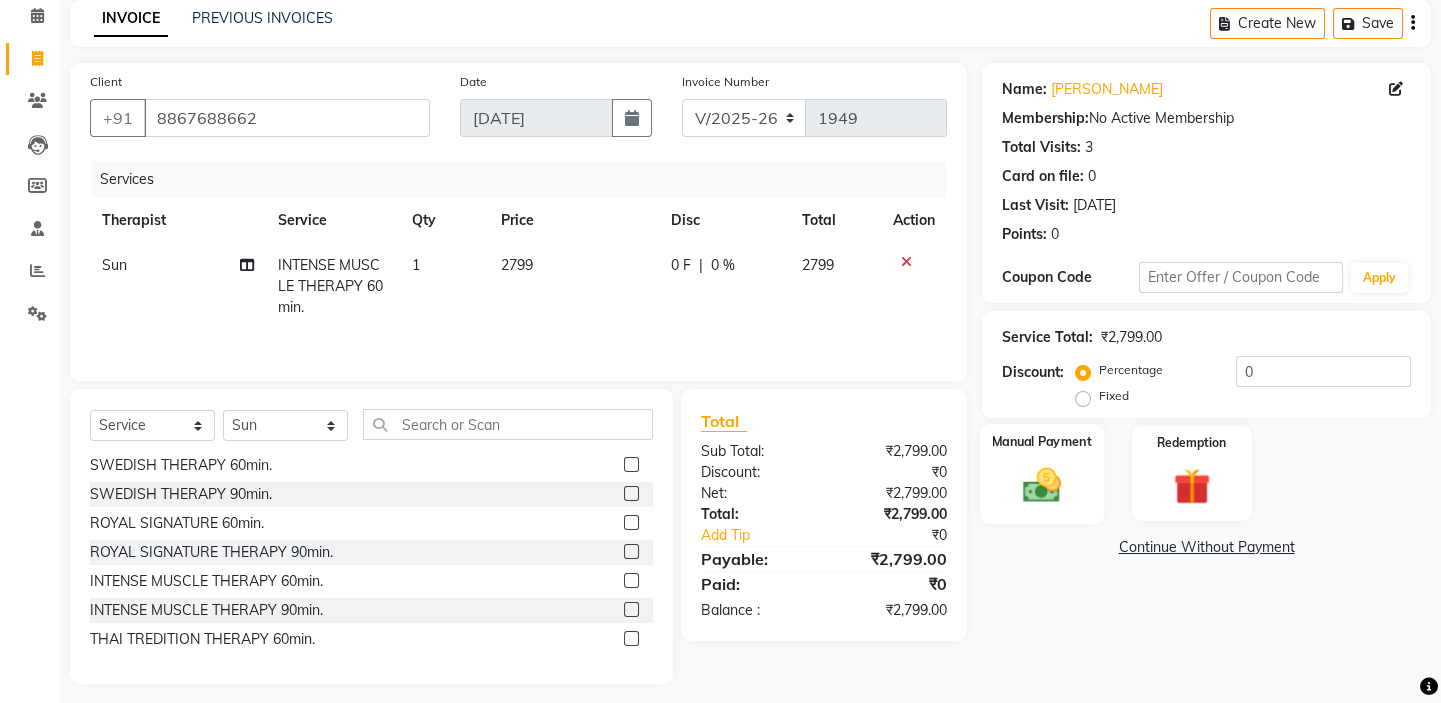 scroll, scrollTop: 99, scrollLeft: 0, axis: vertical 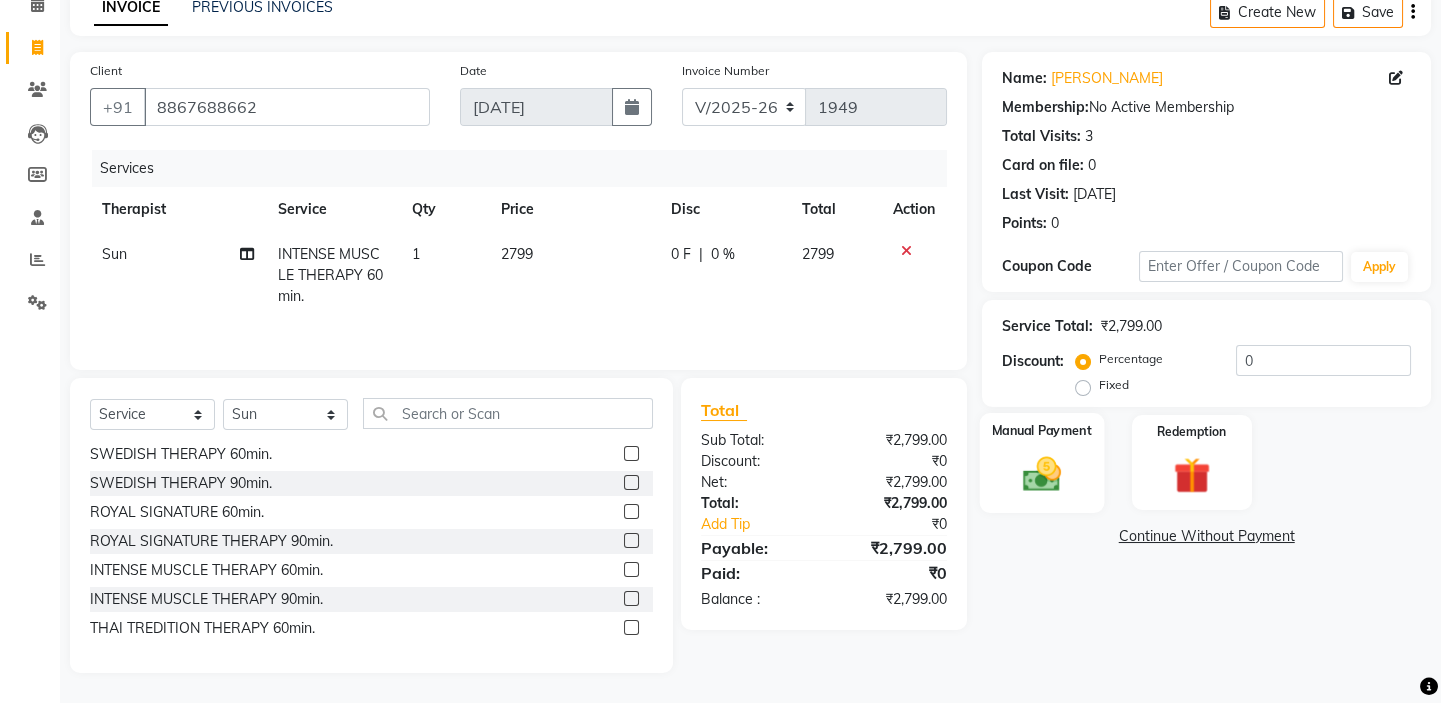 click 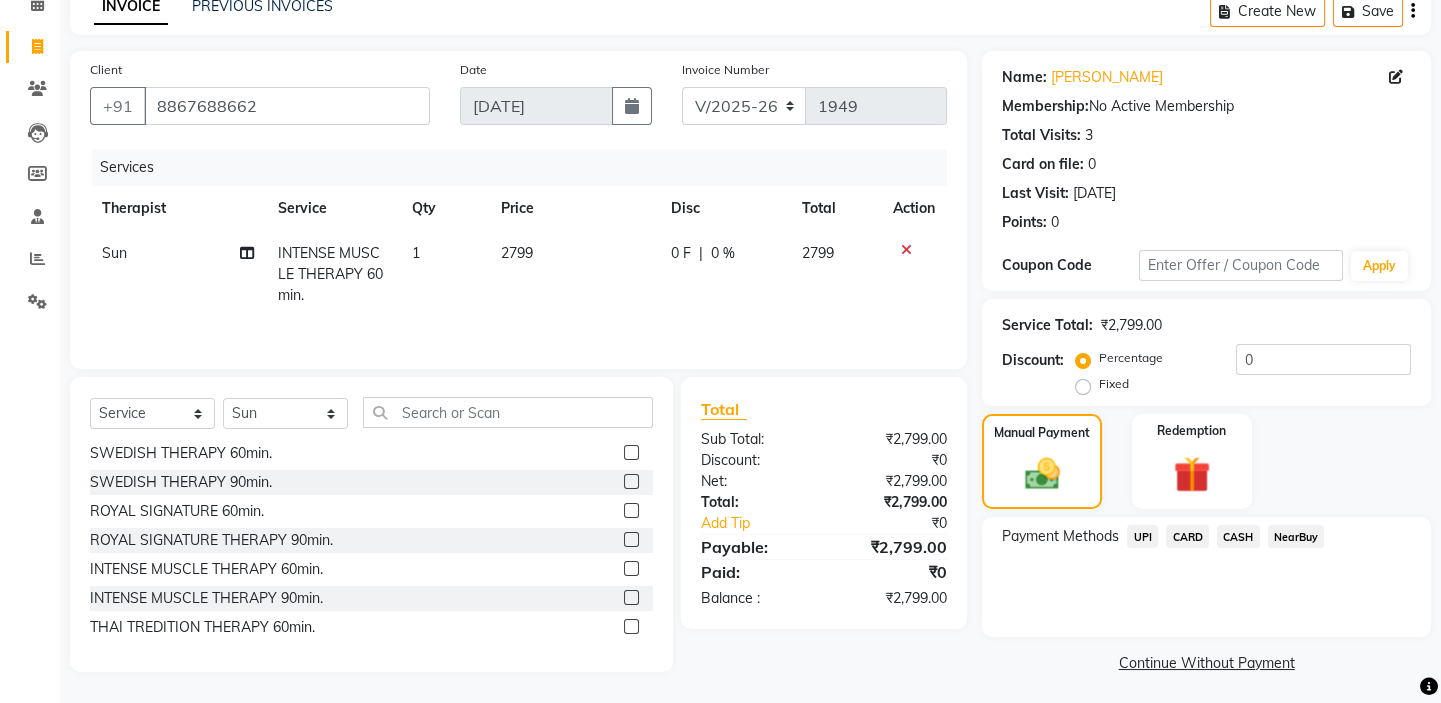click on "UPI" 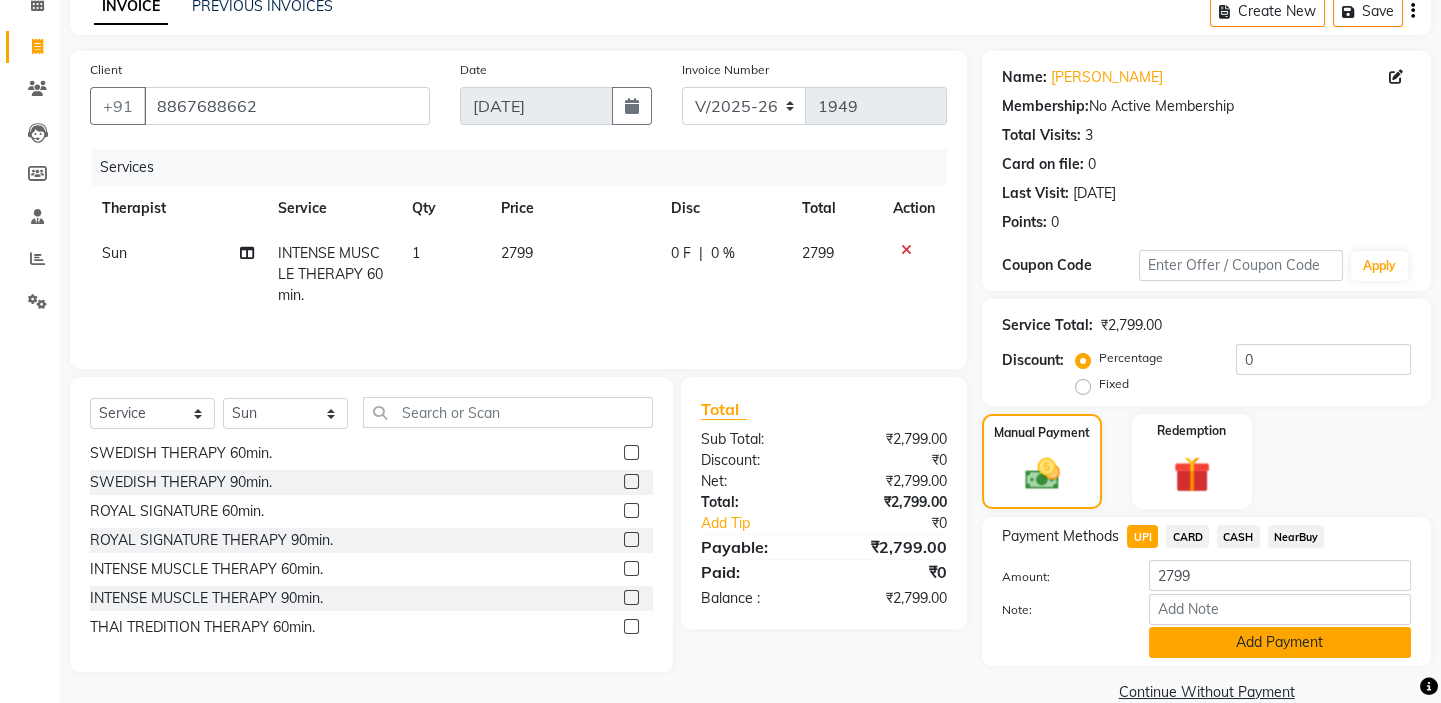 click on "Add Payment" 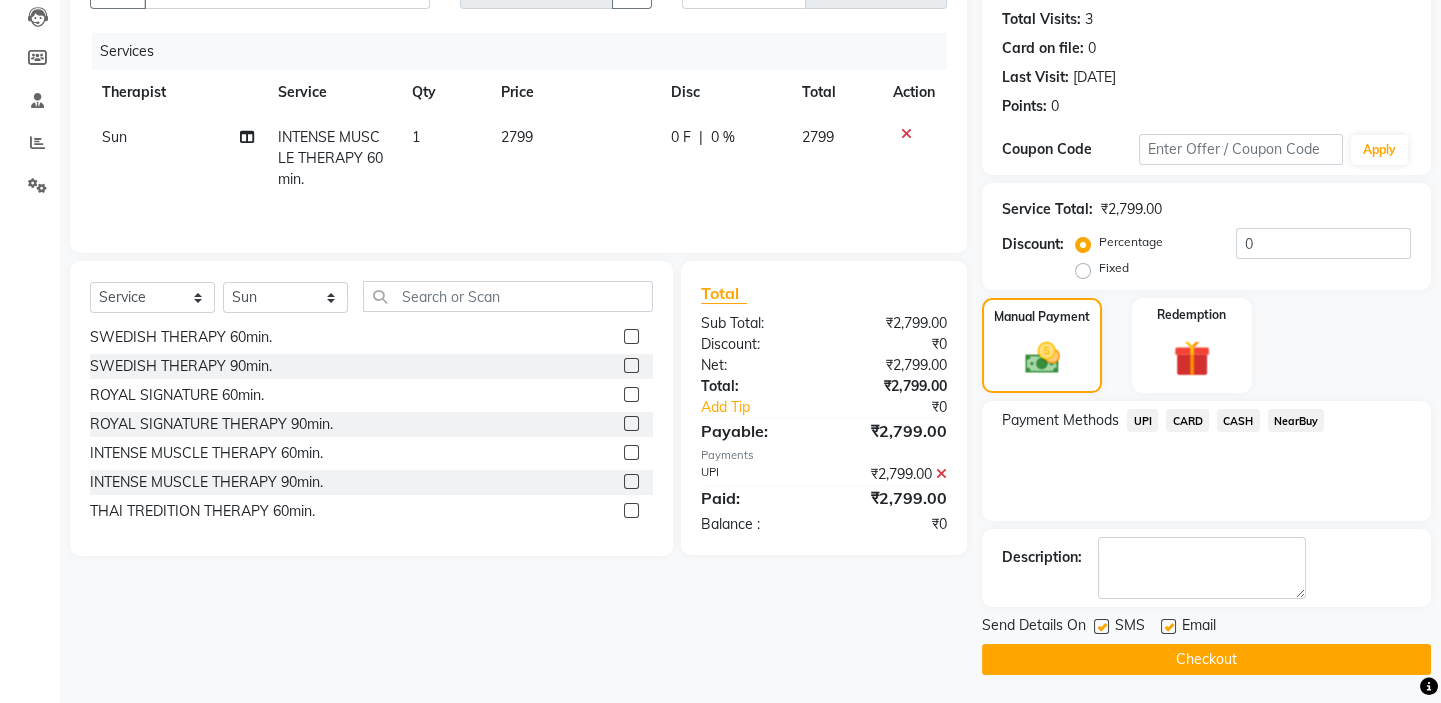 scroll, scrollTop: 216, scrollLeft: 0, axis: vertical 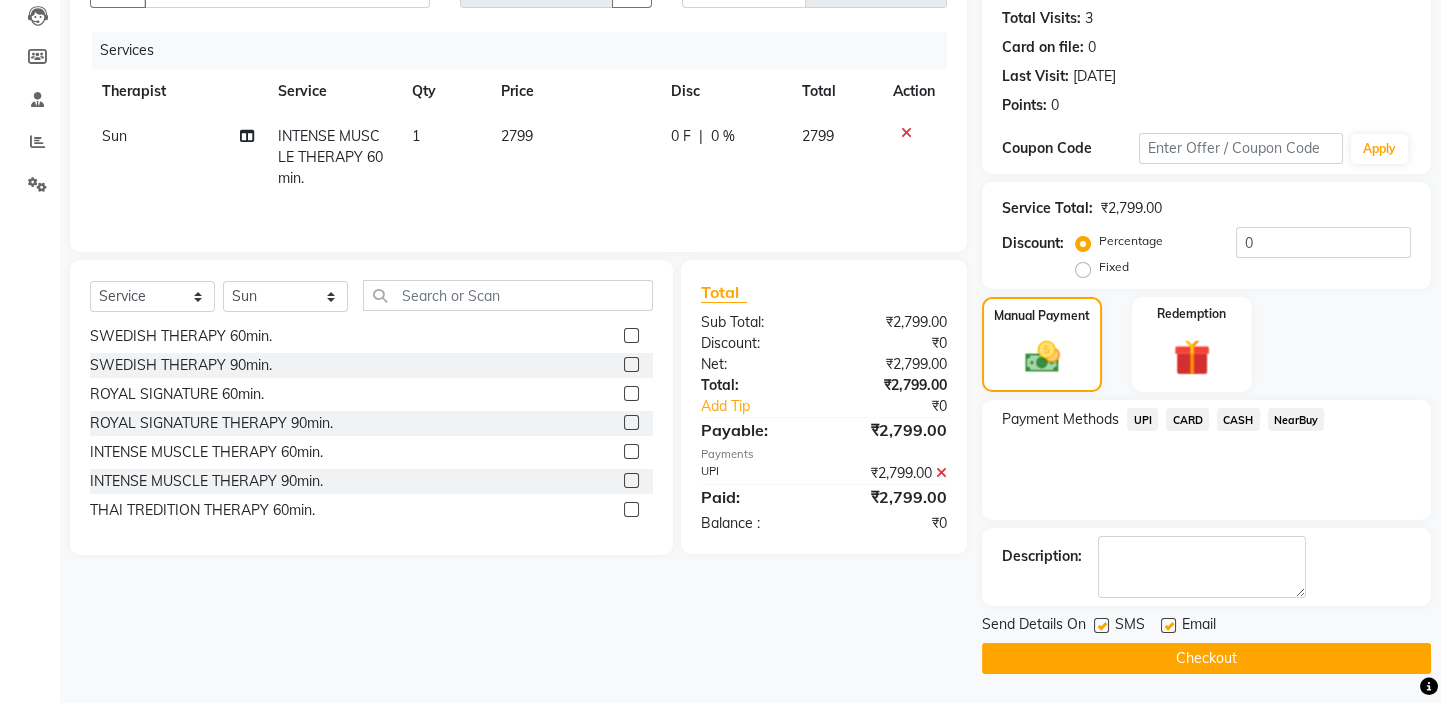 click 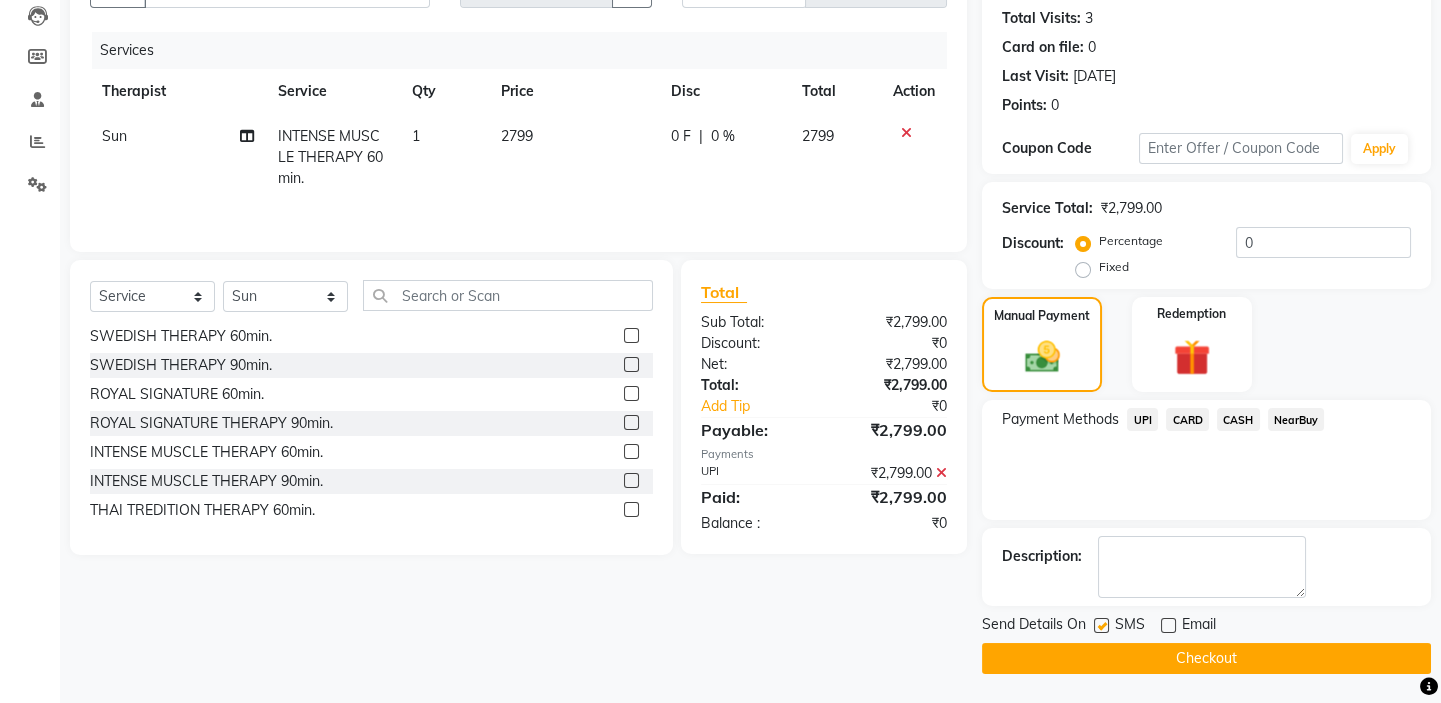 click 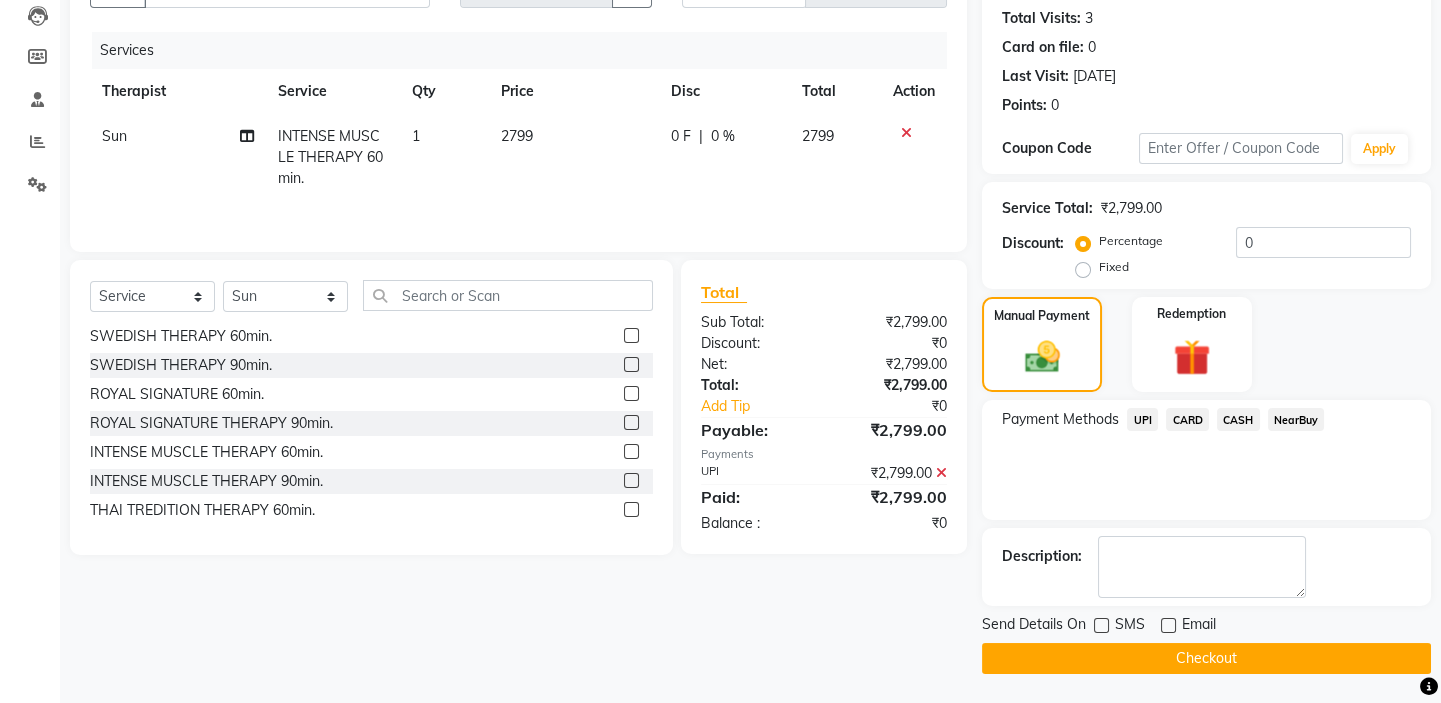click on "Checkout" 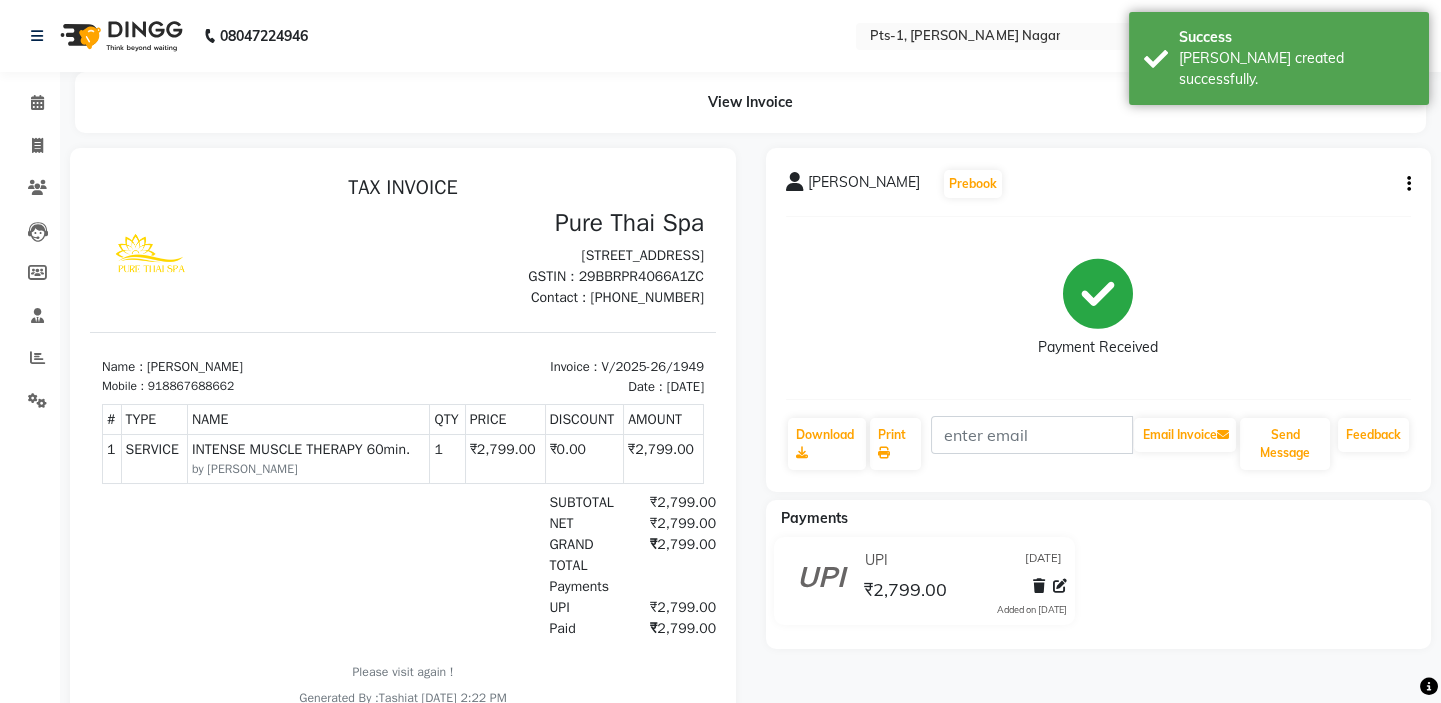scroll, scrollTop: 0, scrollLeft: 0, axis: both 